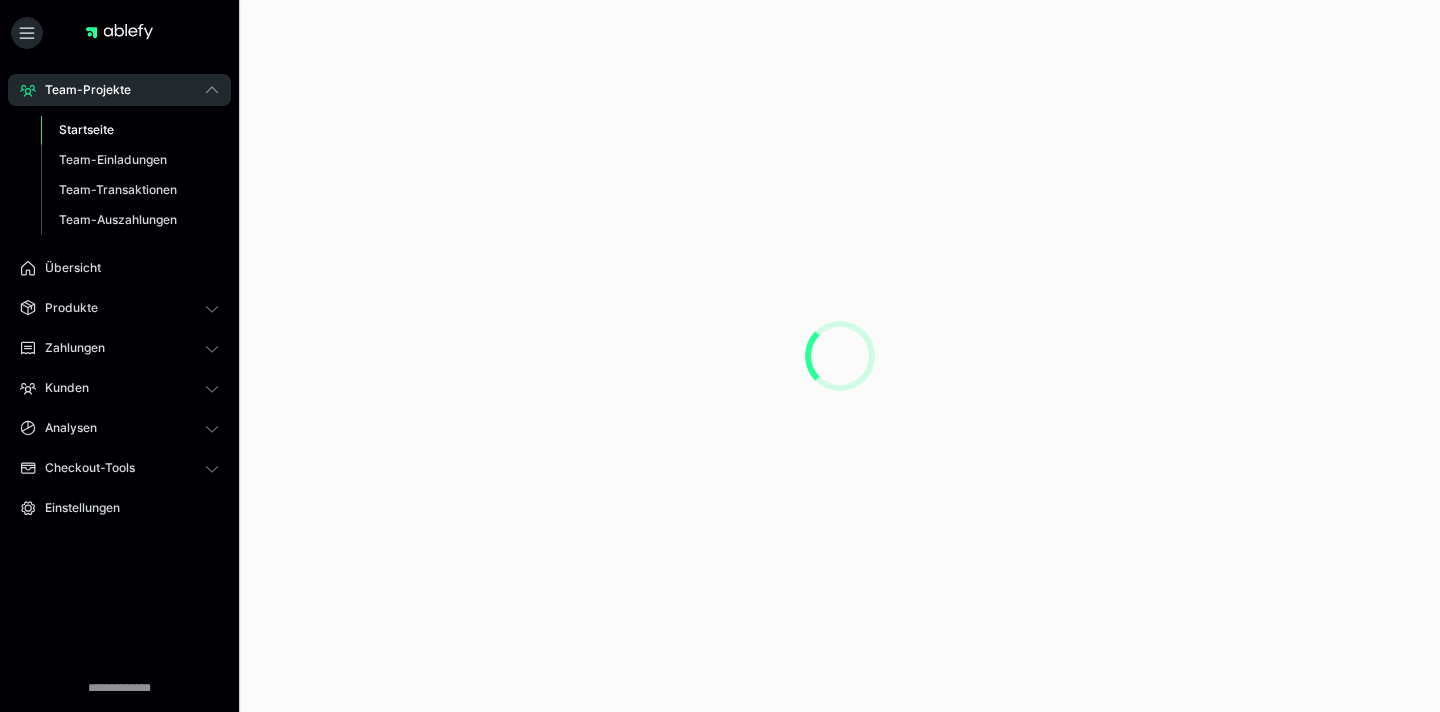 scroll, scrollTop: 0, scrollLeft: 0, axis: both 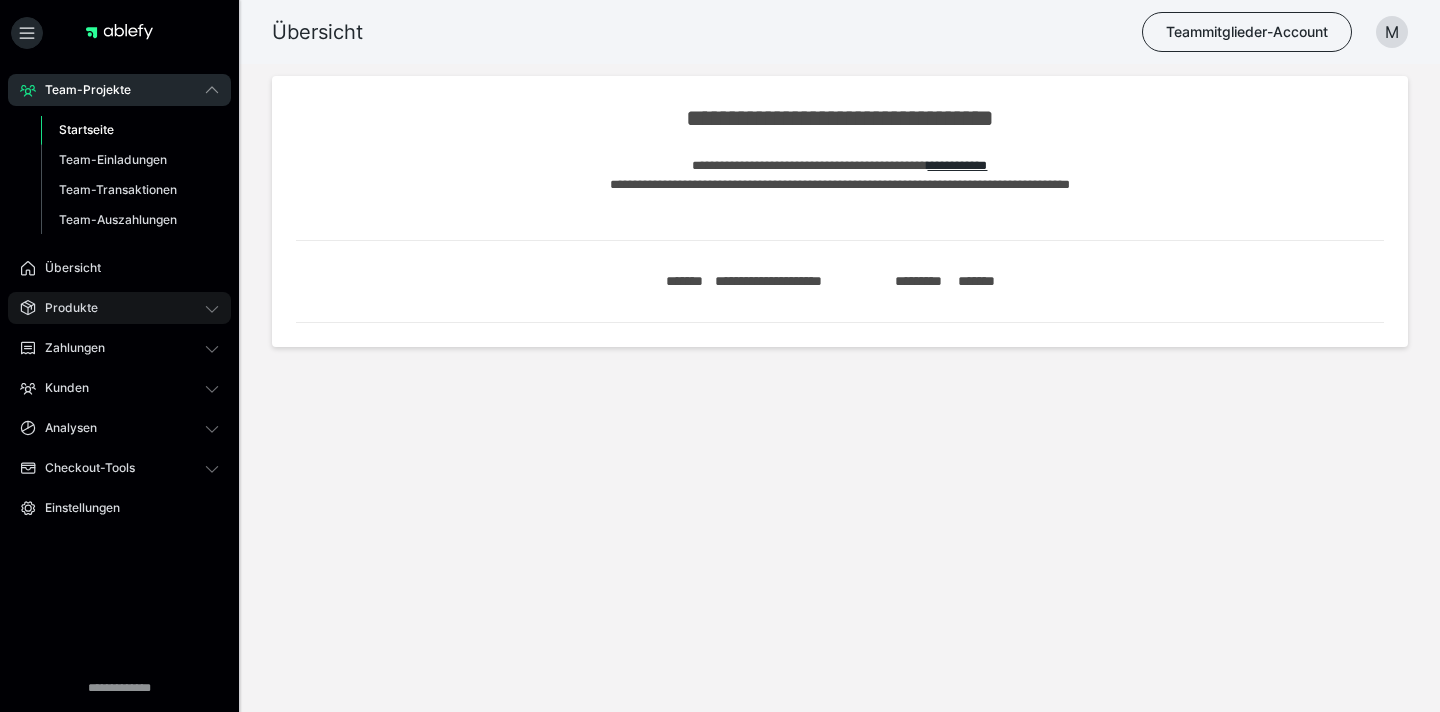 click on "Produkte" at bounding box center (64, 308) 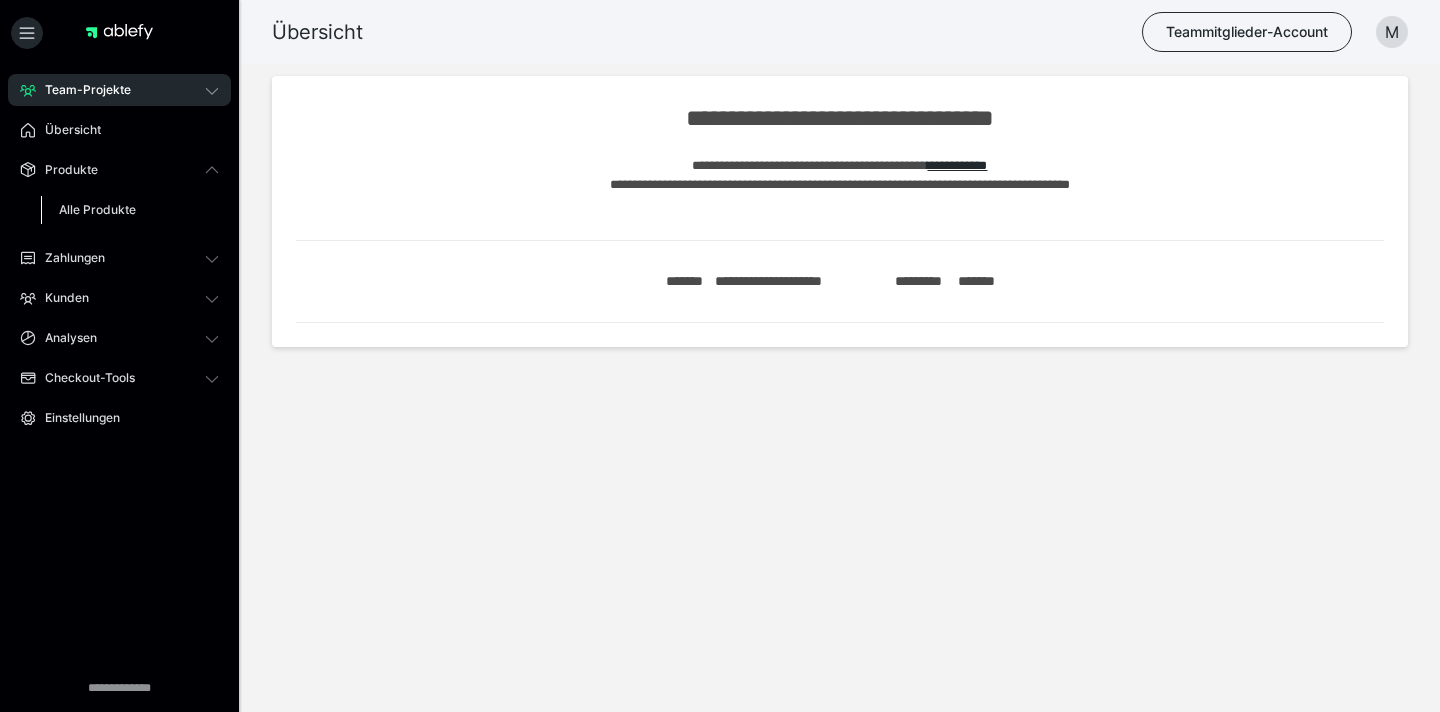 click on "Alle Produkte" at bounding box center (97, 209) 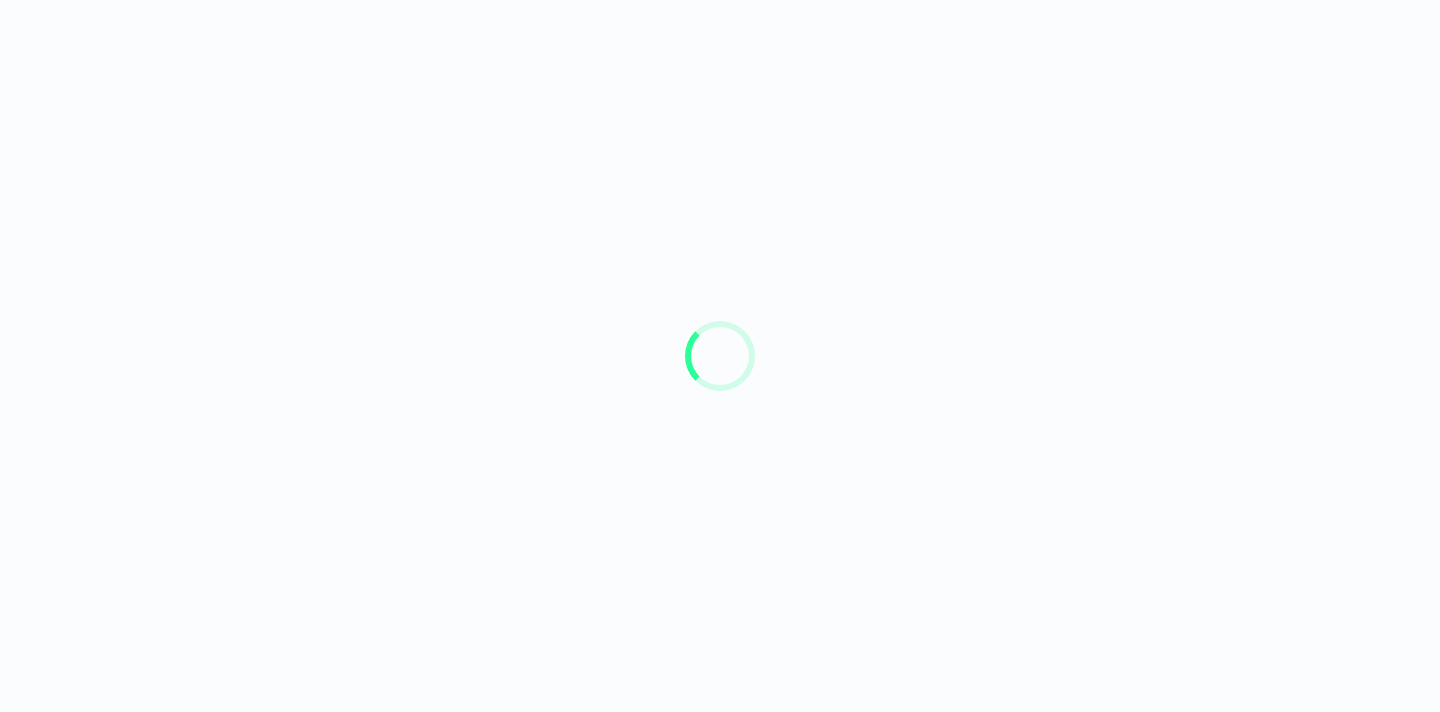 scroll, scrollTop: 0, scrollLeft: 0, axis: both 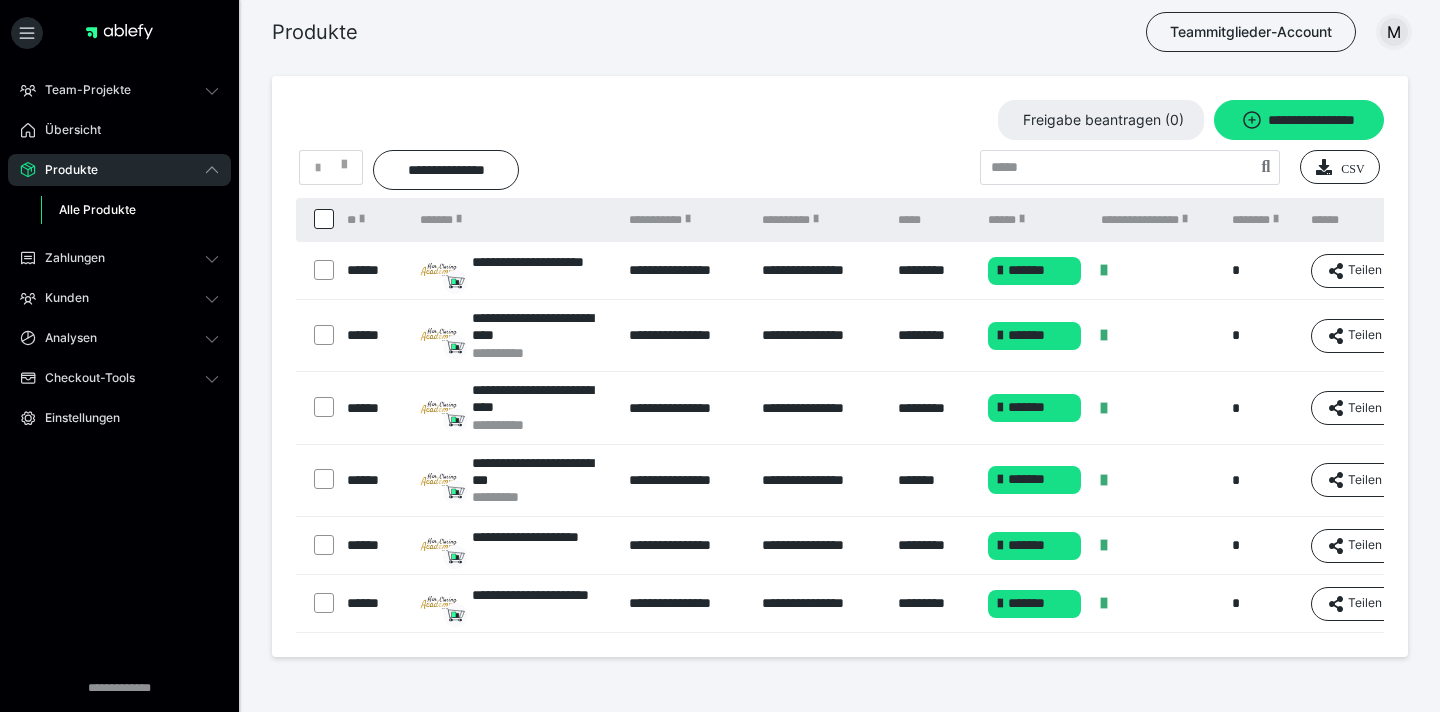 click on "M" at bounding box center [1394, 32] 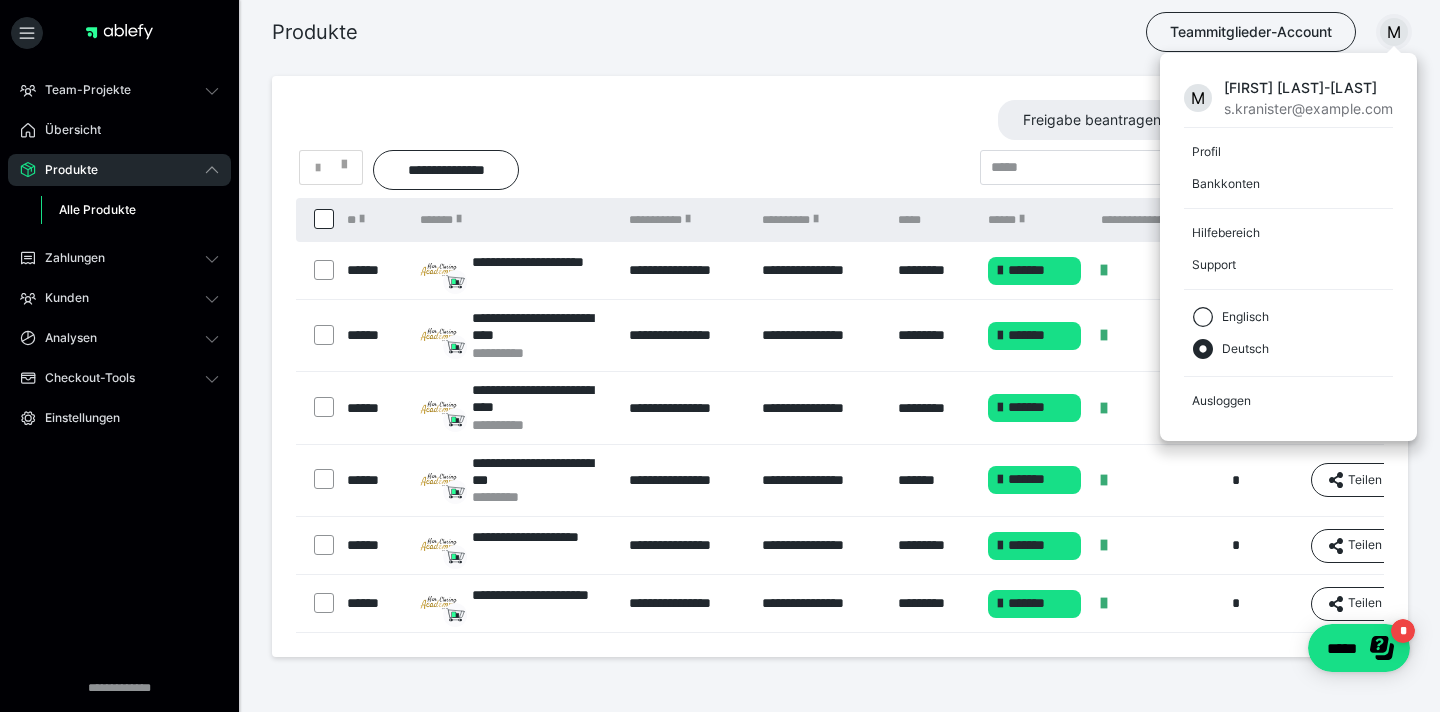 scroll, scrollTop: 0, scrollLeft: 0, axis: both 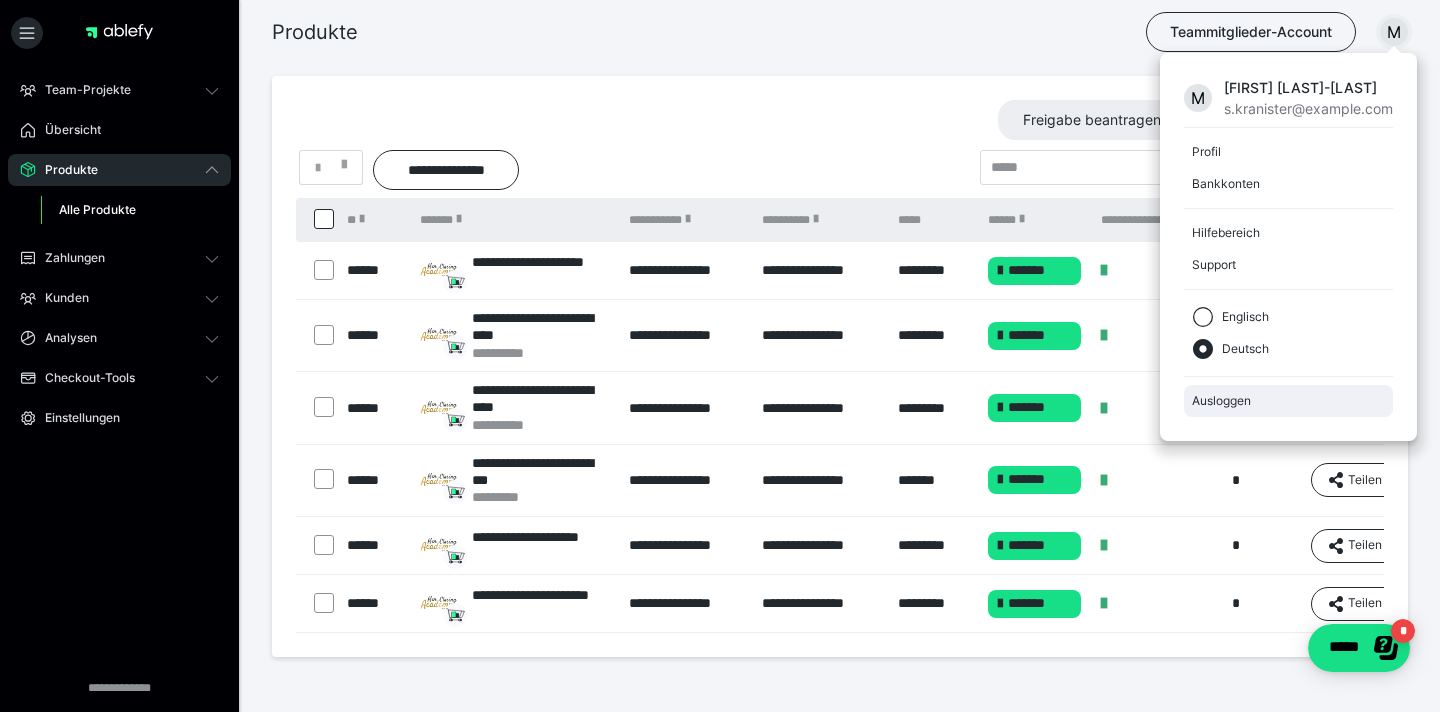 click on "Ausloggen" at bounding box center (1288, 401) 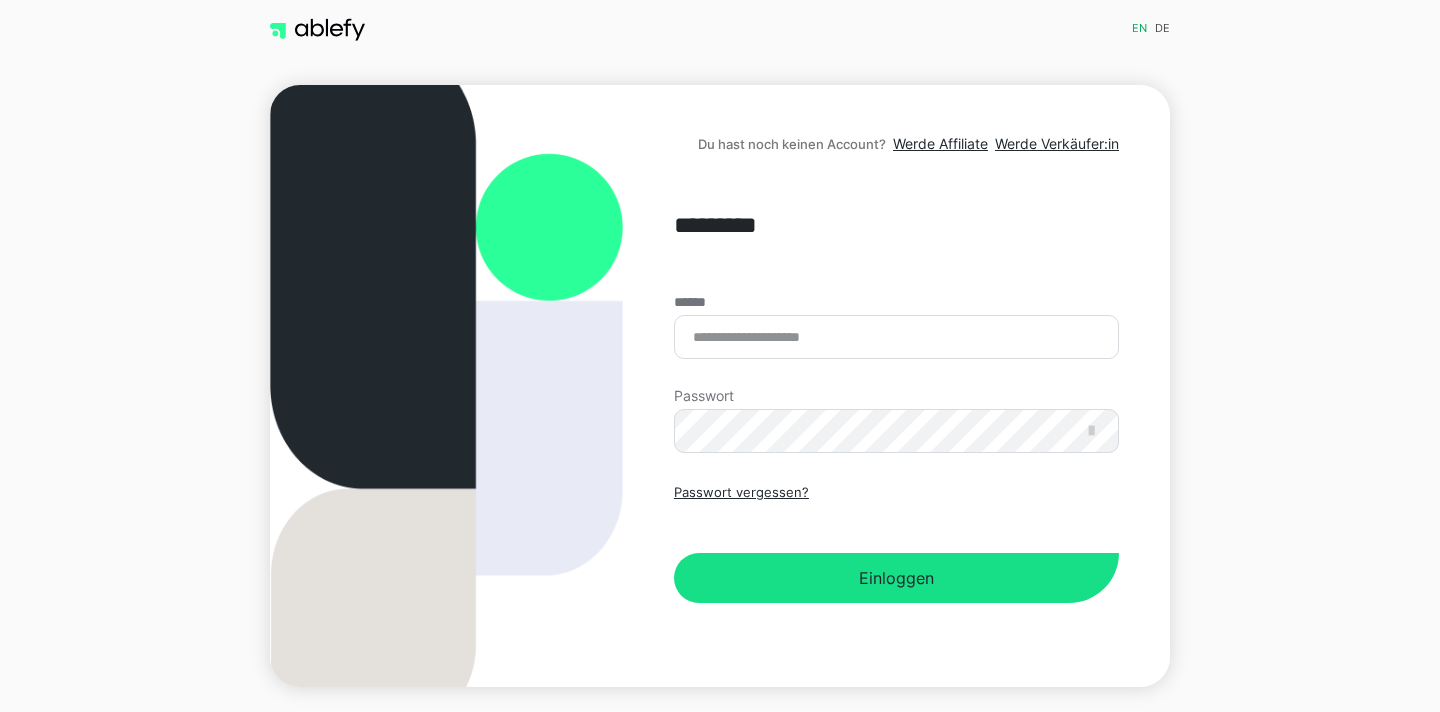scroll, scrollTop: 0, scrollLeft: 0, axis: both 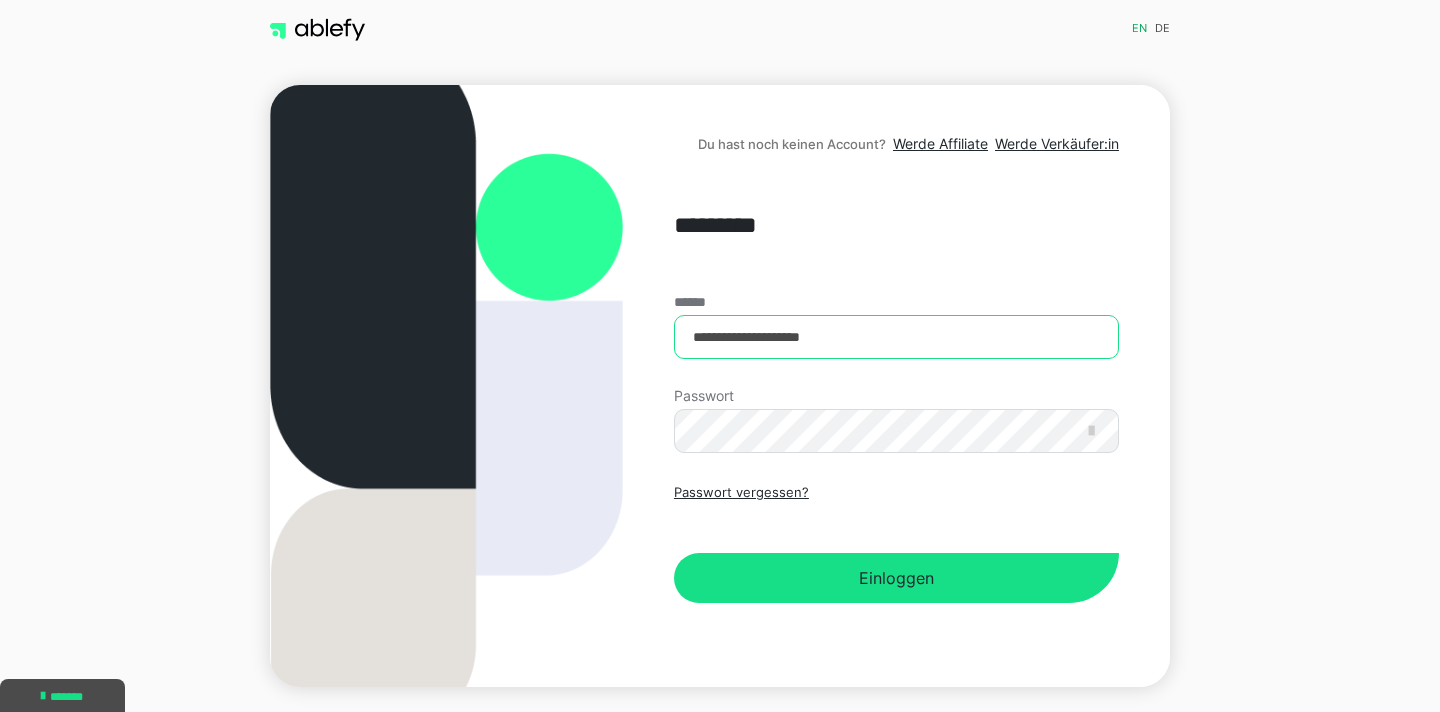 click on "**********" at bounding box center (896, 337) 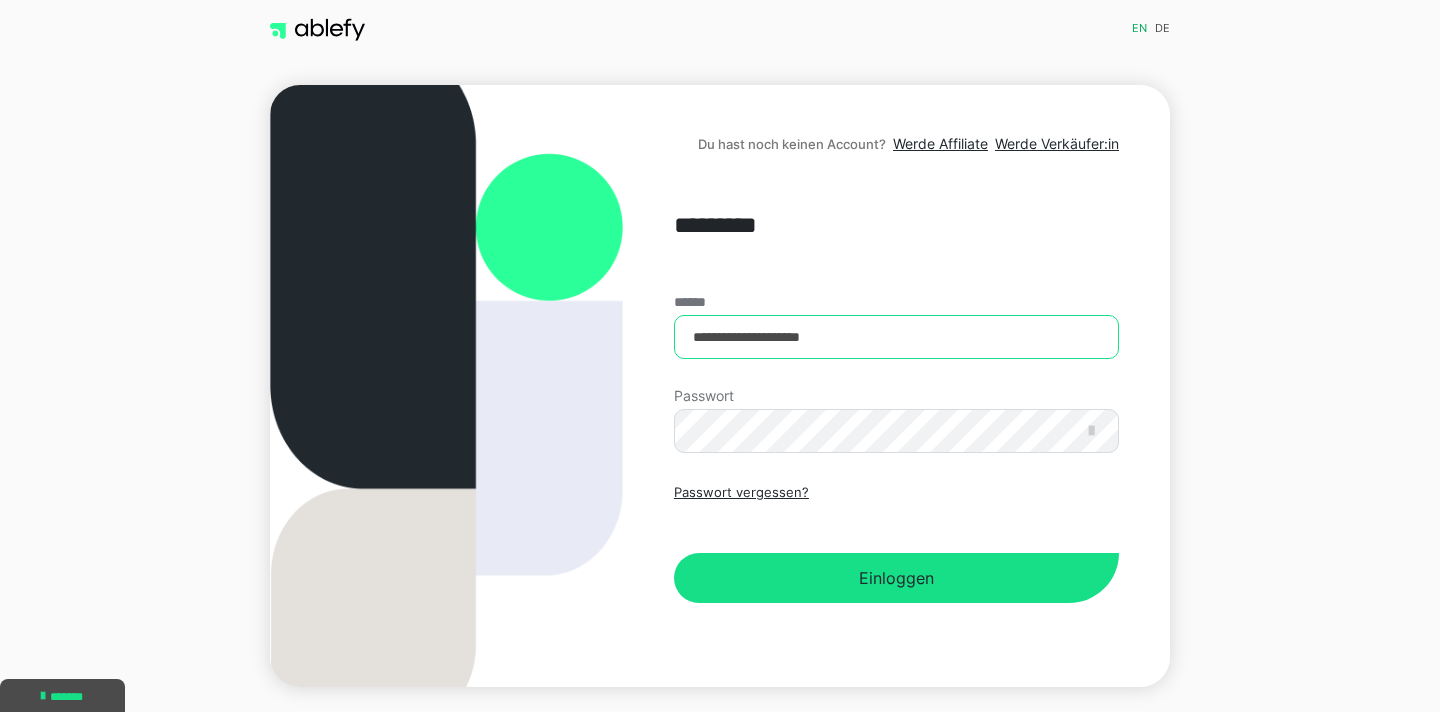 type on "**********" 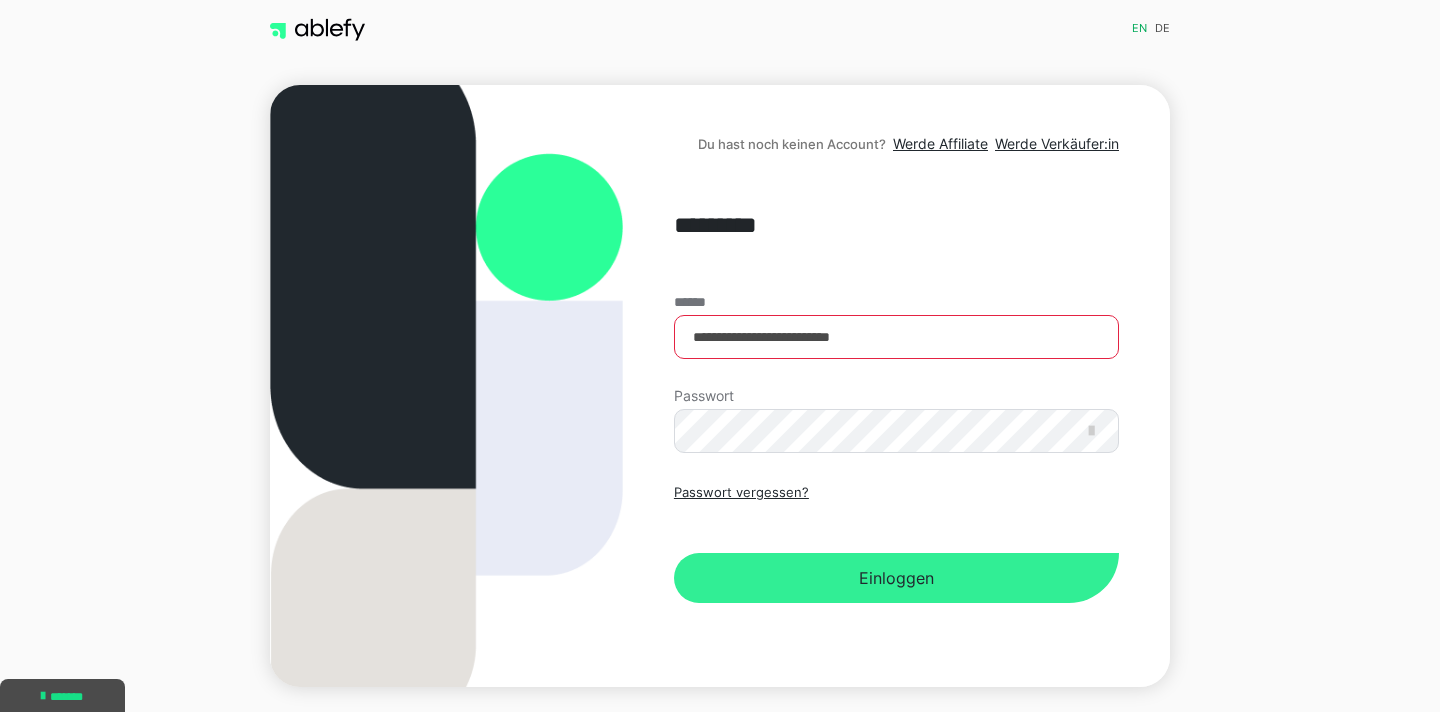 click on "Einloggen" at bounding box center (896, 578) 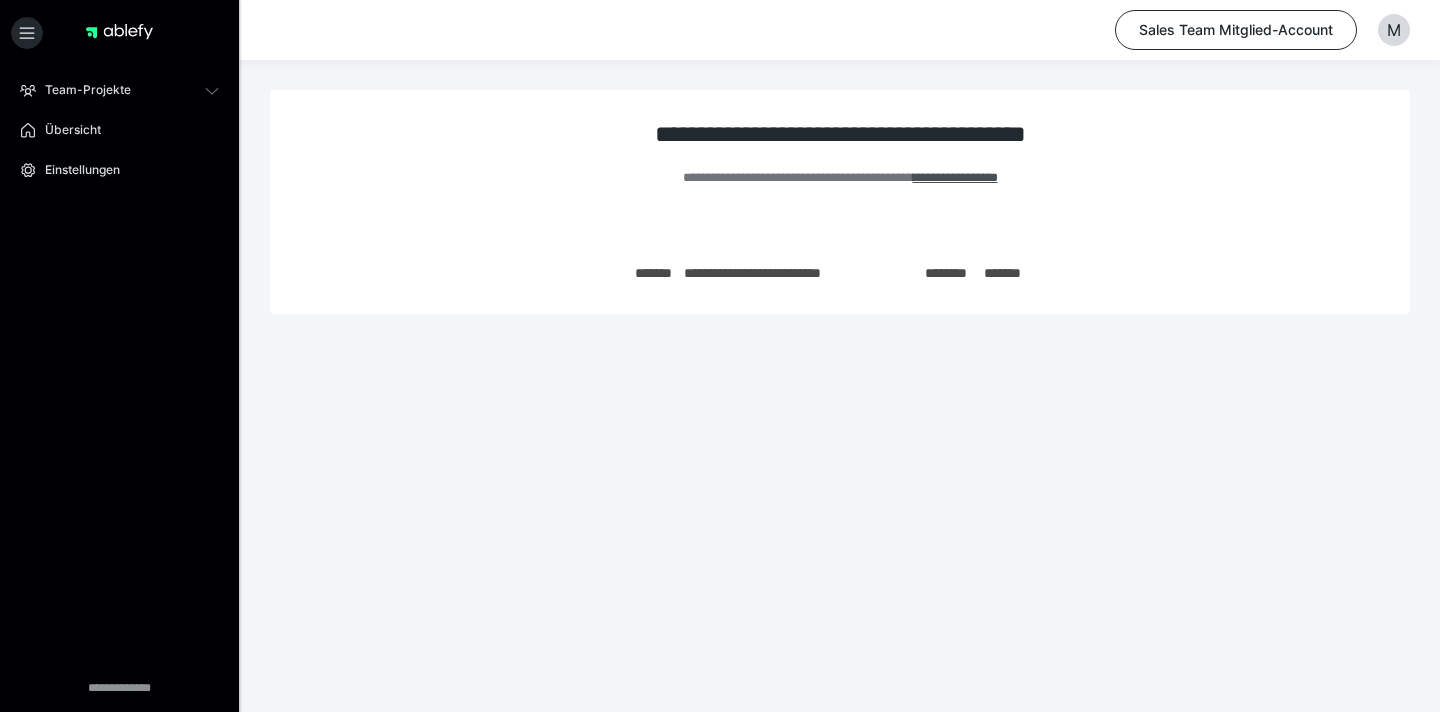 scroll, scrollTop: 0, scrollLeft: 0, axis: both 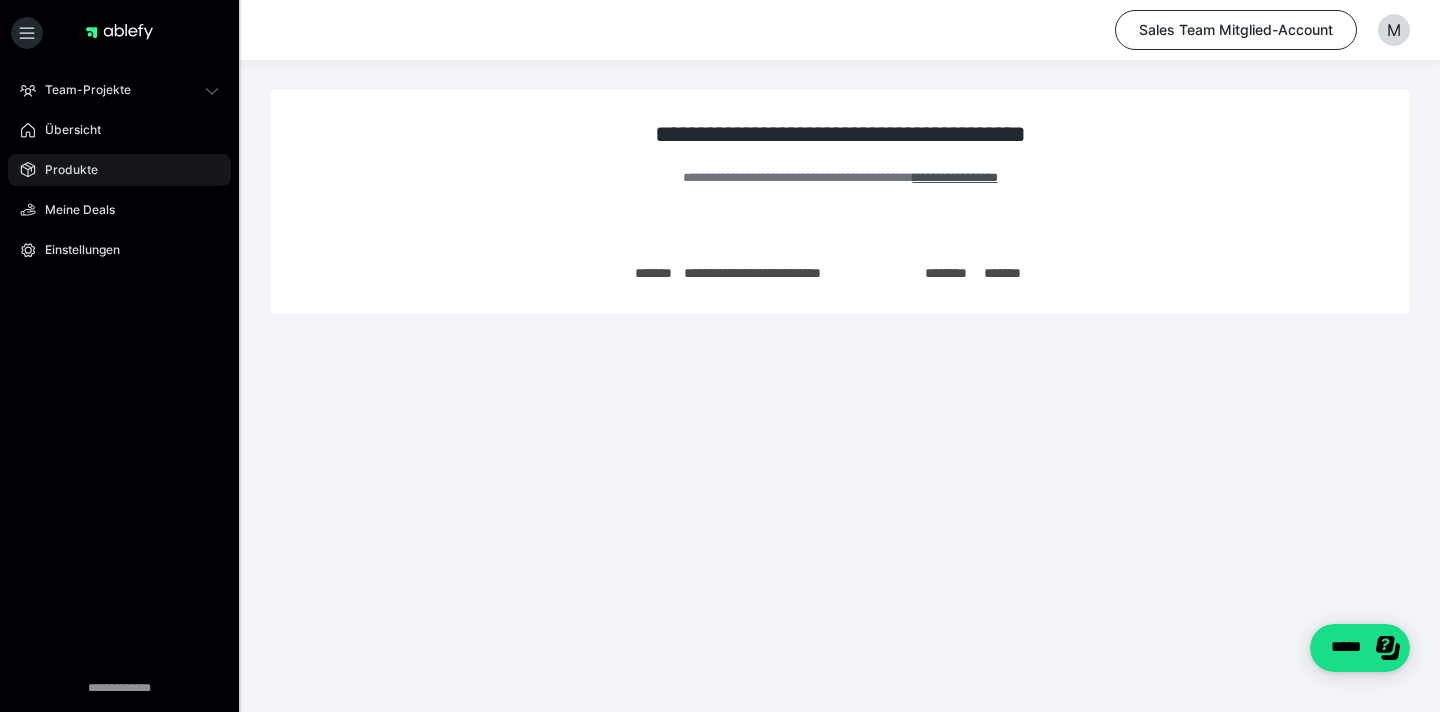 click on "Produkte" at bounding box center [64, 170] 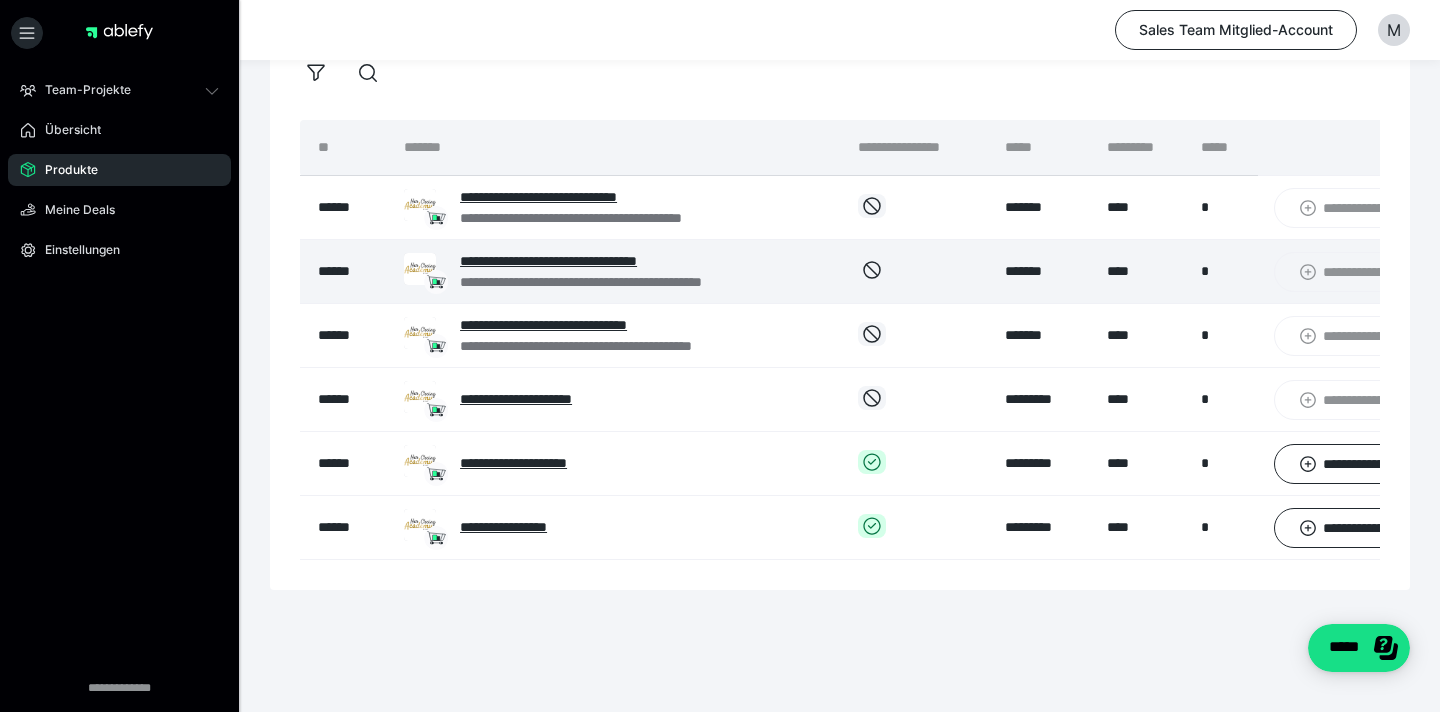 scroll, scrollTop: 109, scrollLeft: 0, axis: vertical 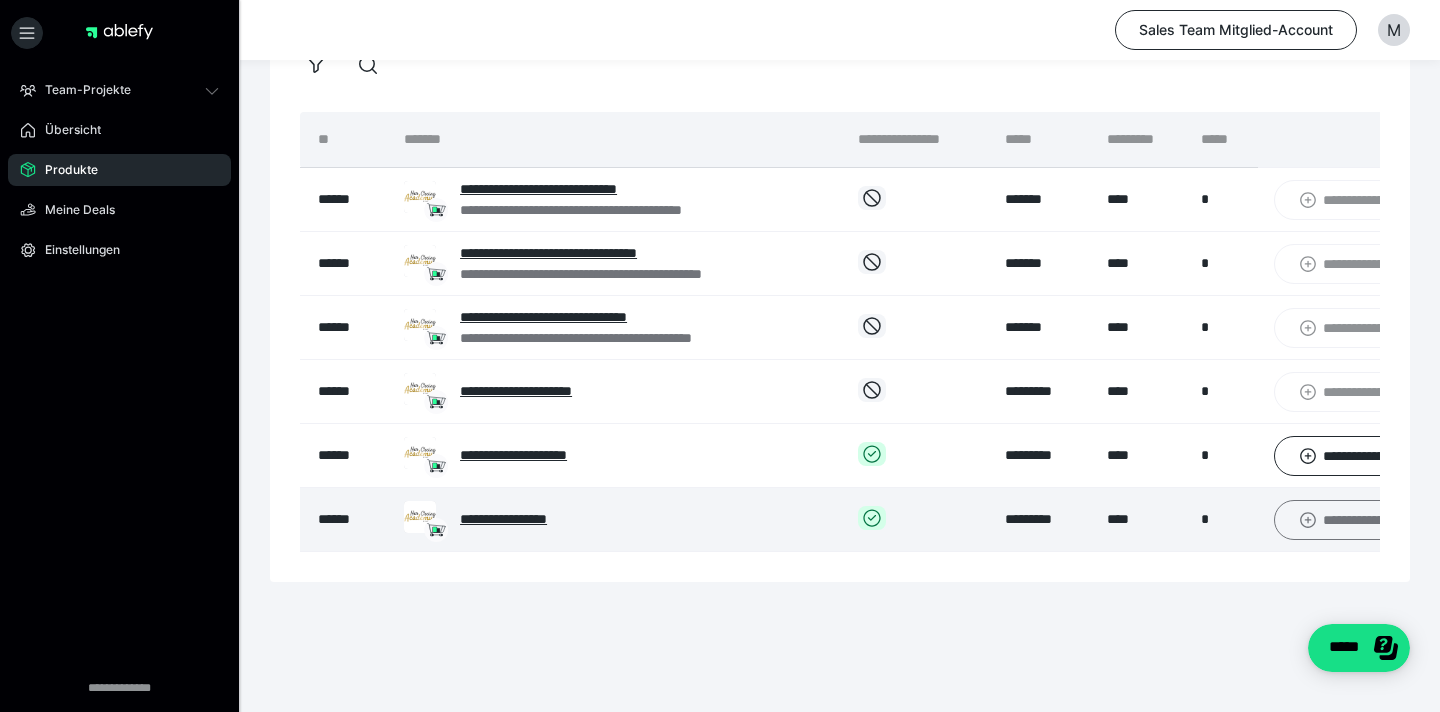 click on "**********" at bounding box center (1347, 520) 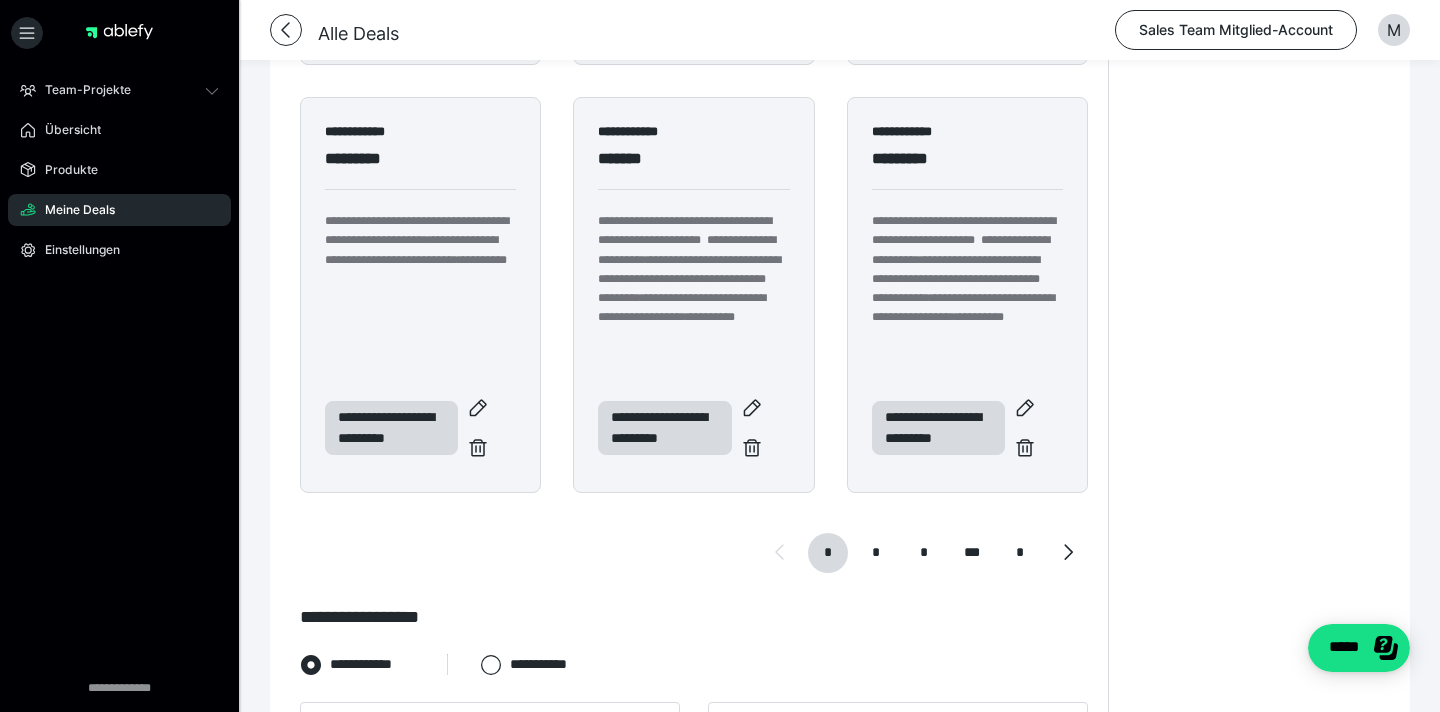 scroll, scrollTop: 789, scrollLeft: 0, axis: vertical 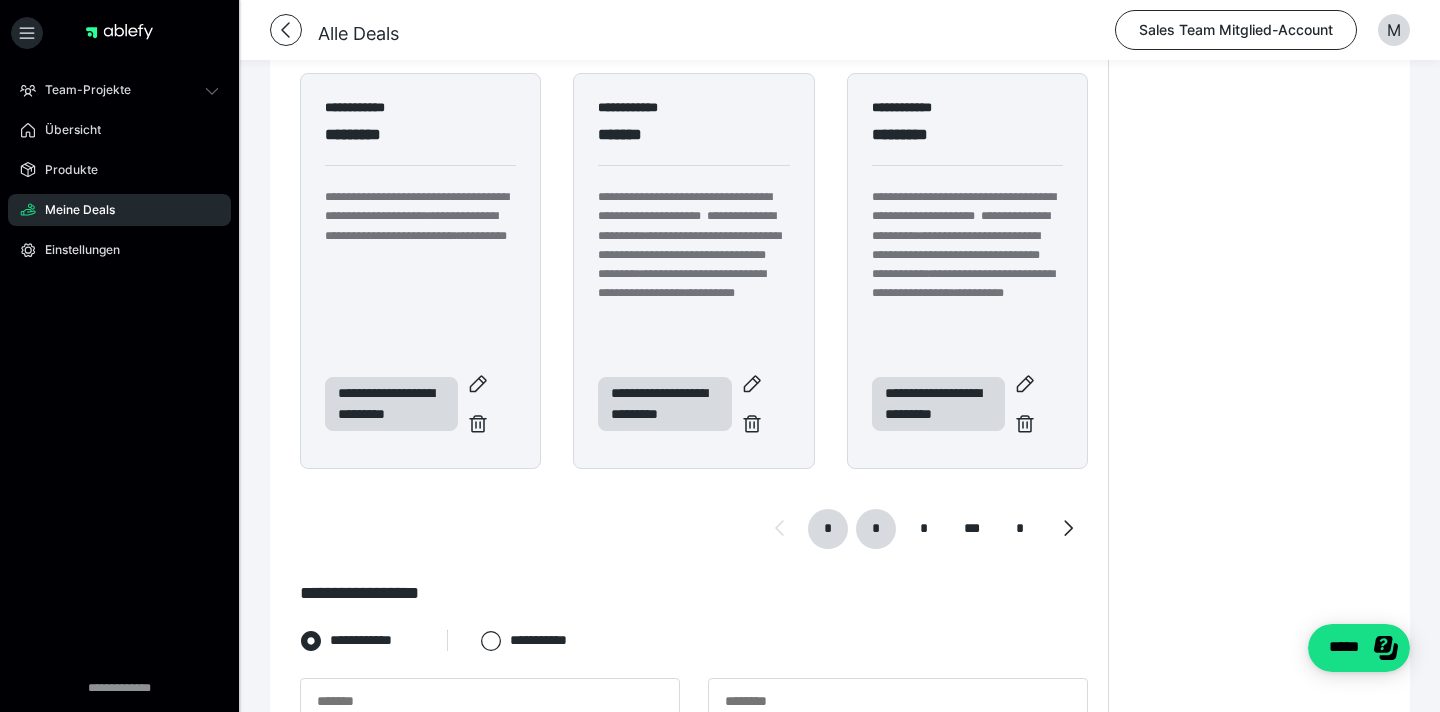 click on "*" at bounding box center (876, 529) 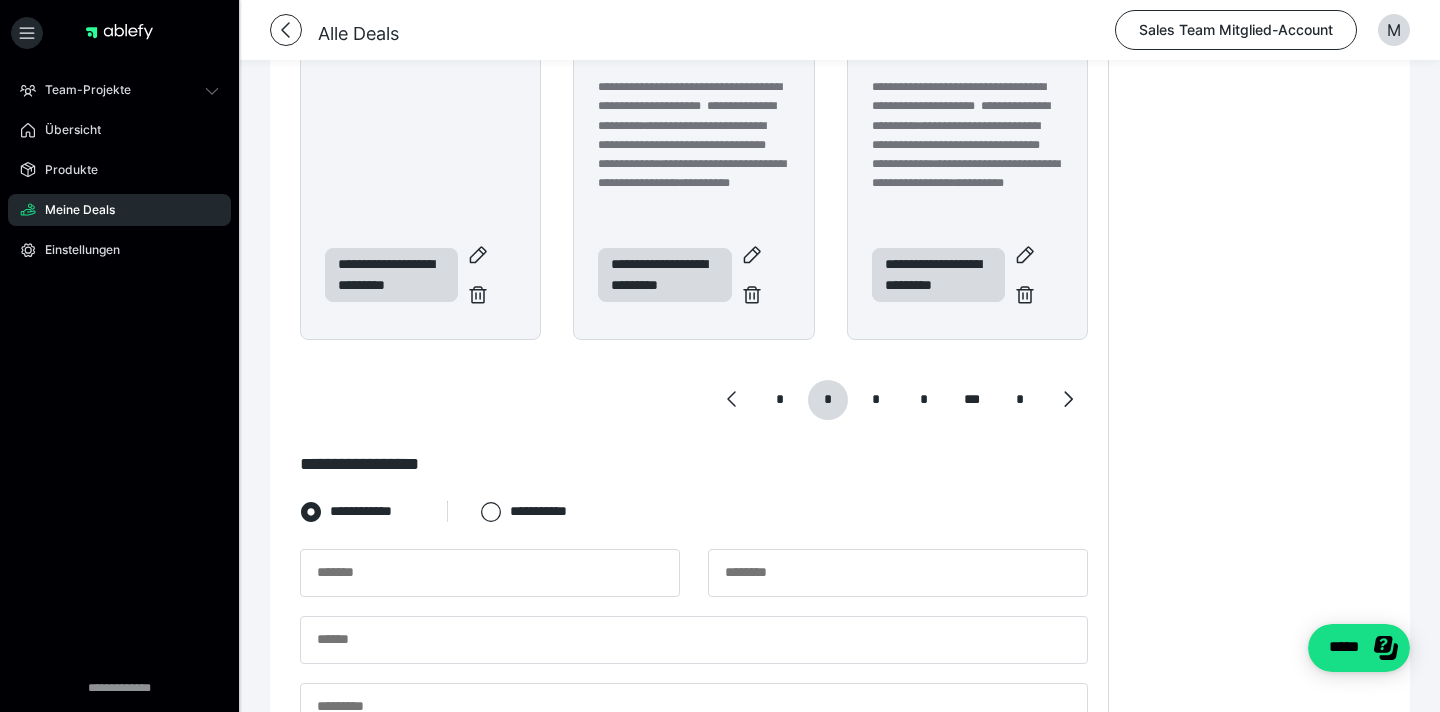 scroll, scrollTop: 1010, scrollLeft: 0, axis: vertical 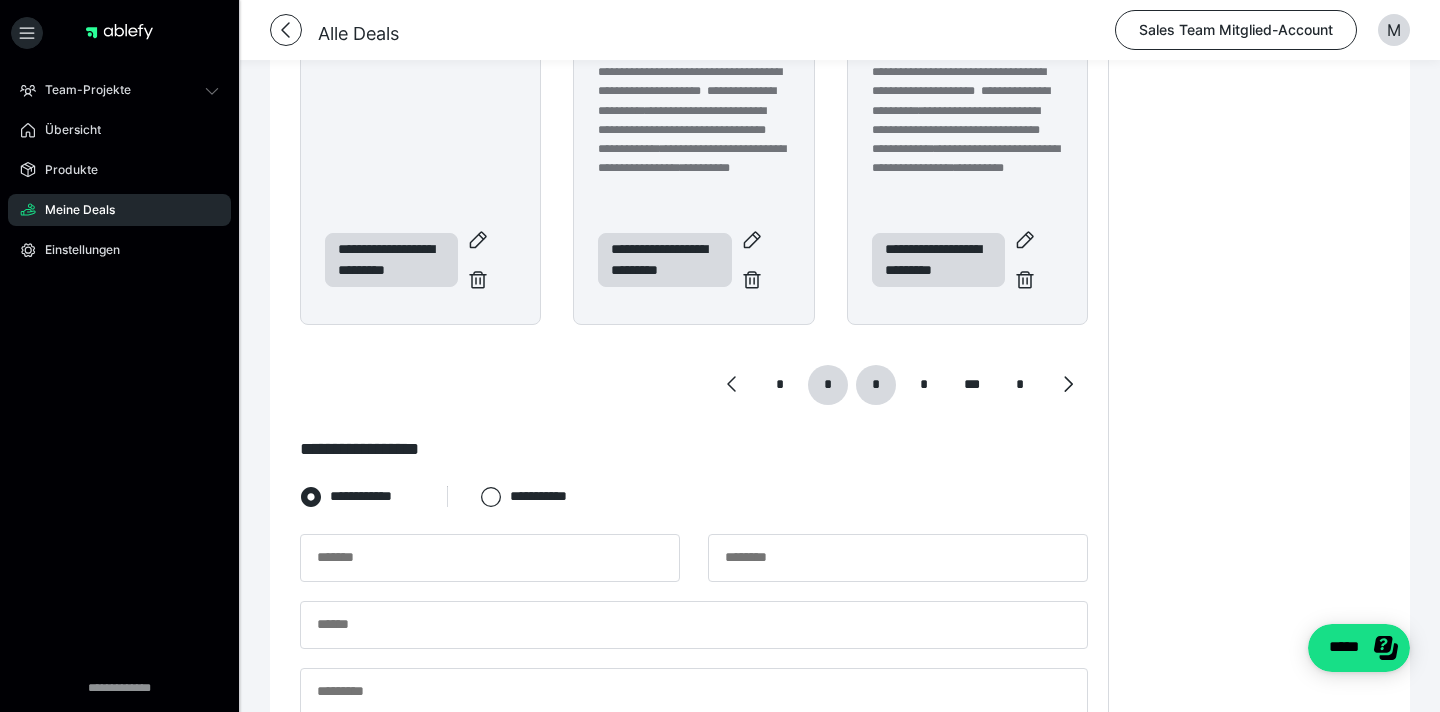 click on "*" at bounding box center (876, 385) 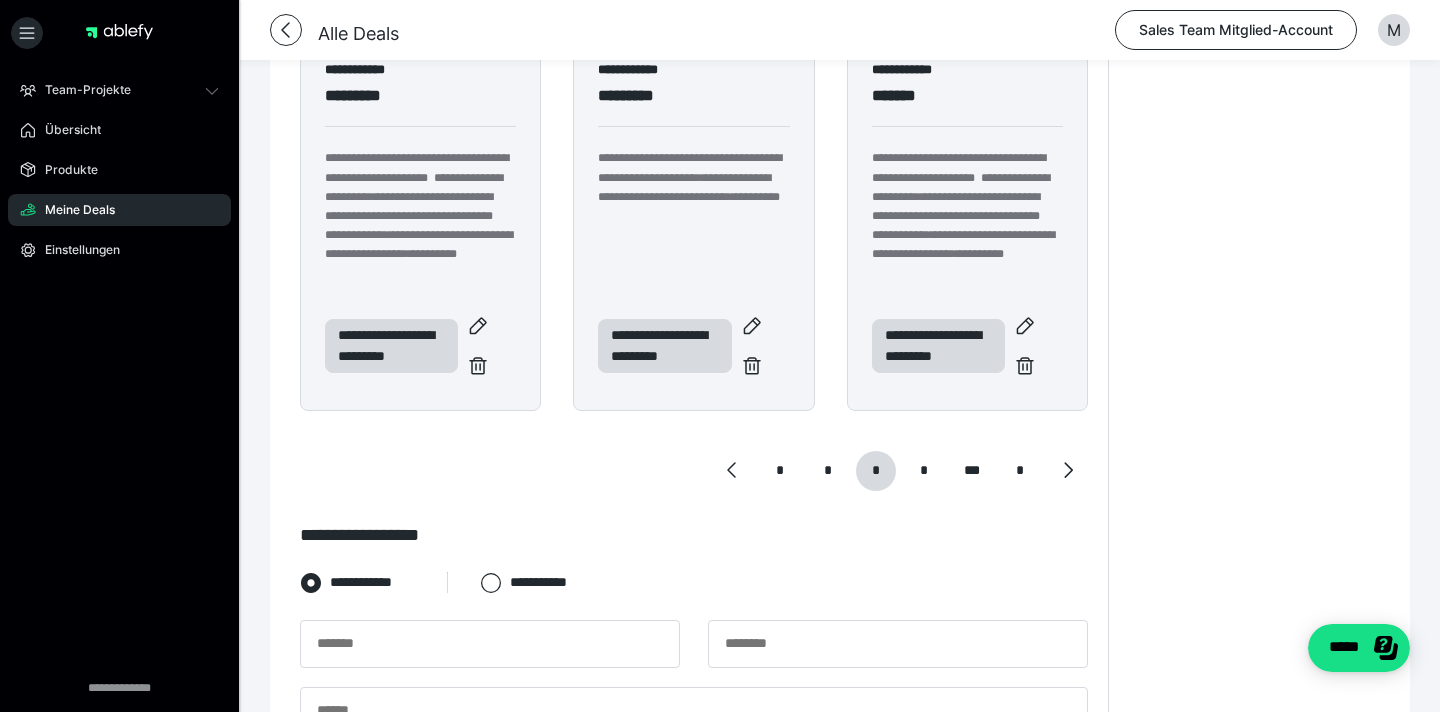 scroll, scrollTop: 881, scrollLeft: 0, axis: vertical 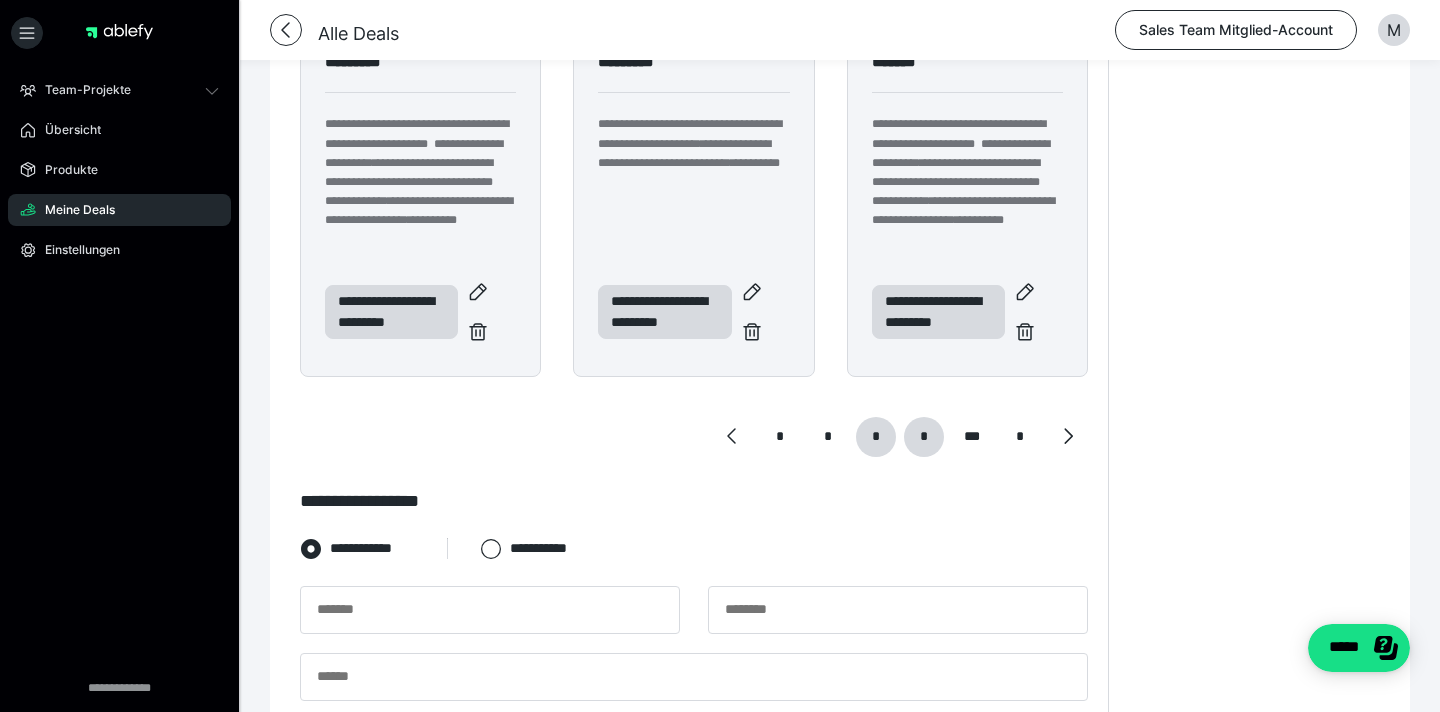 click on "*" at bounding box center (924, 437) 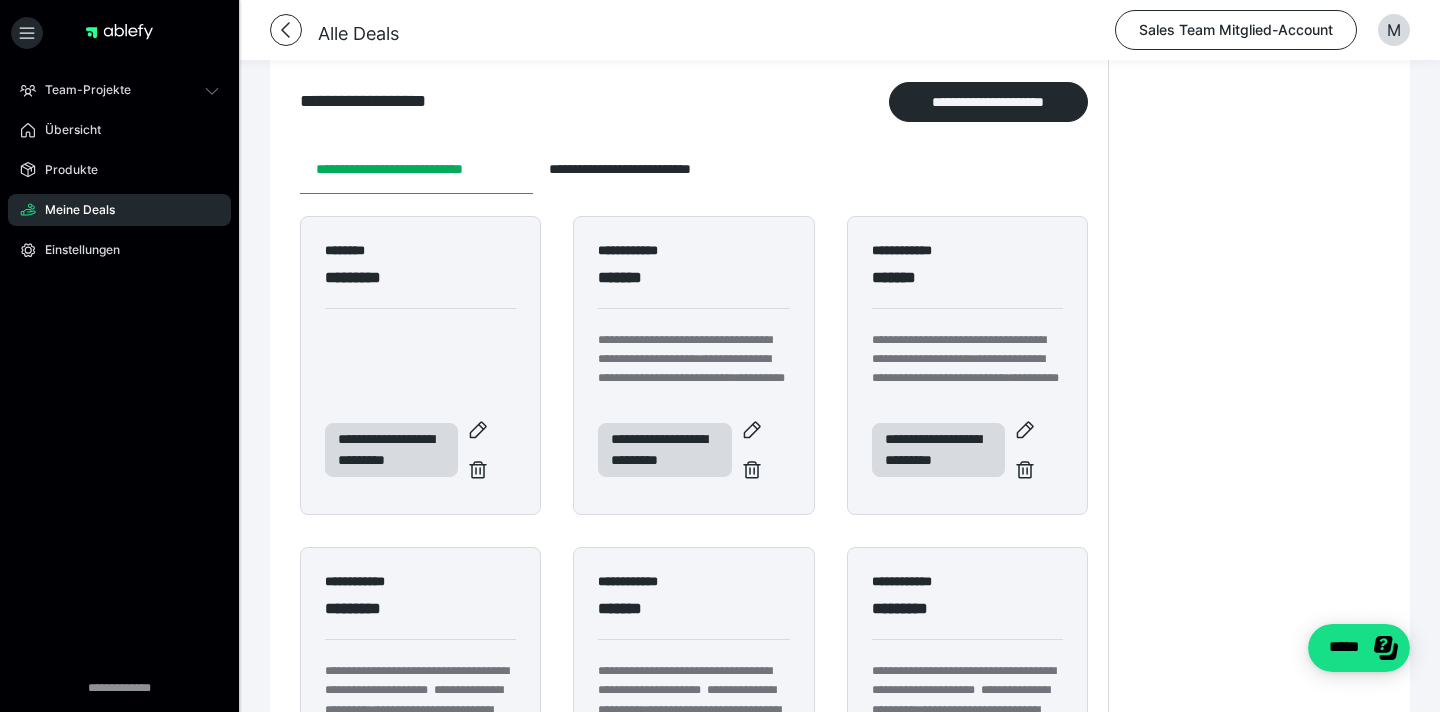 scroll, scrollTop: 320, scrollLeft: 0, axis: vertical 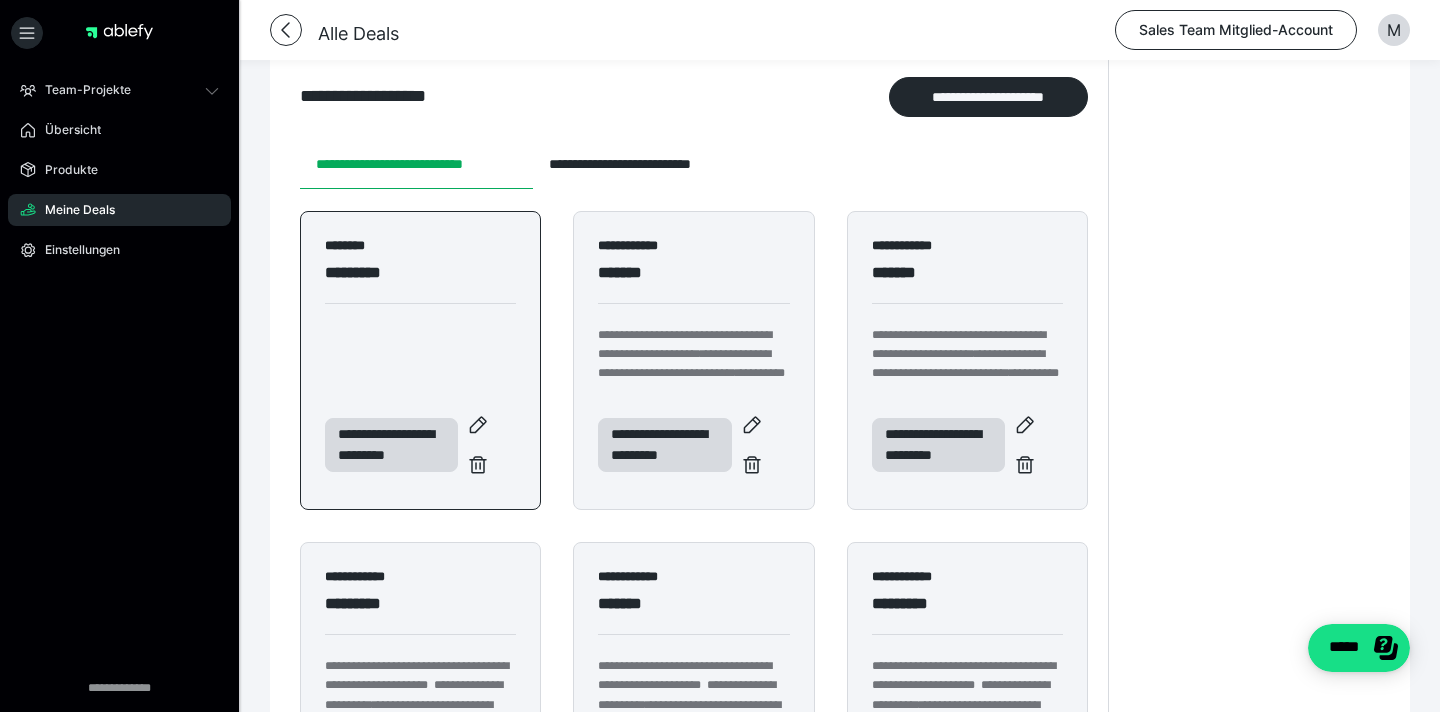 click on "******** *********" at bounding box center (420, 281) 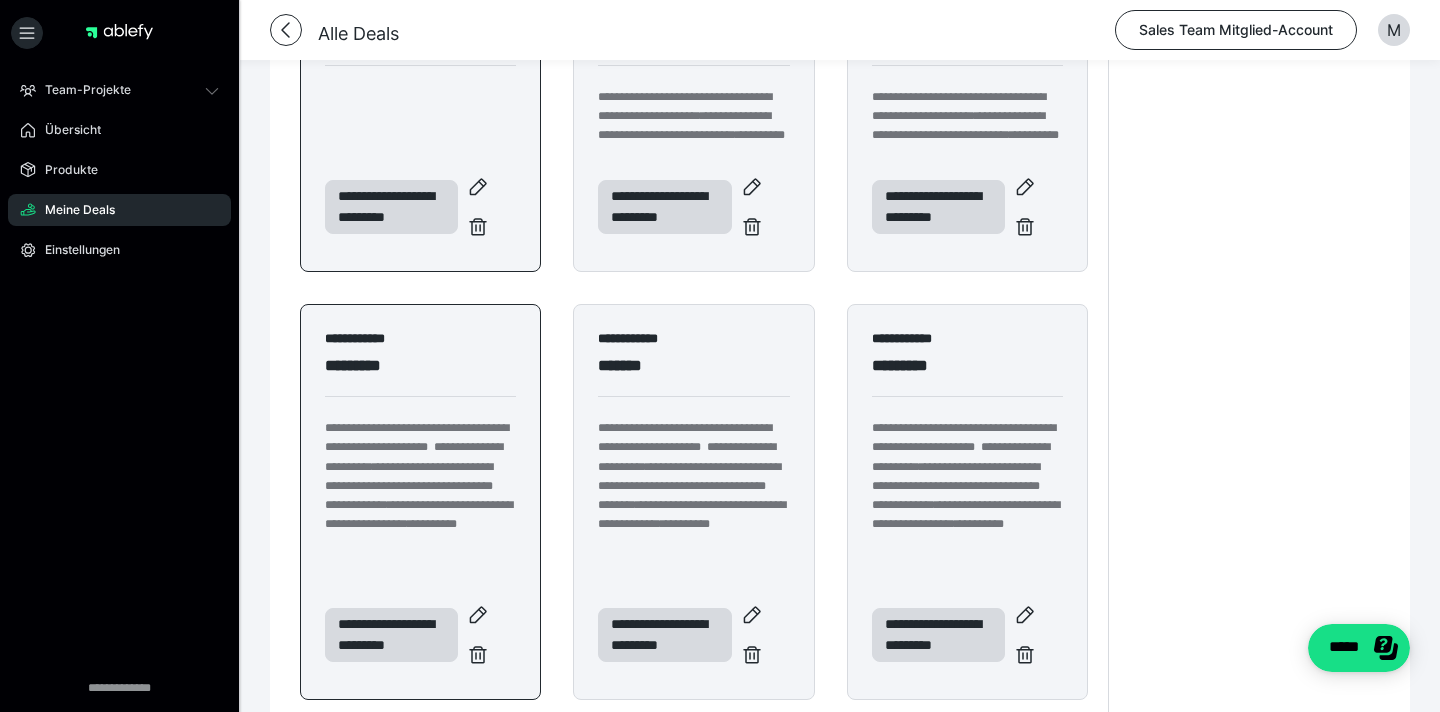 scroll, scrollTop: 282, scrollLeft: 0, axis: vertical 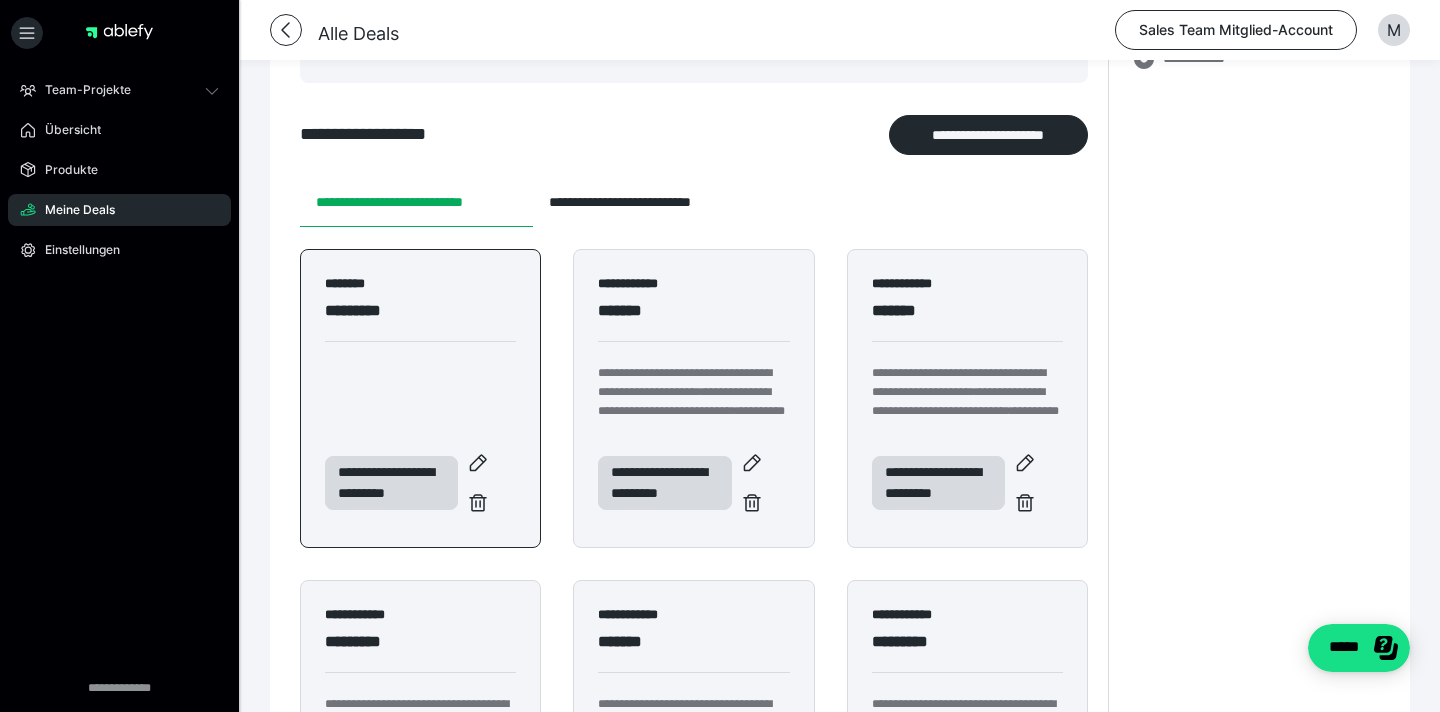 click on "**********" at bounding box center (420, 398) 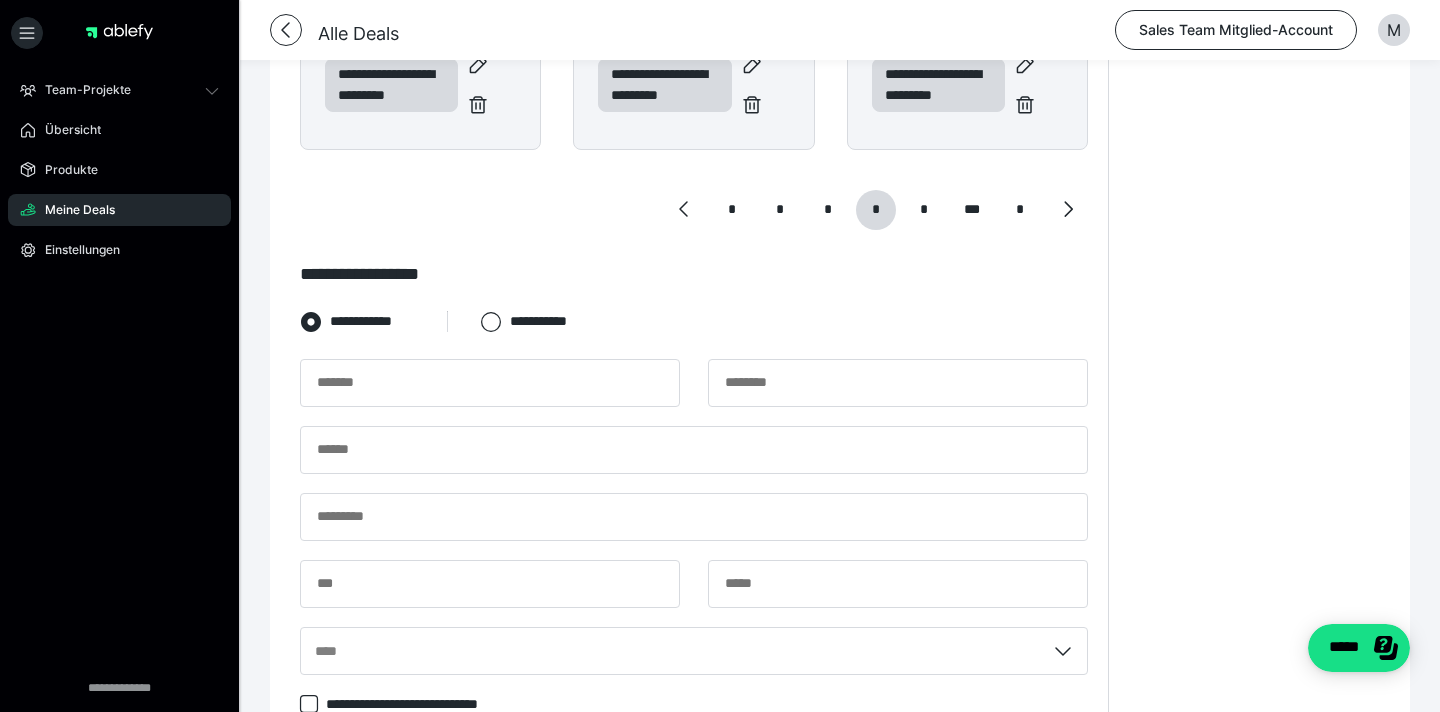 scroll, scrollTop: 1124, scrollLeft: 0, axis: vertical 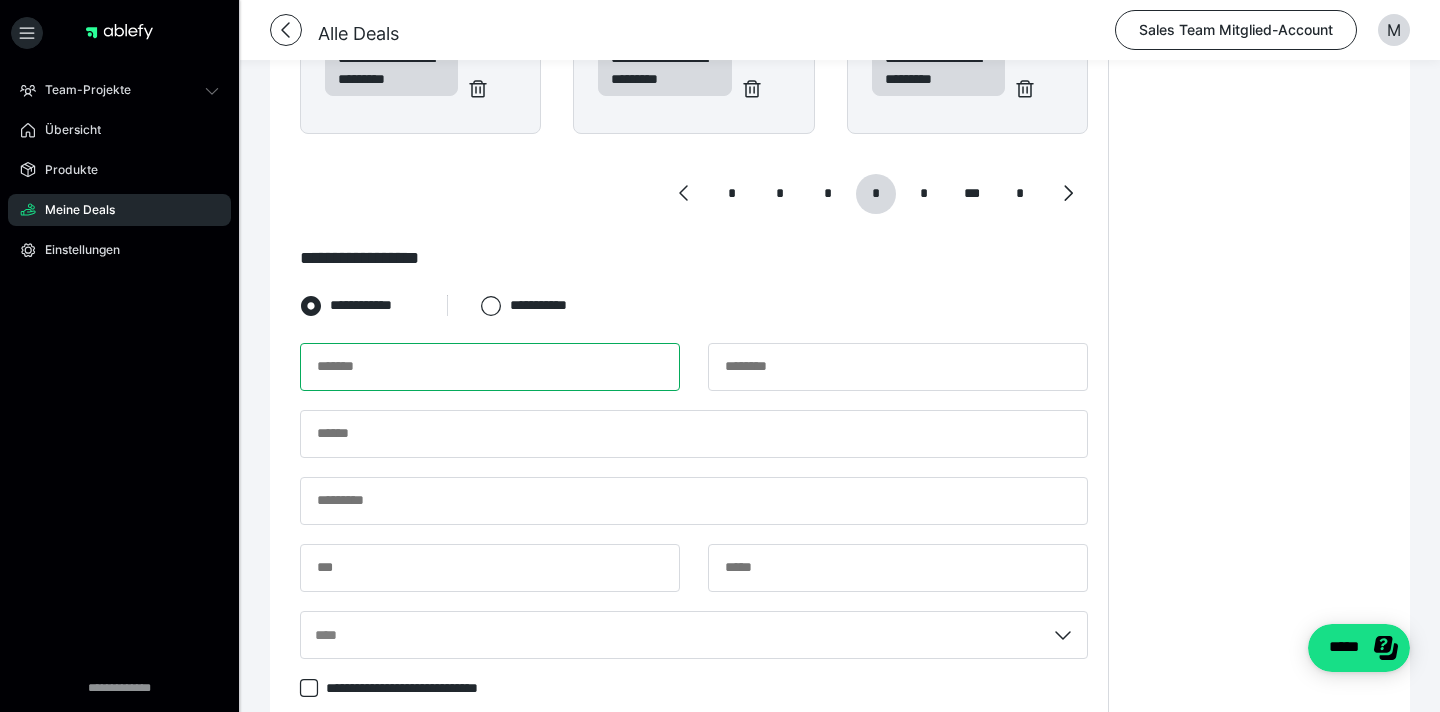click at bounding box center (490, 367) 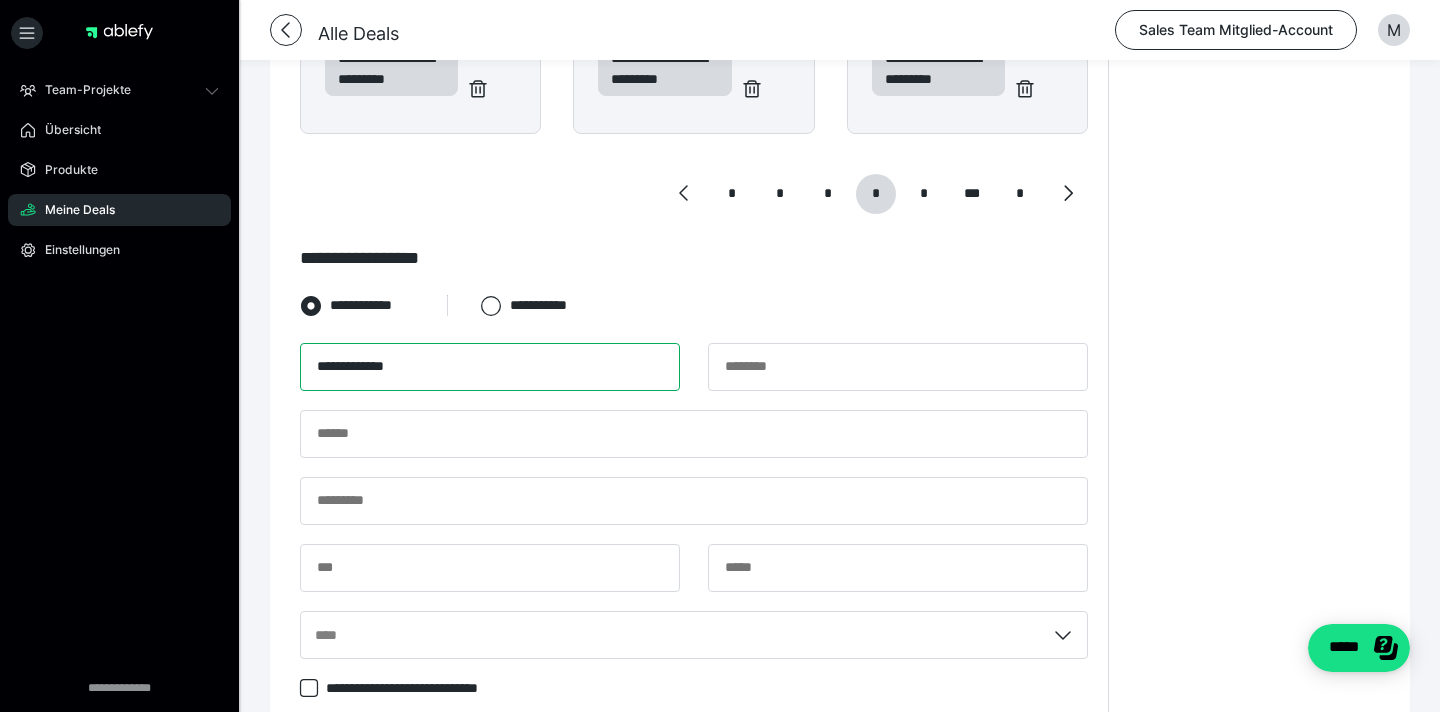 drag, startPoint x: 377, startPoint y: 384, endPoint x: 465, endPoint y: 388, distance: 88.09086 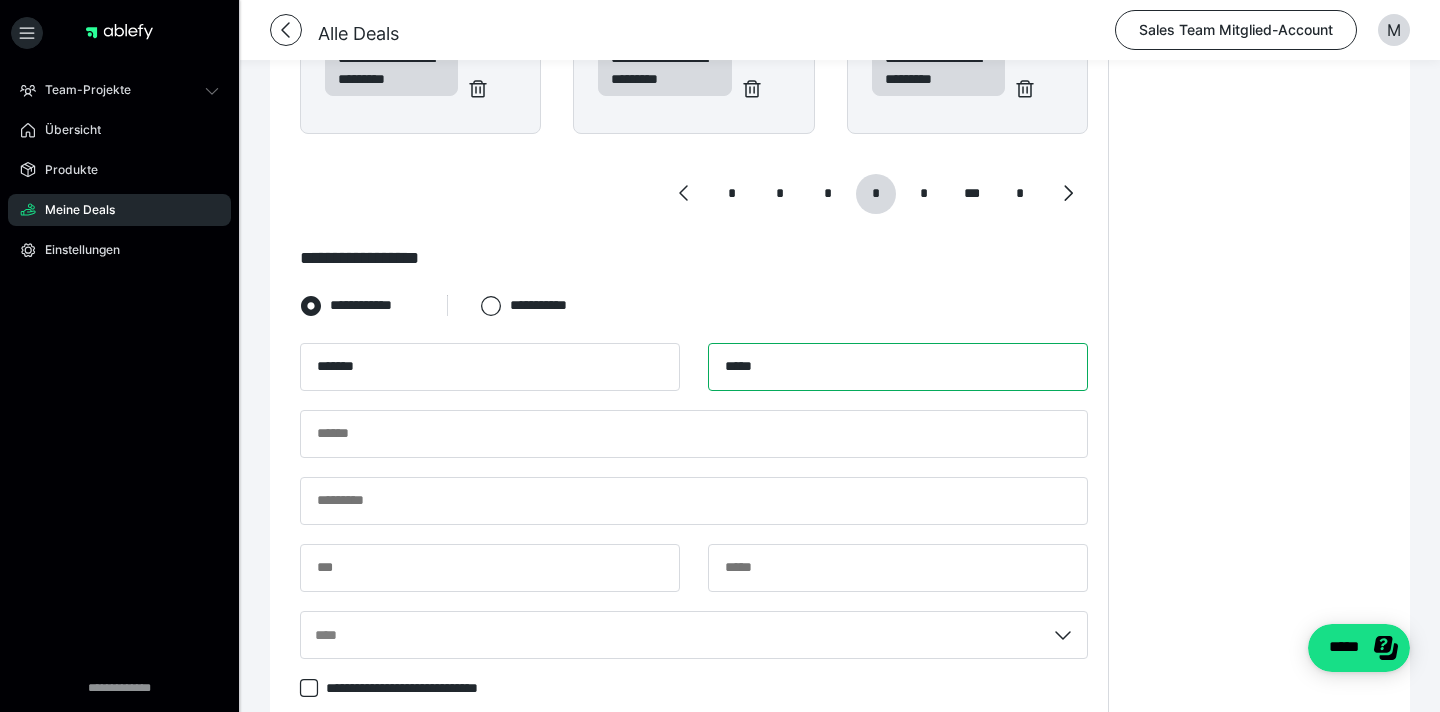 type on "*****" 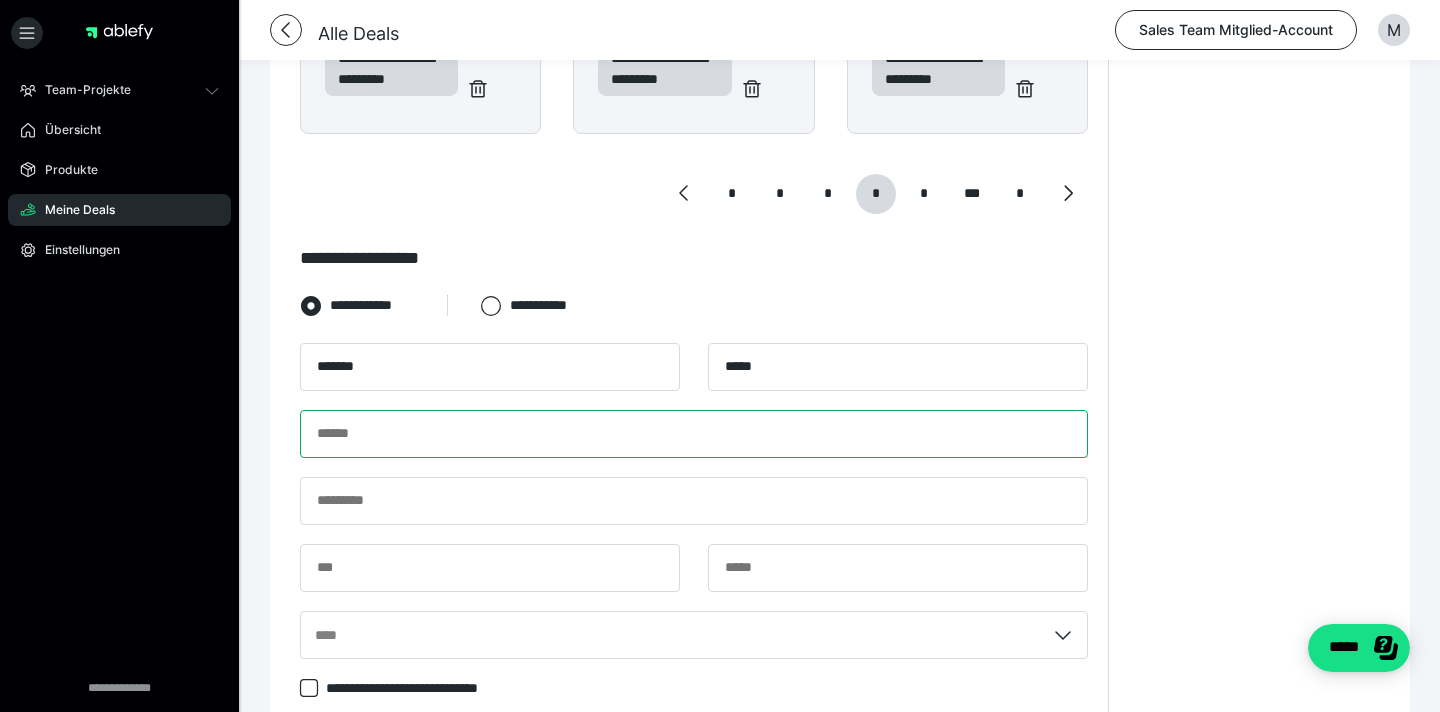 click at bounding box center (694, 434) 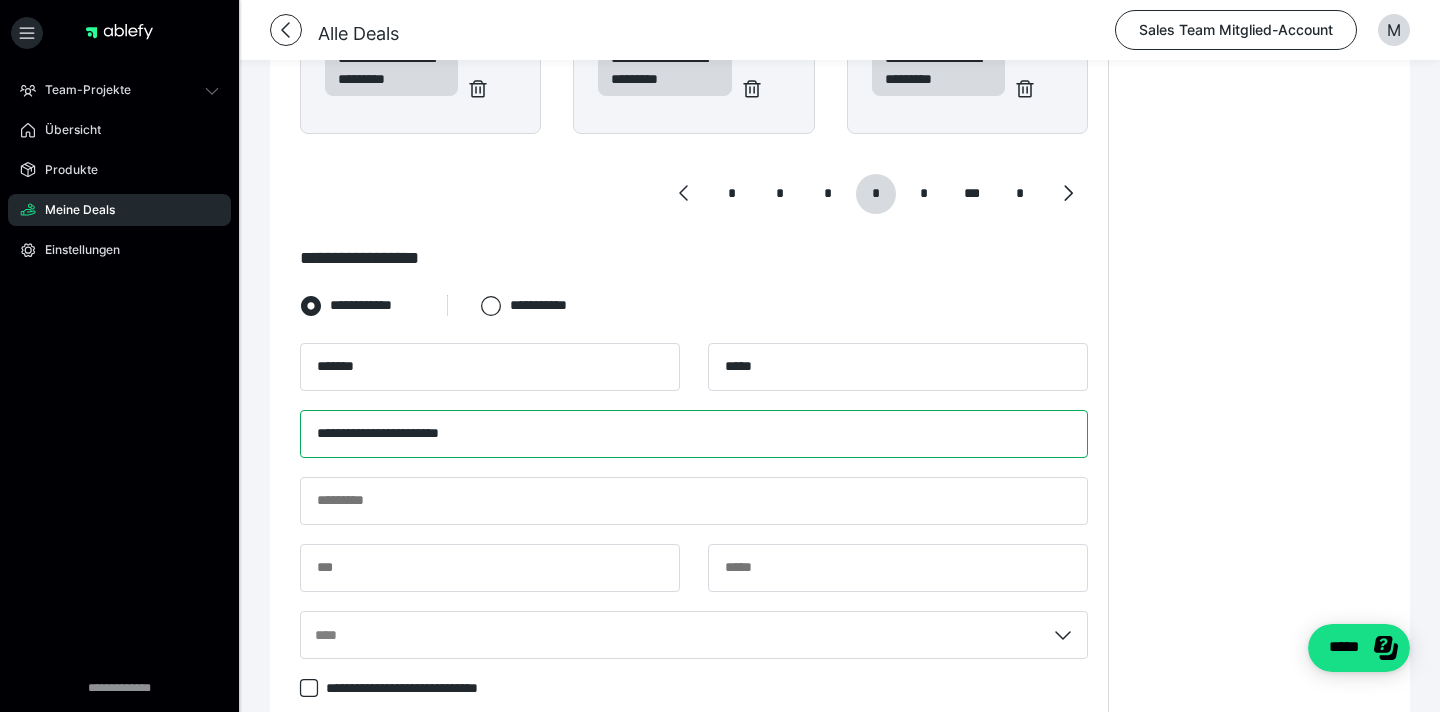 type on "**********" 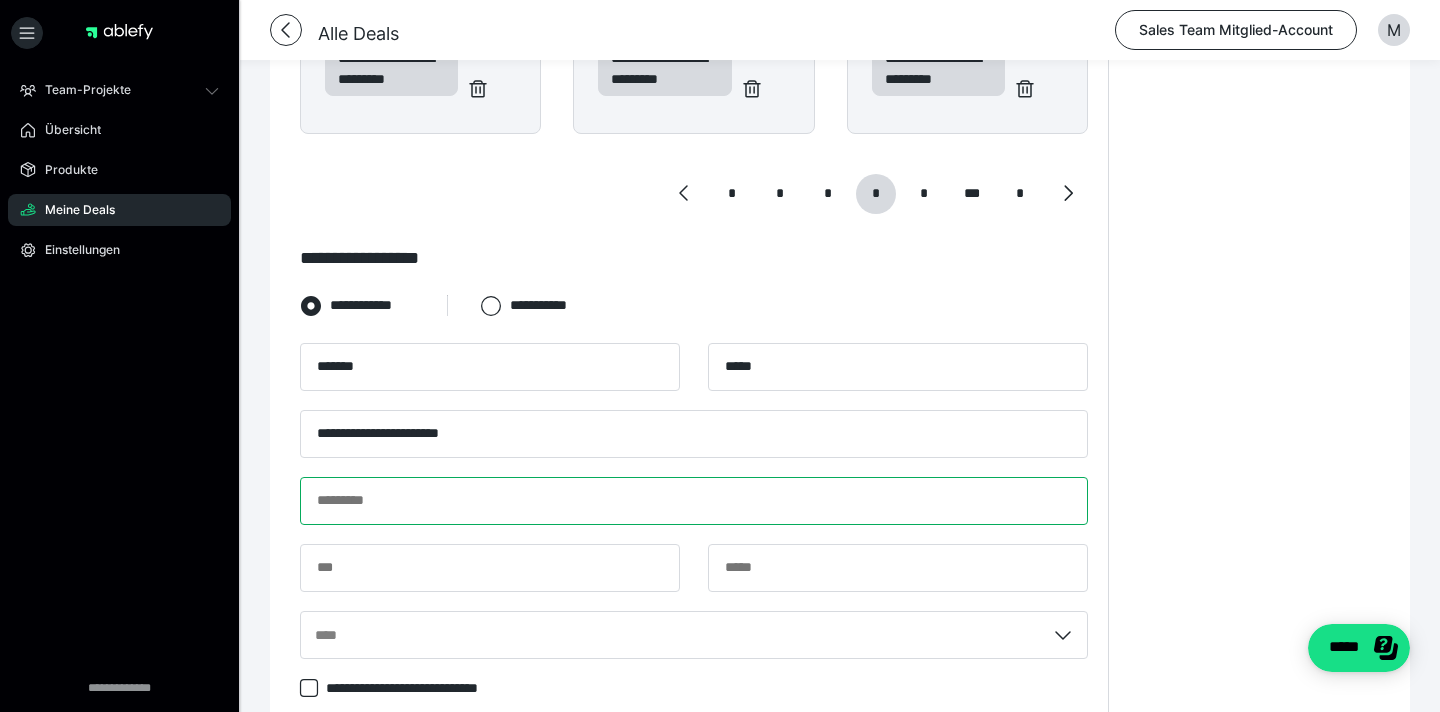 click at bounding box center (694, 501) 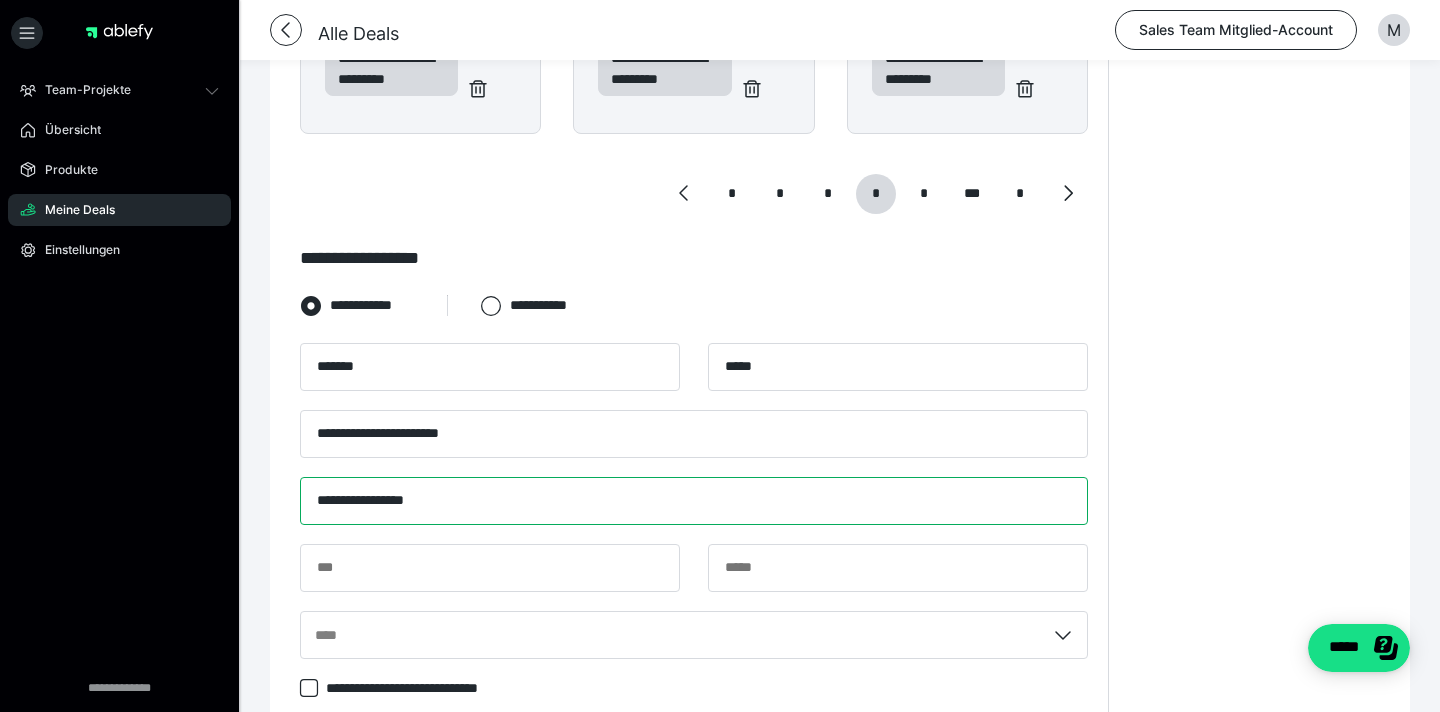 paste on "*********" 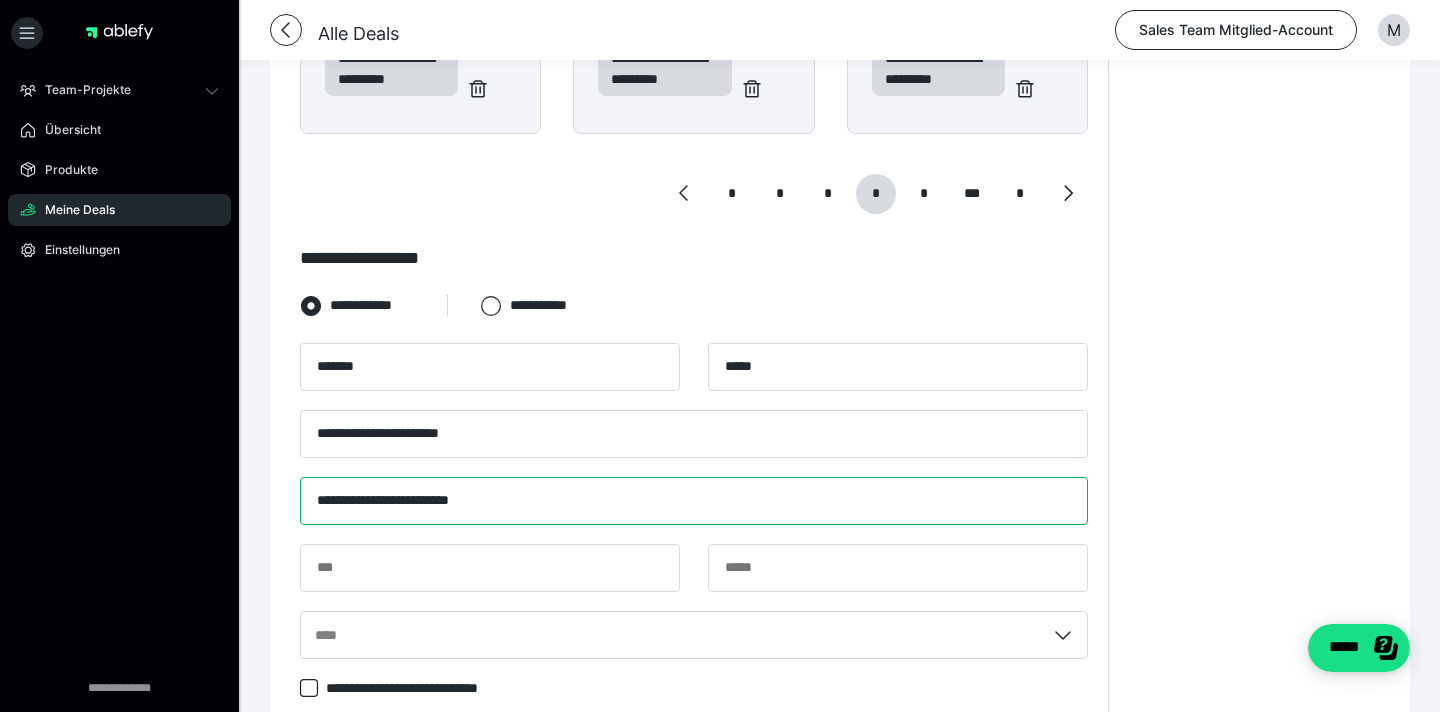 type on "**********" 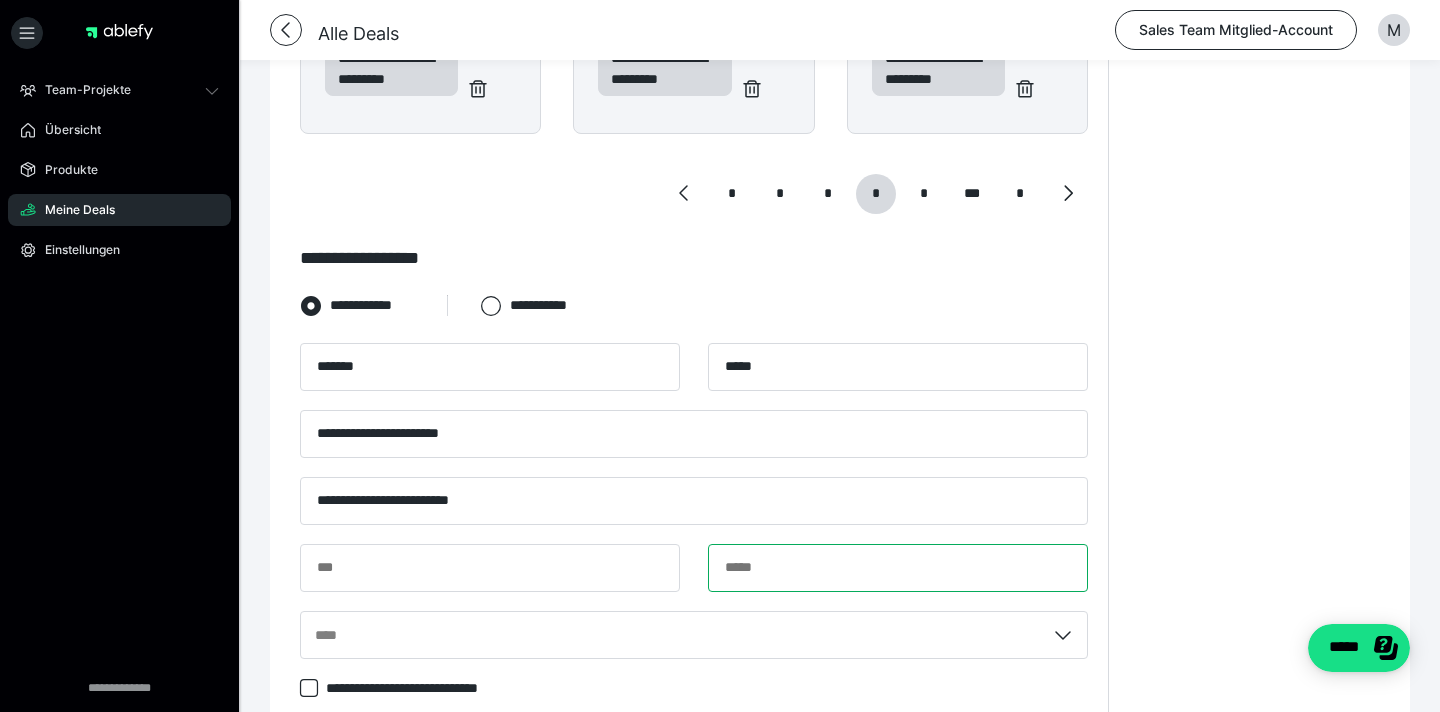 click at bounding box center [898, 568] 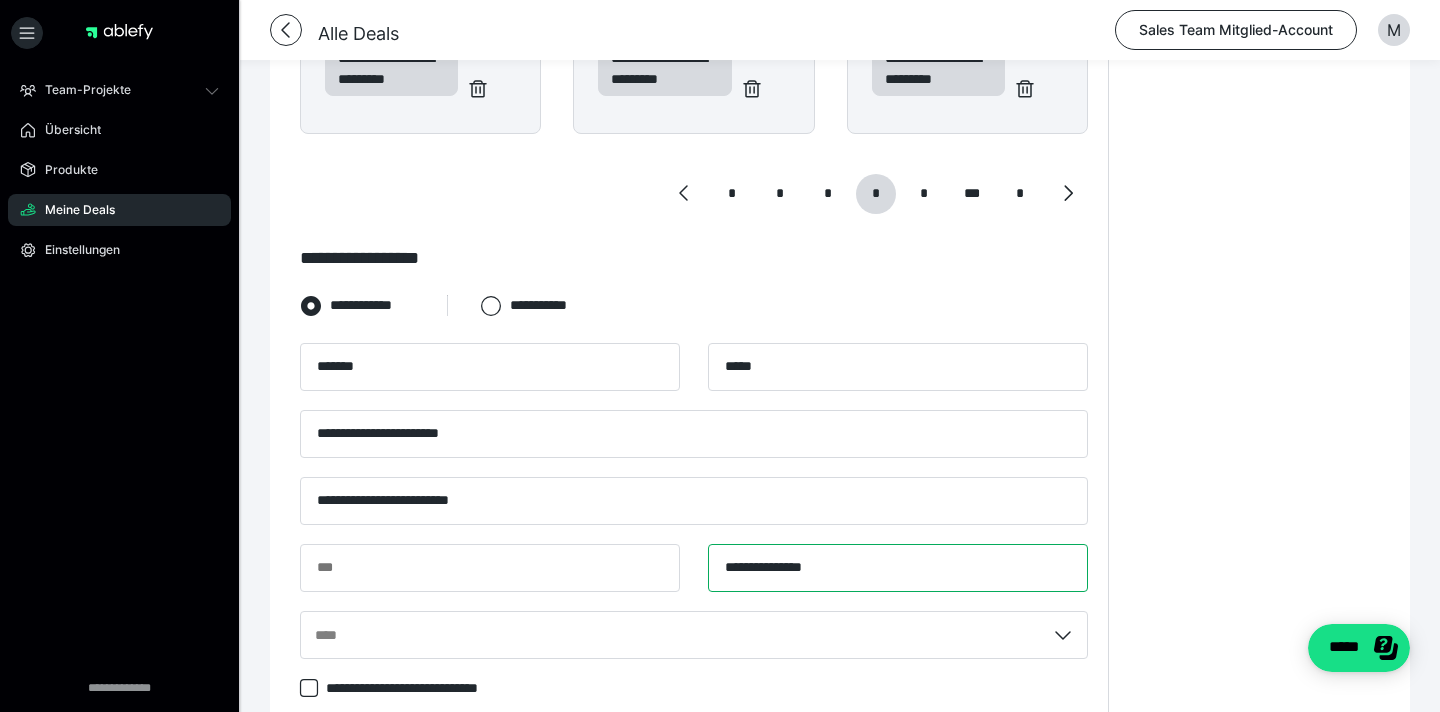 type on "**********" 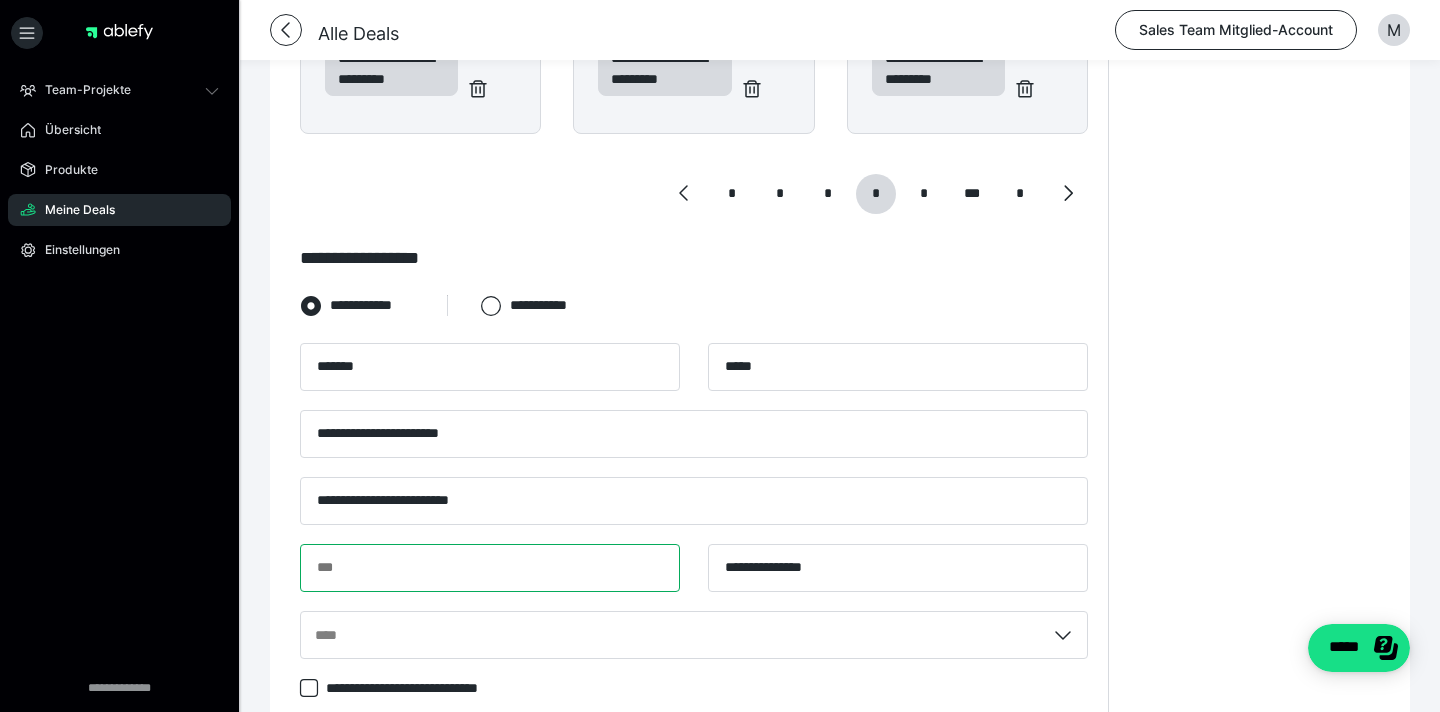 click at bounding box center (490, 568) 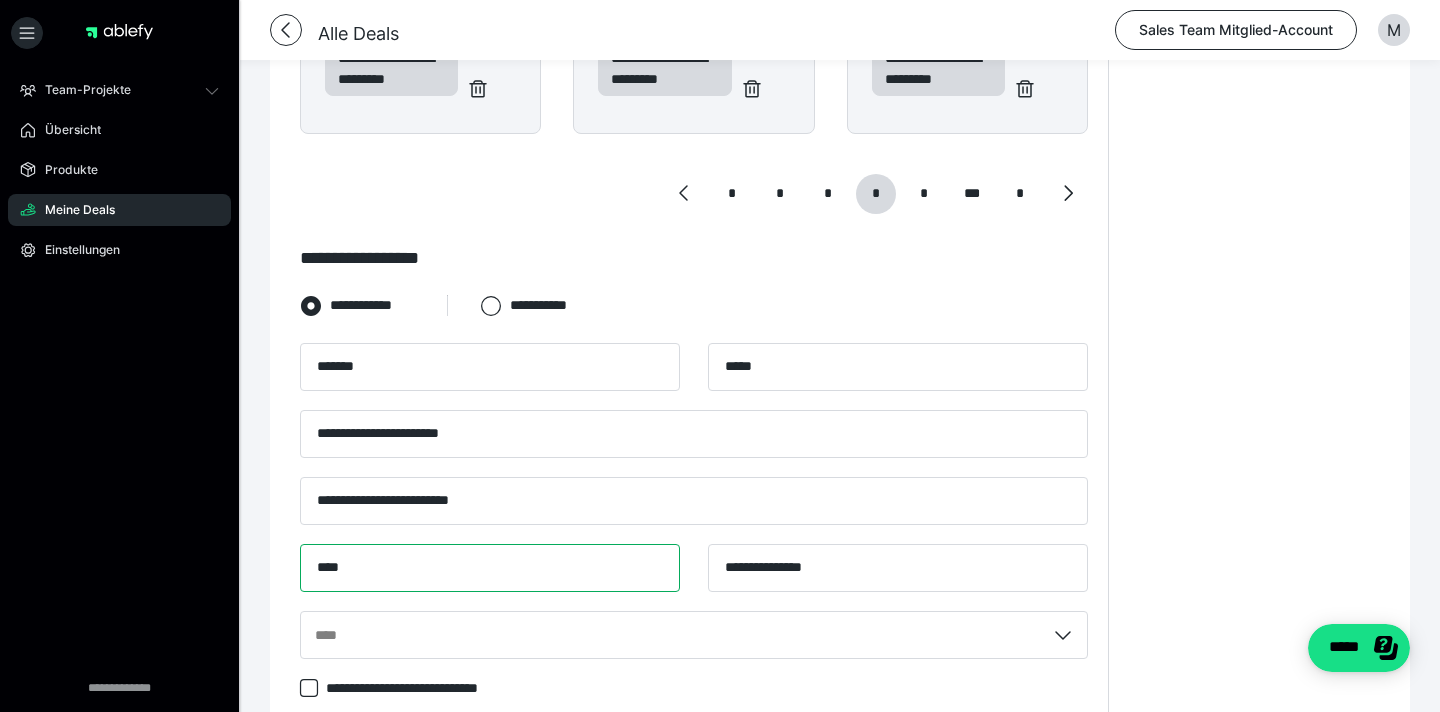 type on "****" 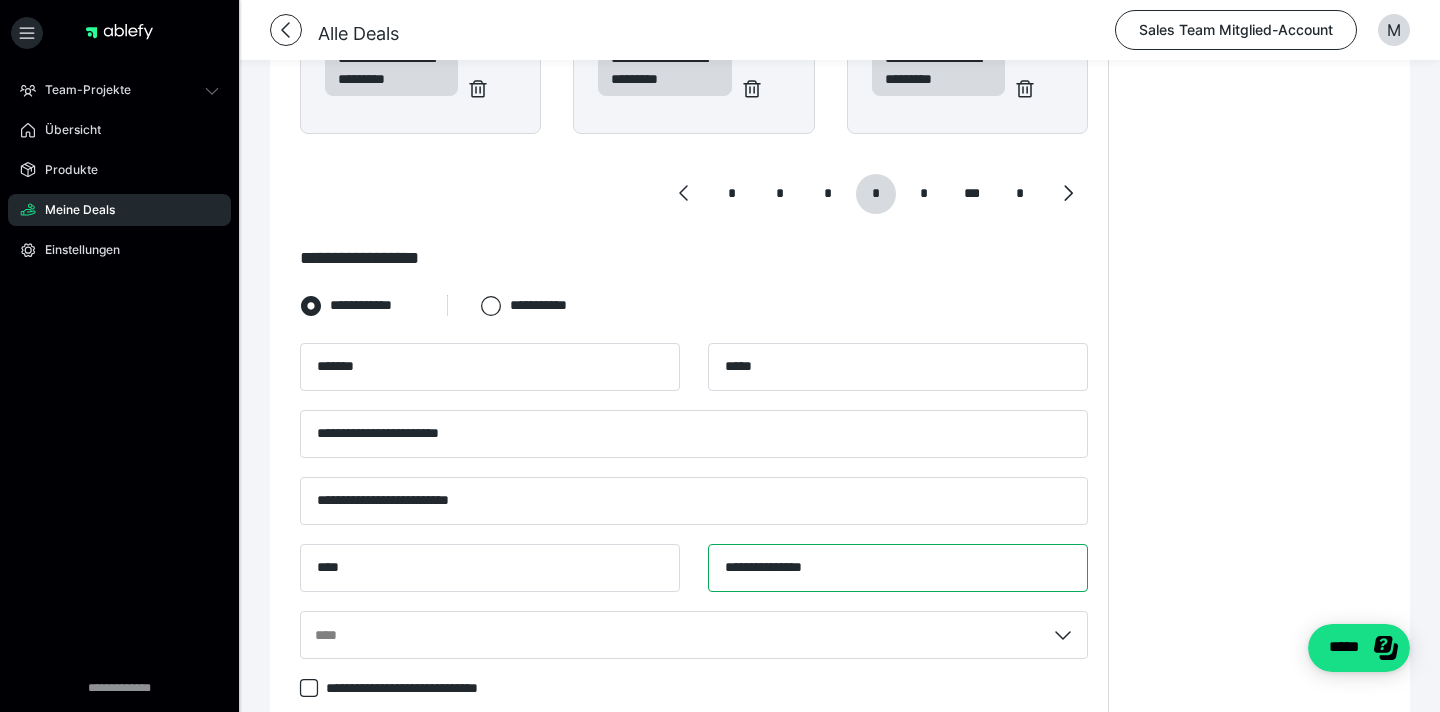 click on "**********" at bounding box center (898, 568) 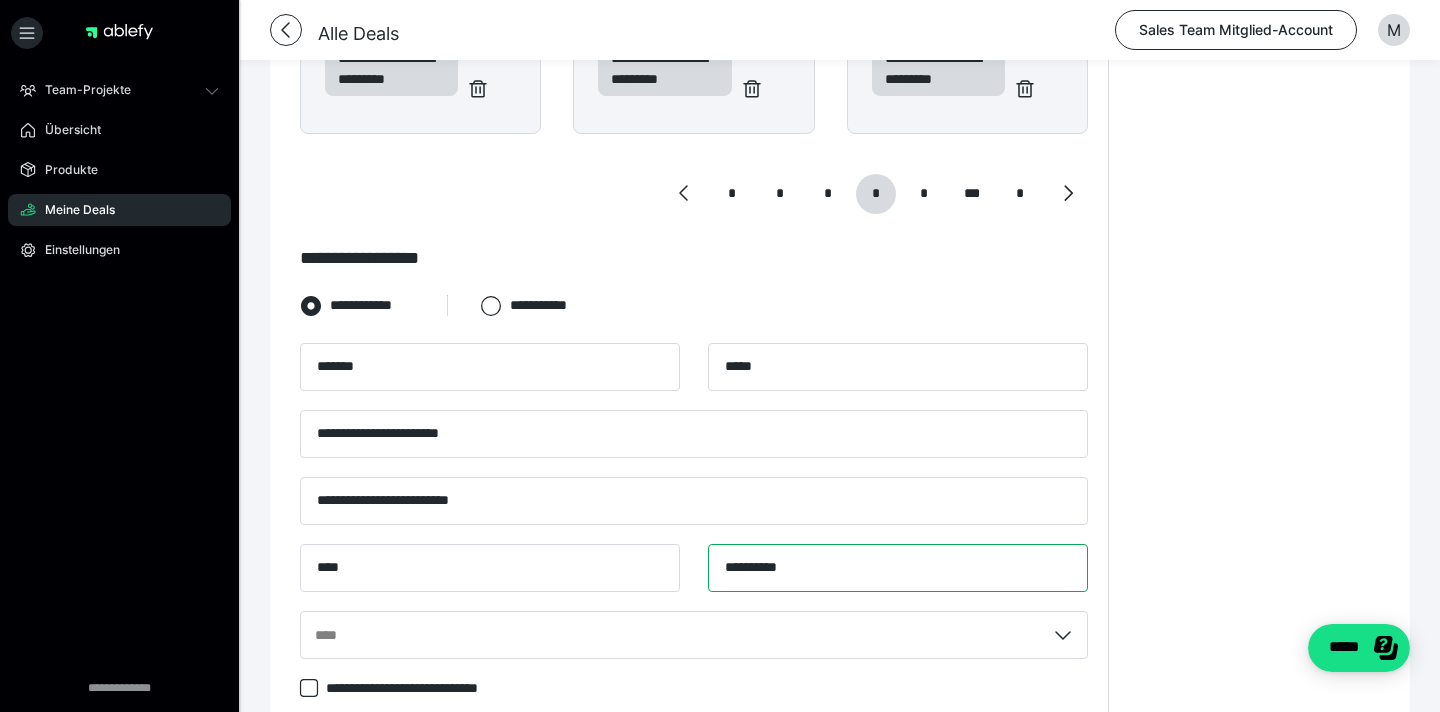 click on "*********" at bounding box center [898, 568] 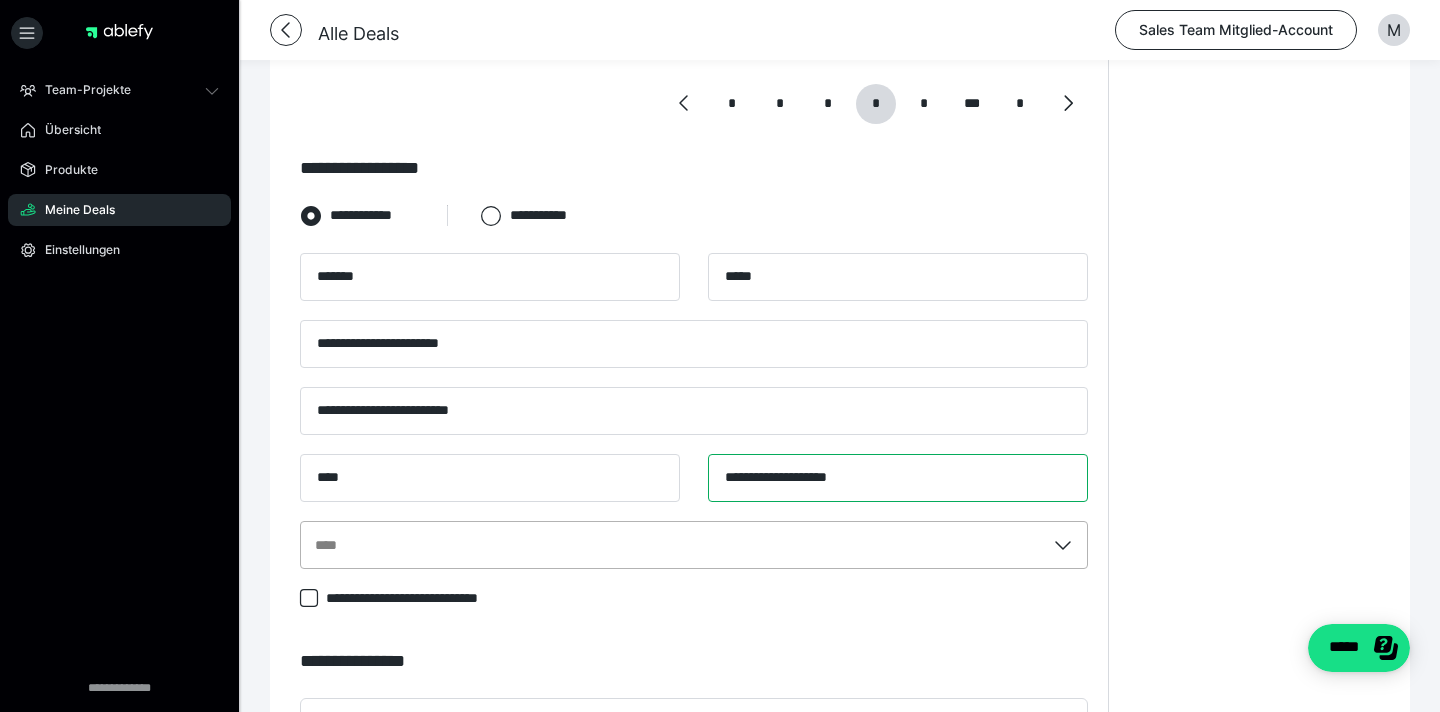 type on "**********" 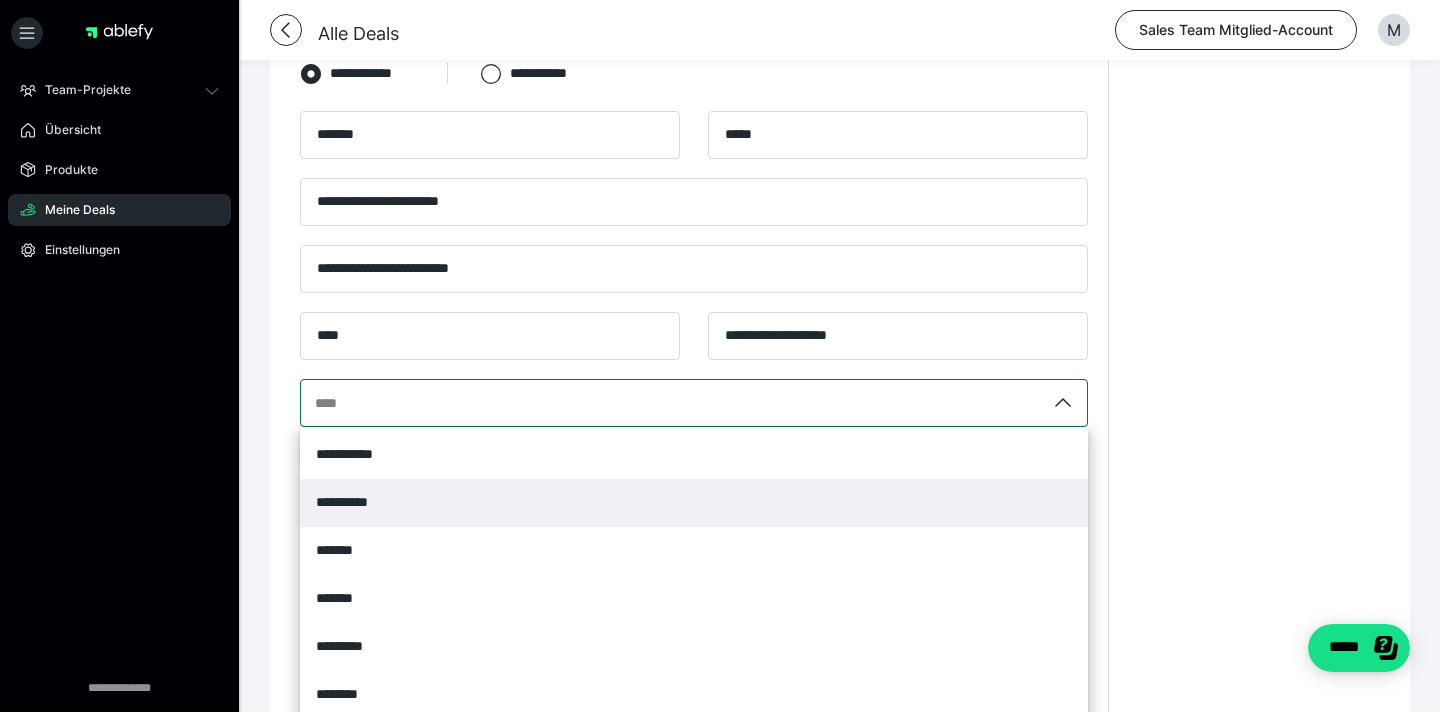 click on "**********" at bounding box center [694, 403] 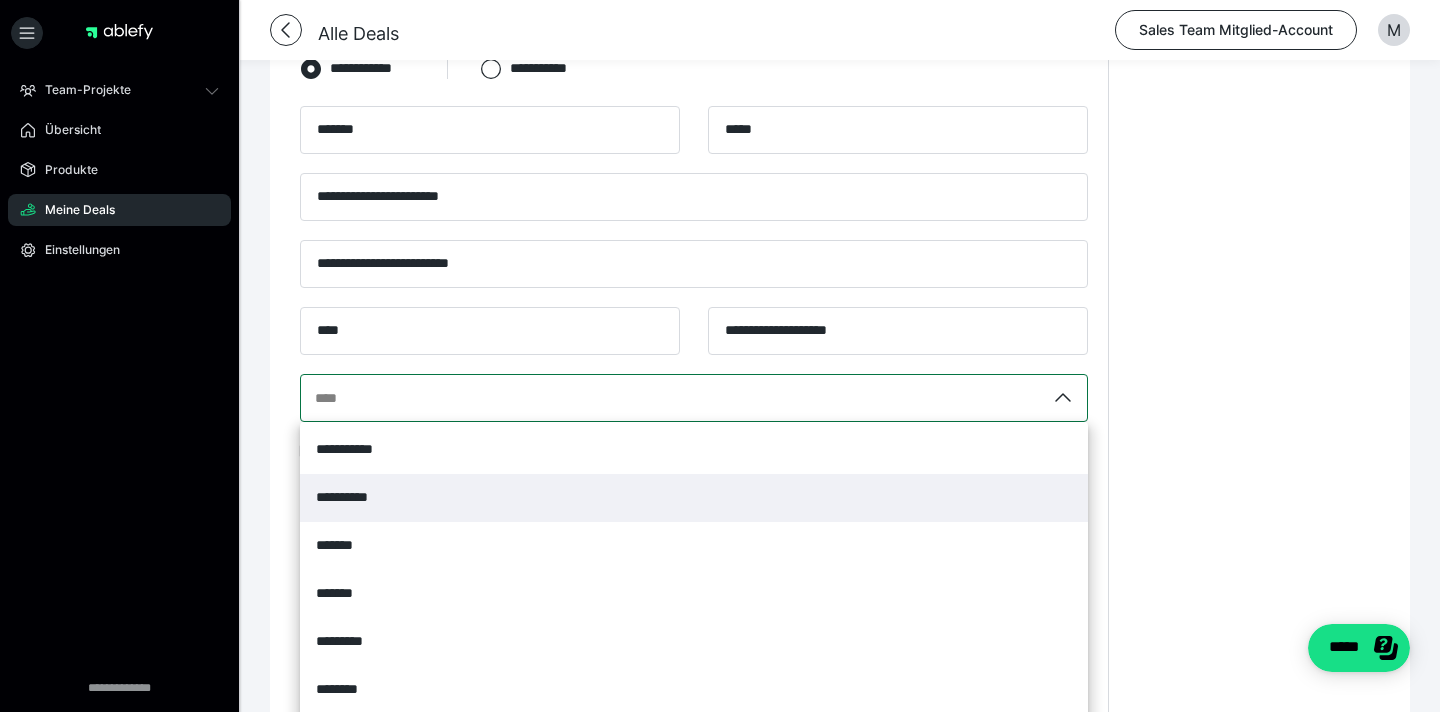 click on "**********" at bounding box center (316, 398) 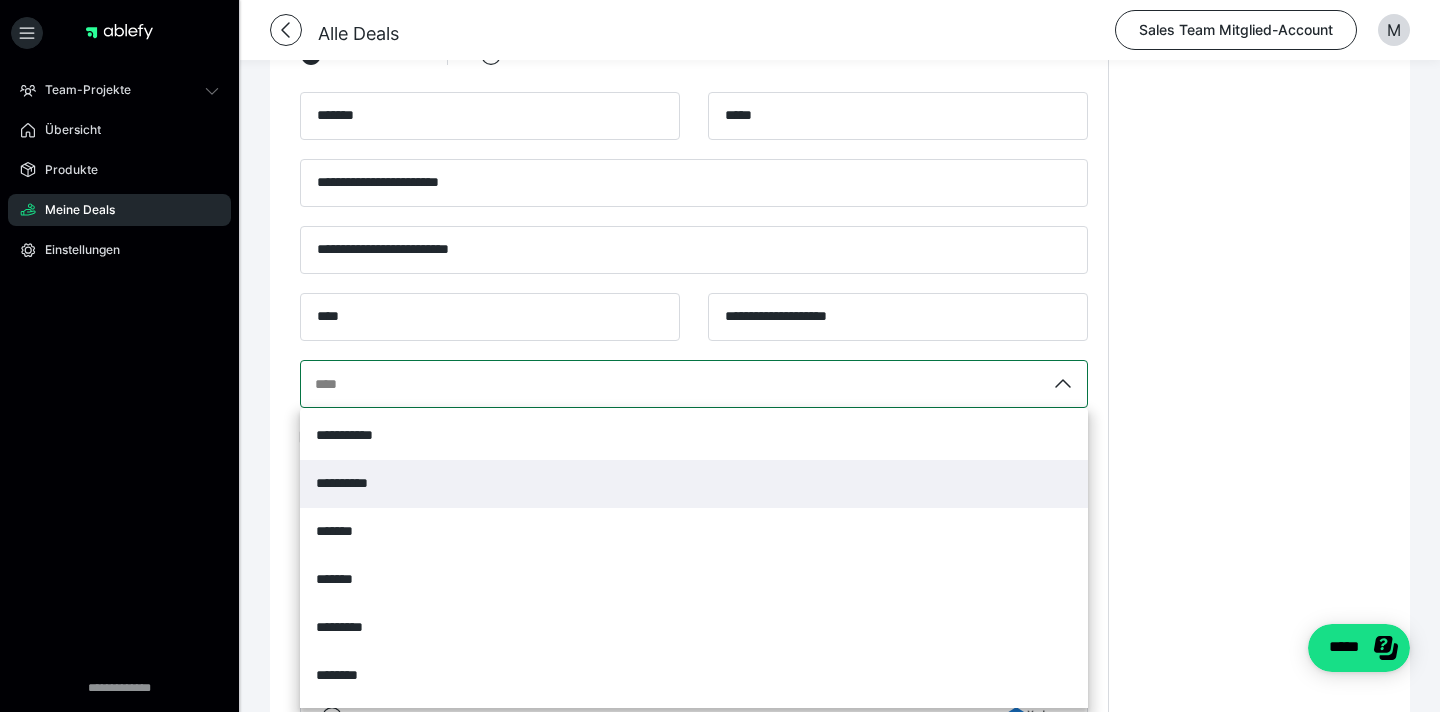 scroll, scrollTop: 1398, scrollLeft: 0, axis: vertical 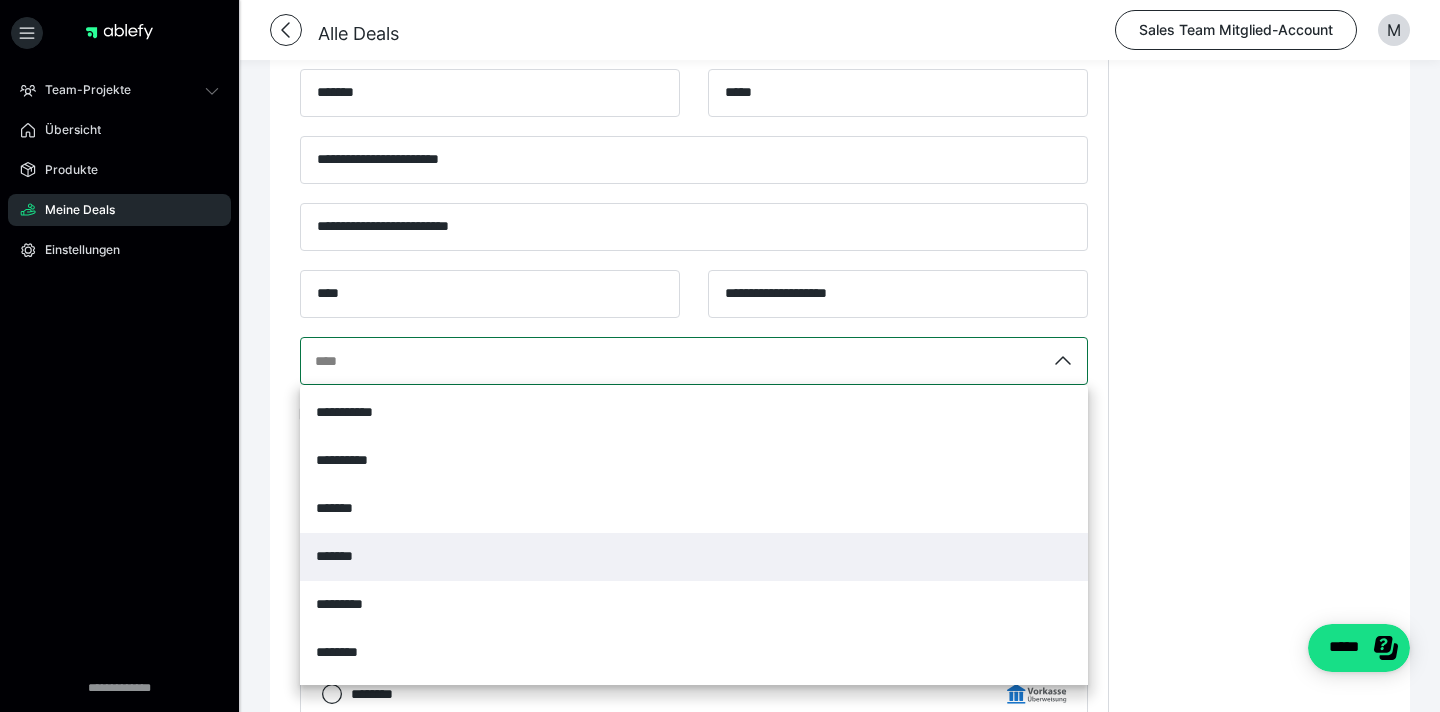 click on "*******" at bounding box center [694, 557] 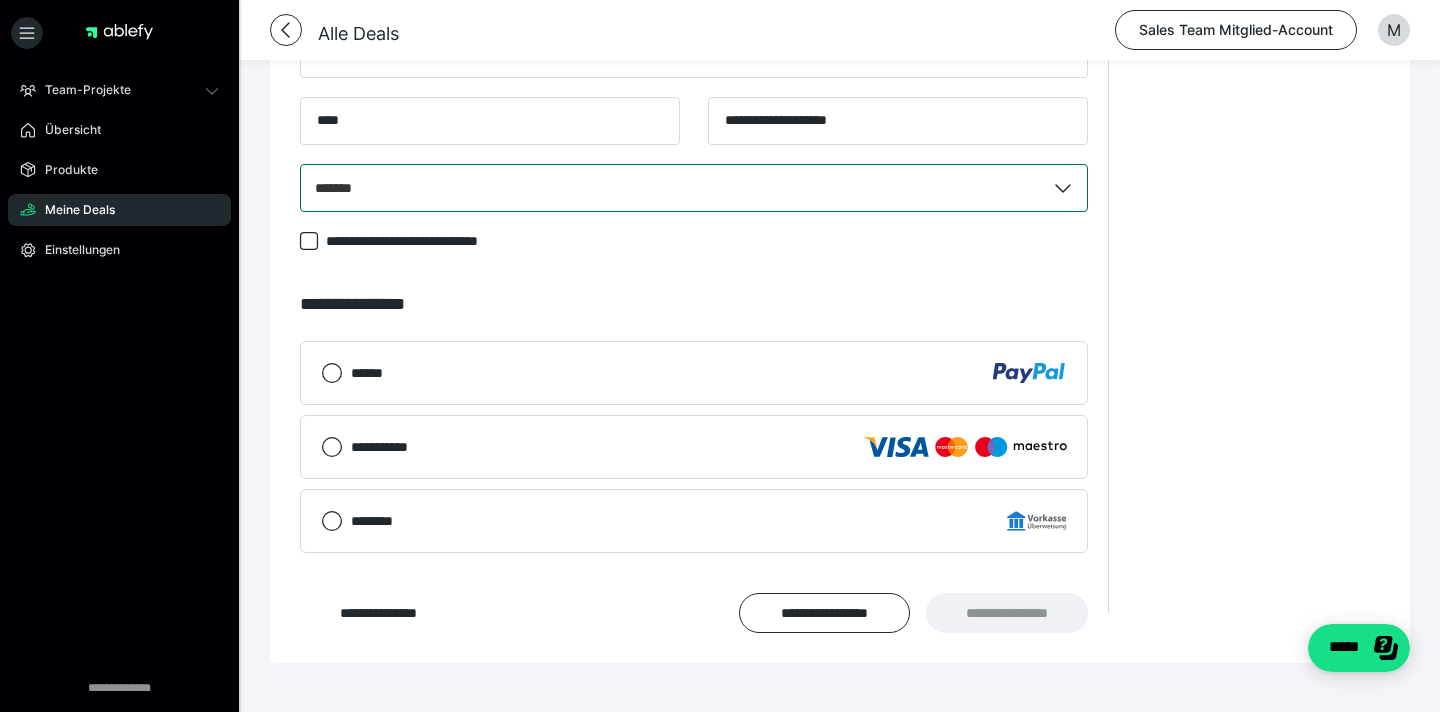 scroll, scrollTop: 1586, scrollLeft: 0, axis: vertical 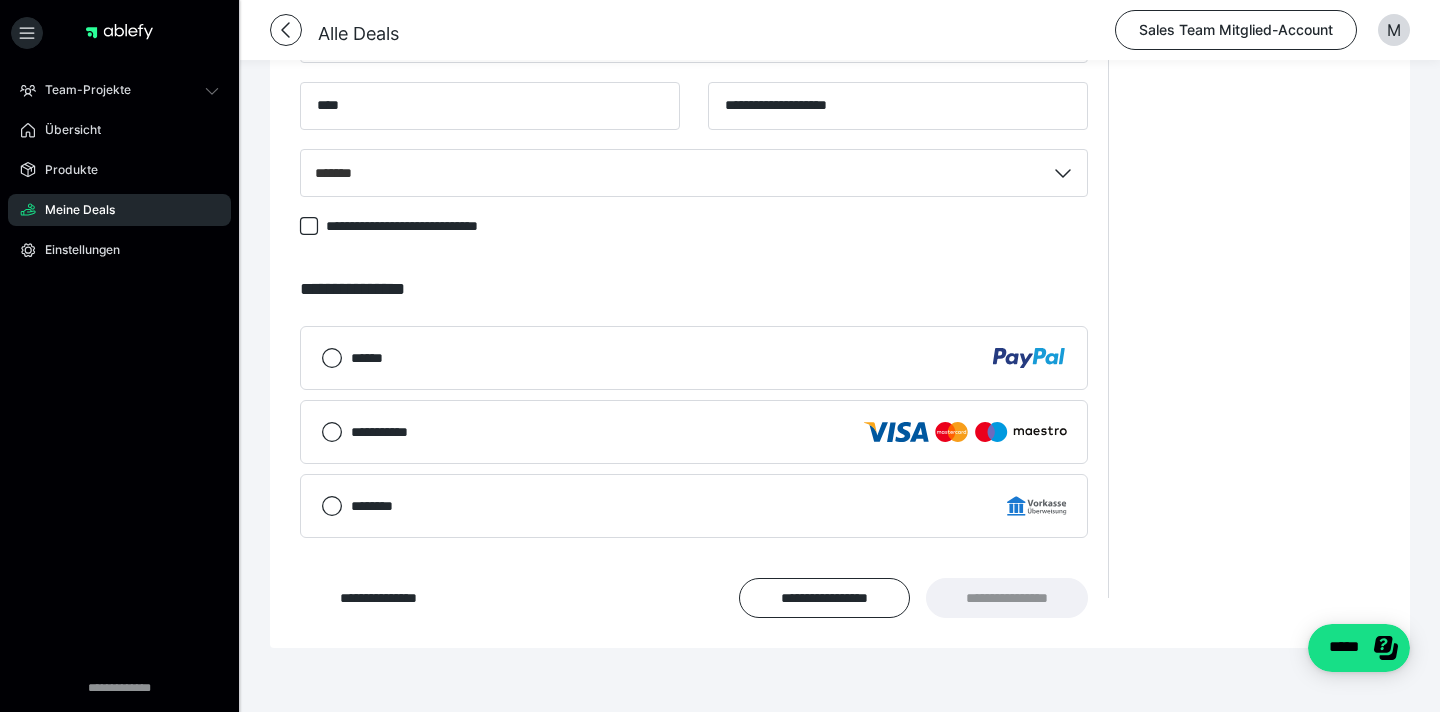 click 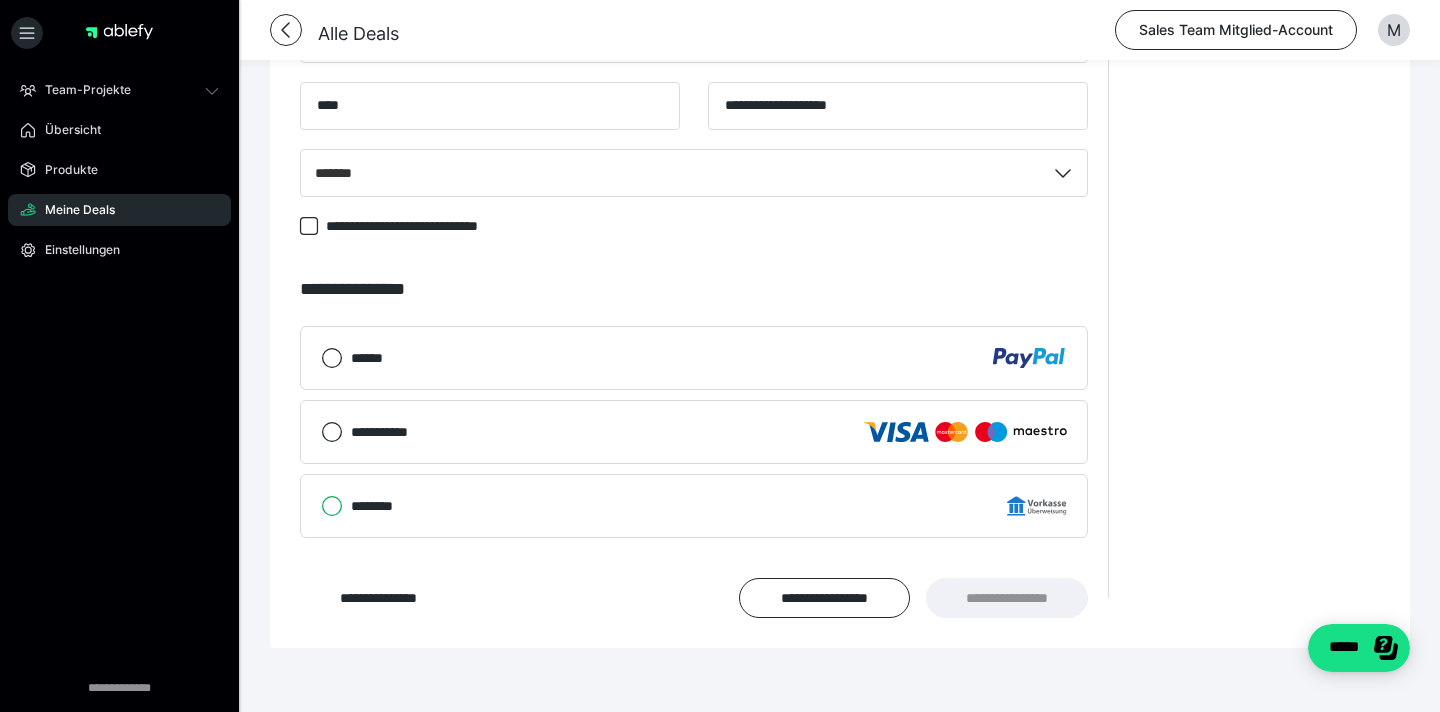 click on "********" at bounding box center [321, 506] 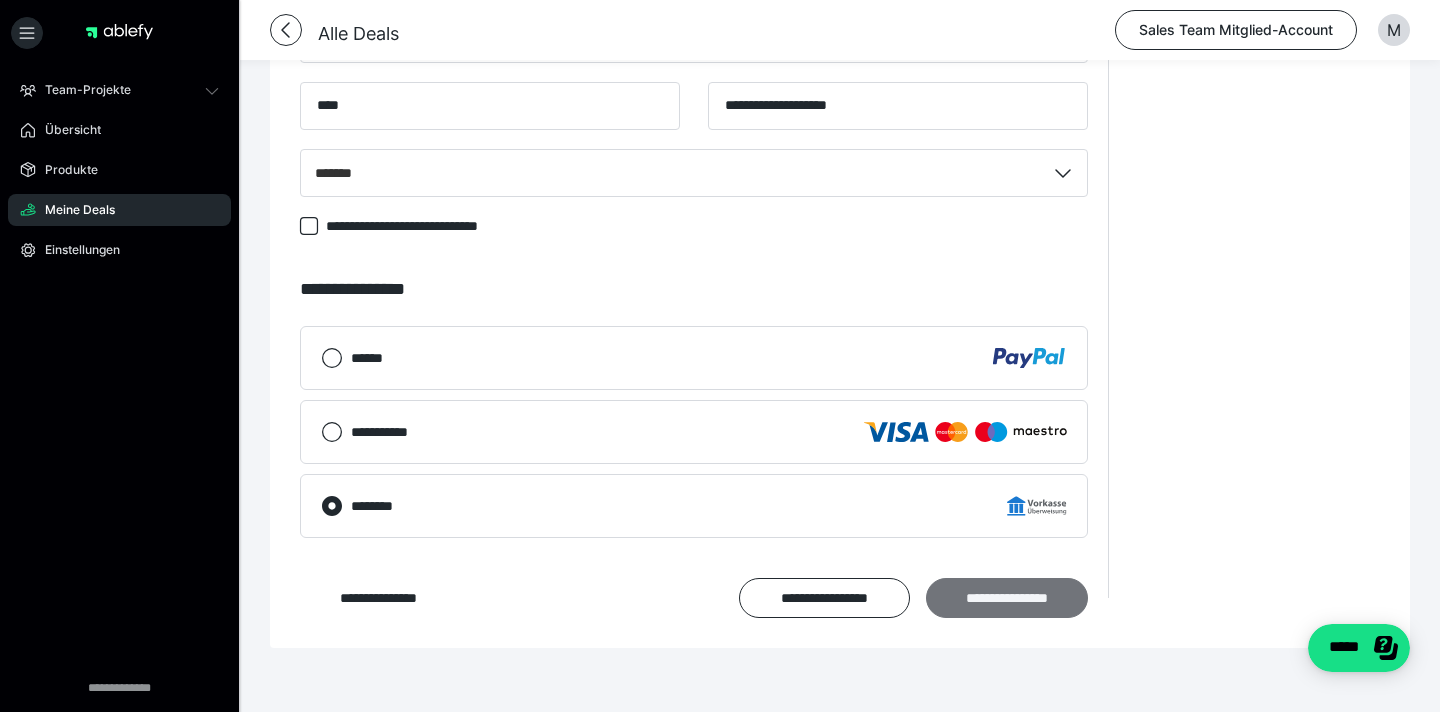 click on "**********" at bounding box center (1007, 598) 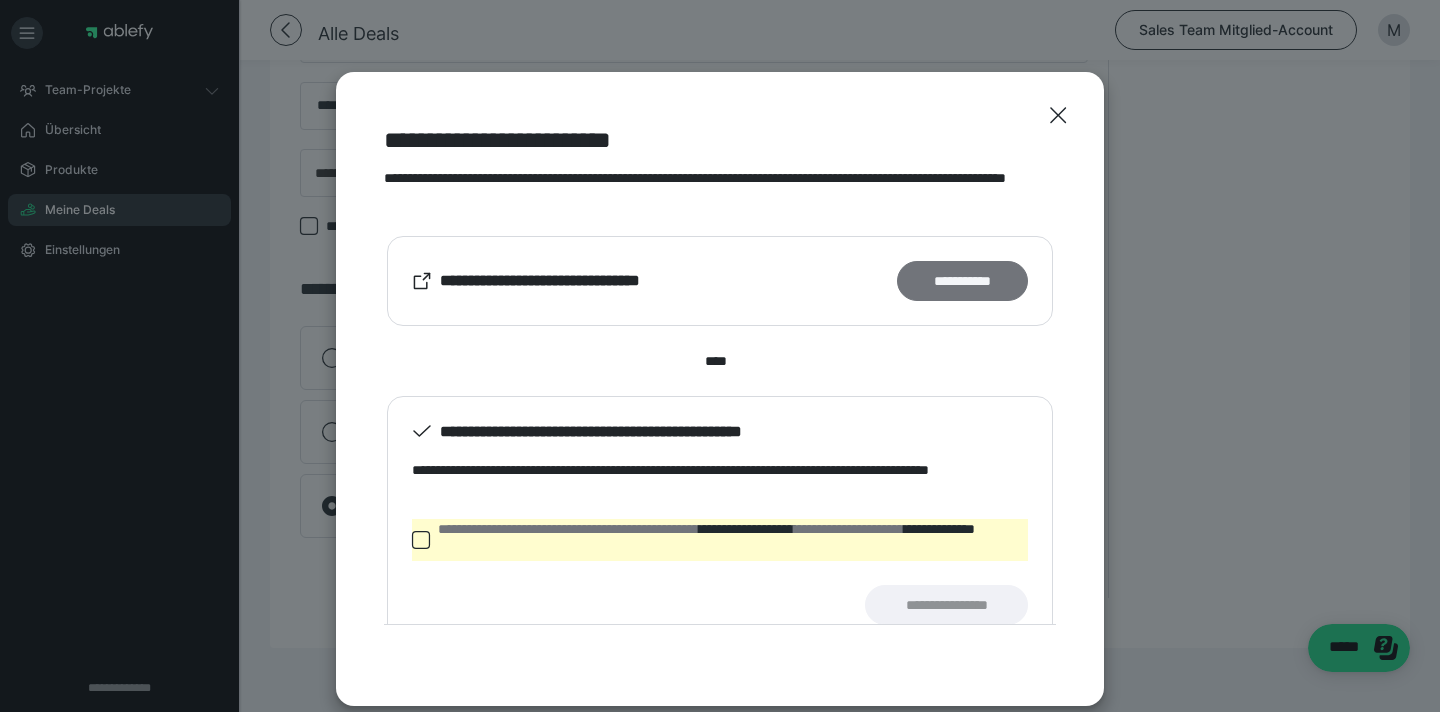 click on "**********" at bounding box center (962, 281) 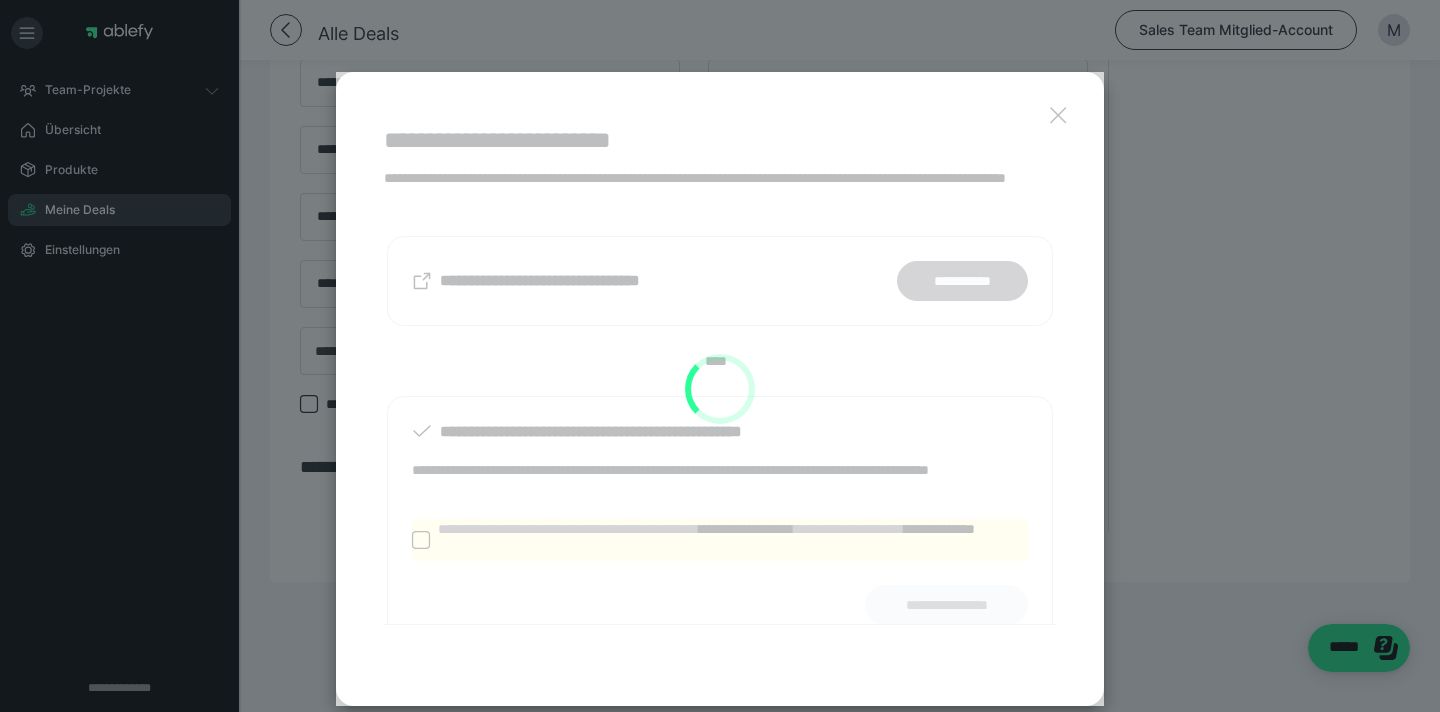 scroll, scrollTop: 1427, scrollLeft: 0, axis: vertical 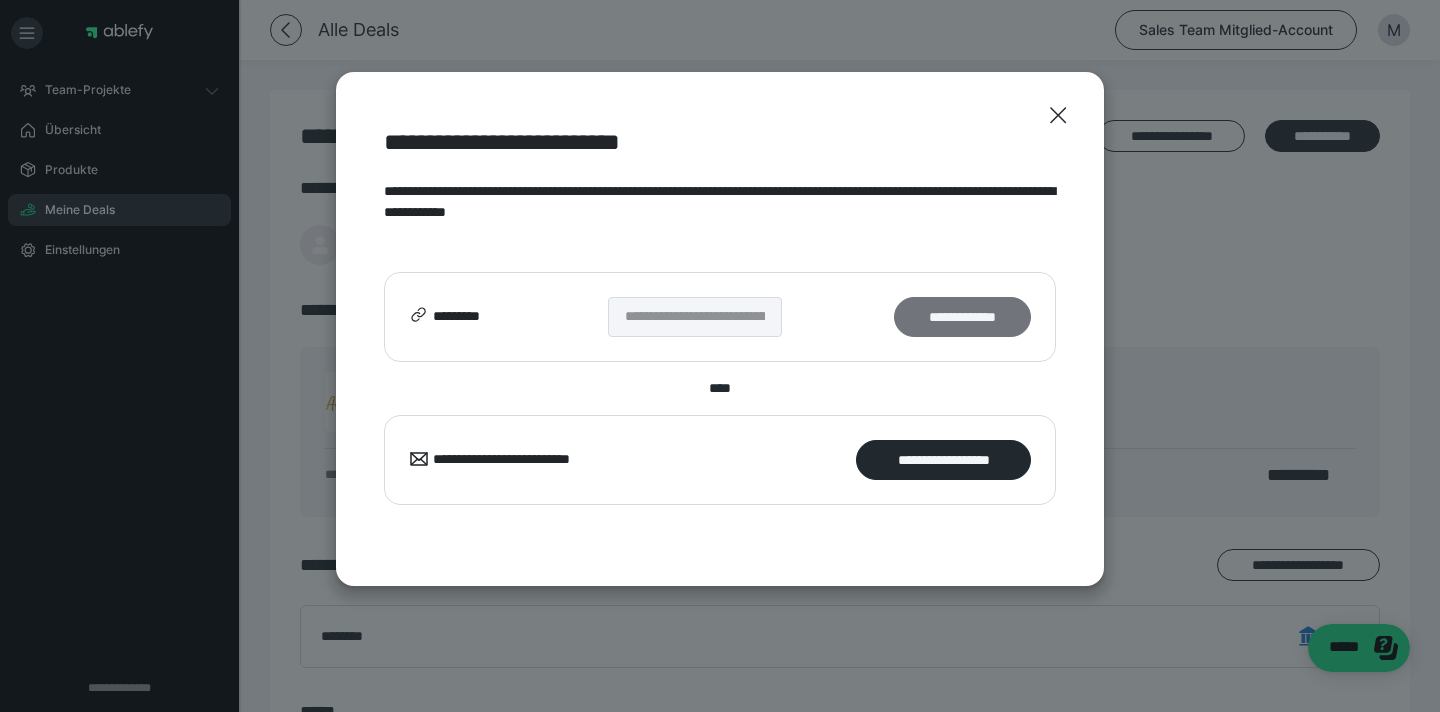 click on "**********" at bounding box center [962, 317] 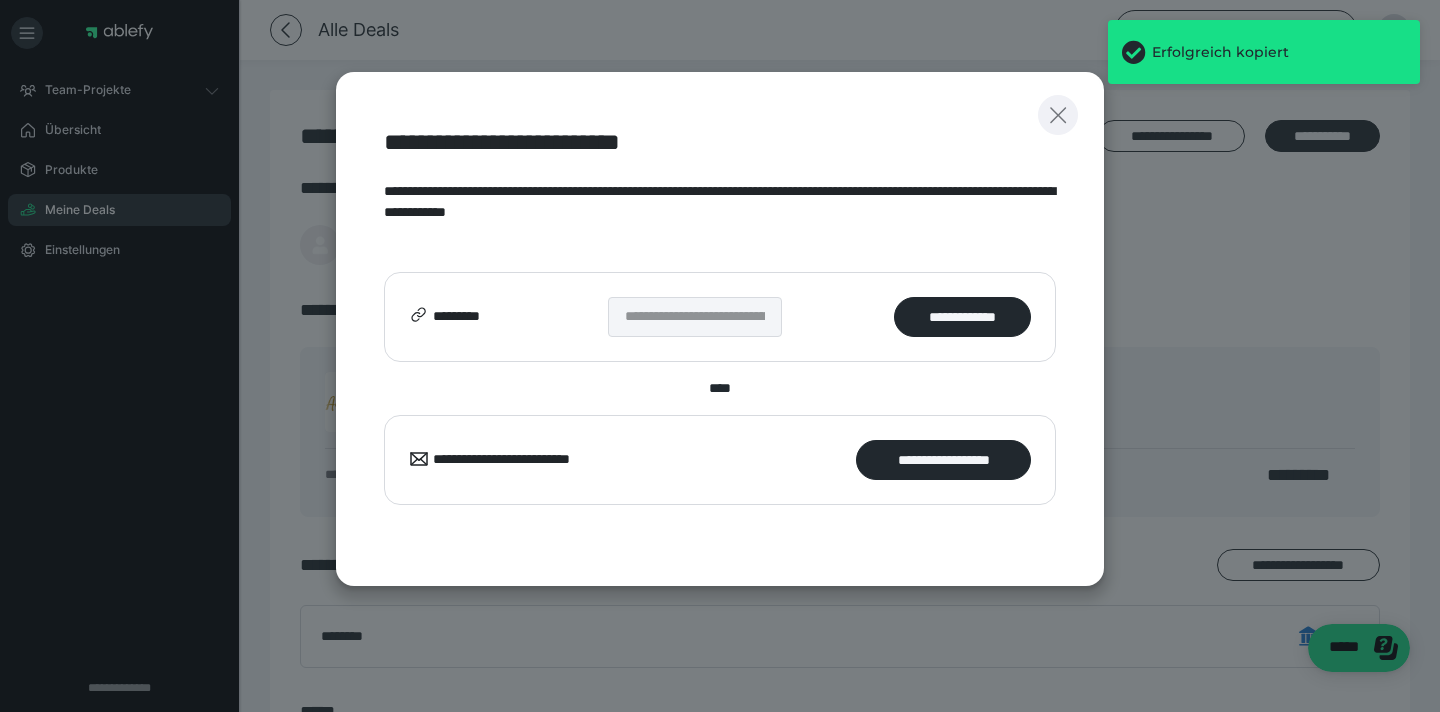 click 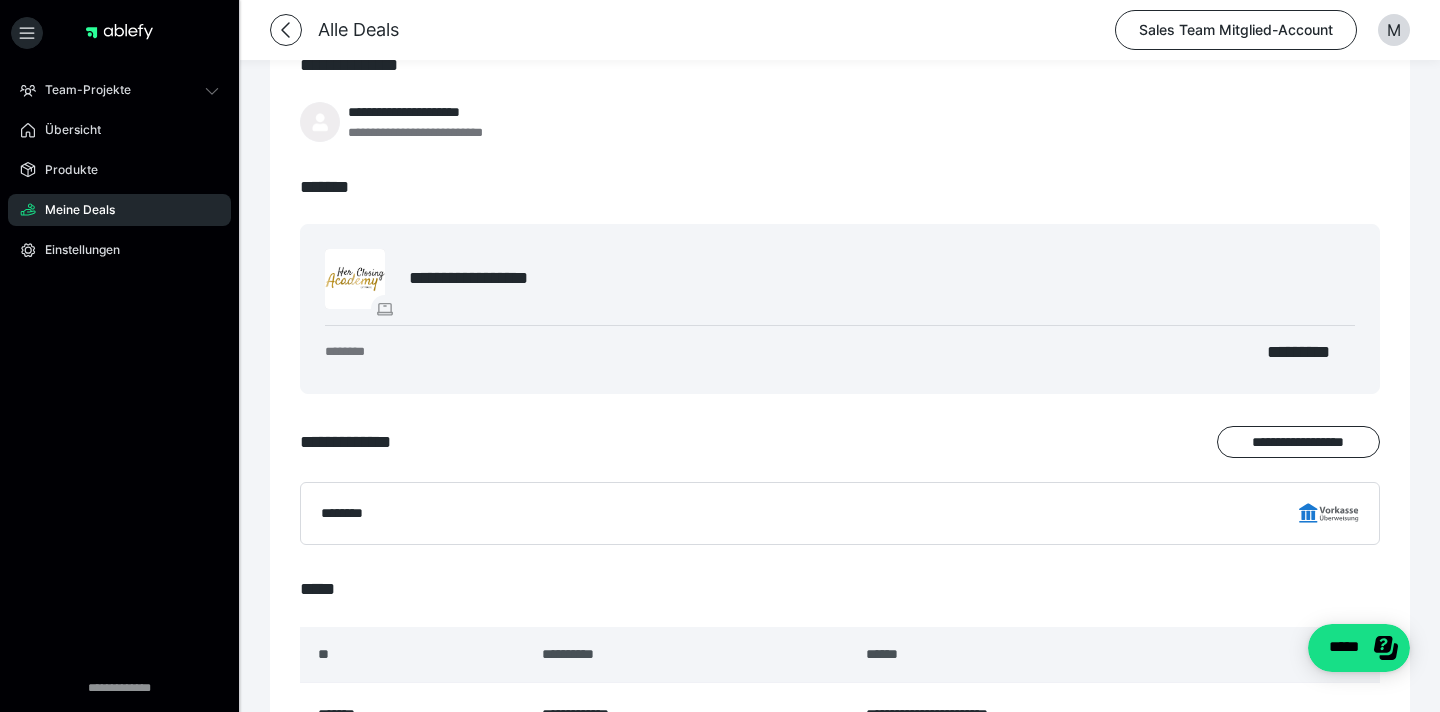 scroll, scrollTop: 0, scrollLeft: 0, axis: both 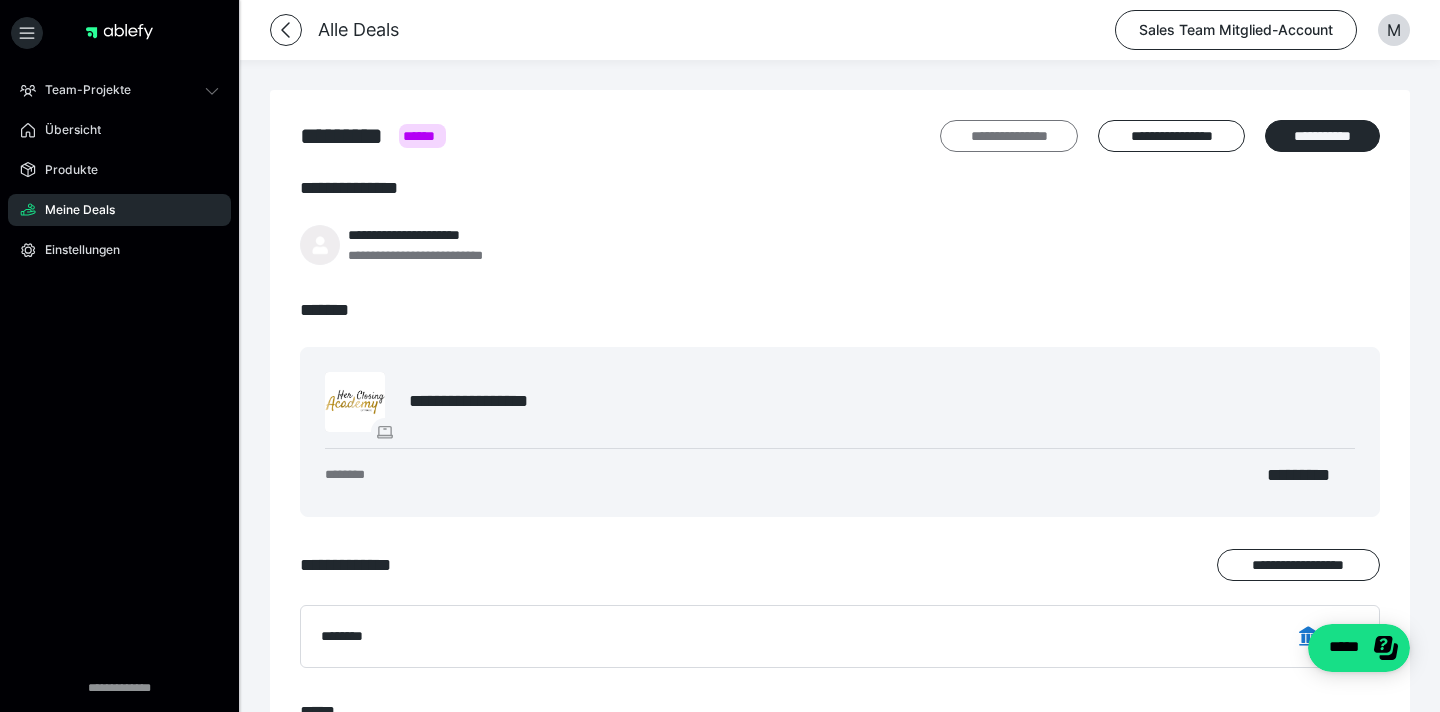 click on "**********" at bounding box center (1009, 136) 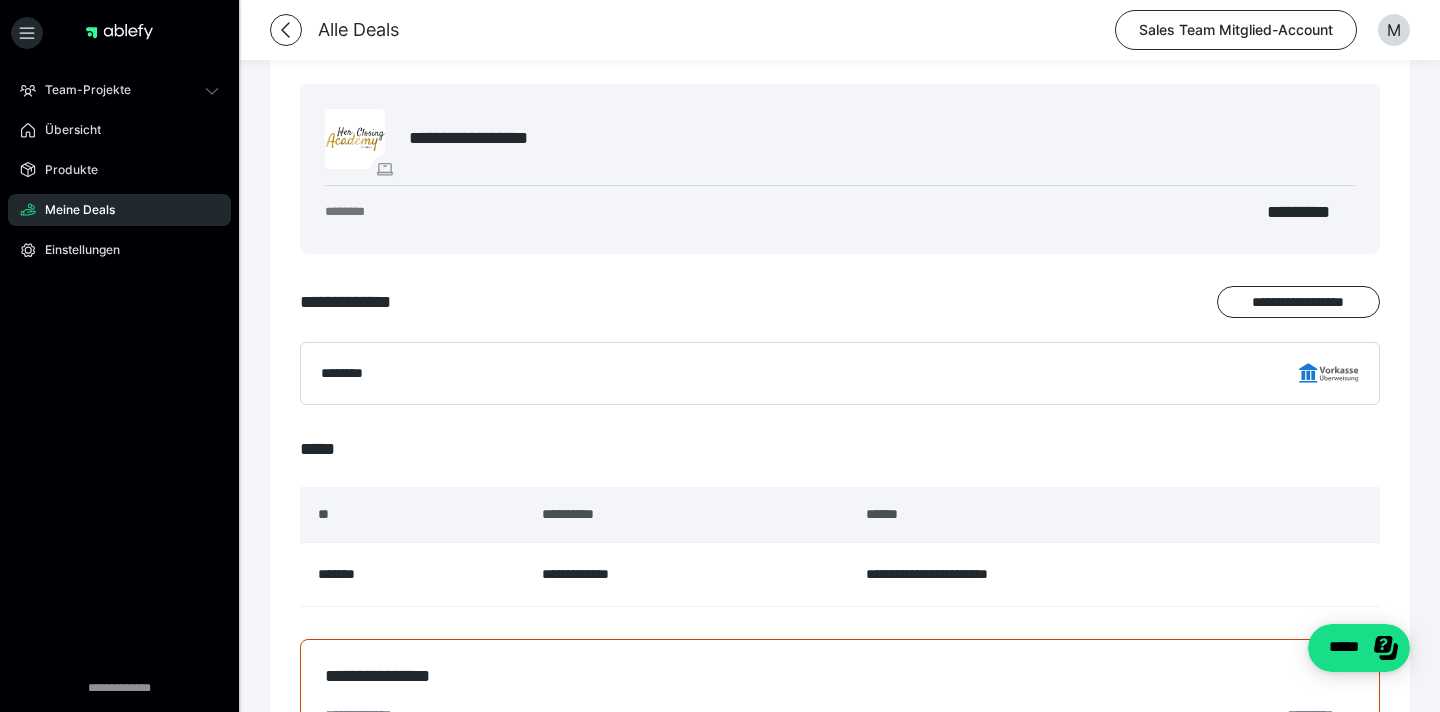 scroll, scrollTop: 558, scrollLeft: 0, axis: vertical 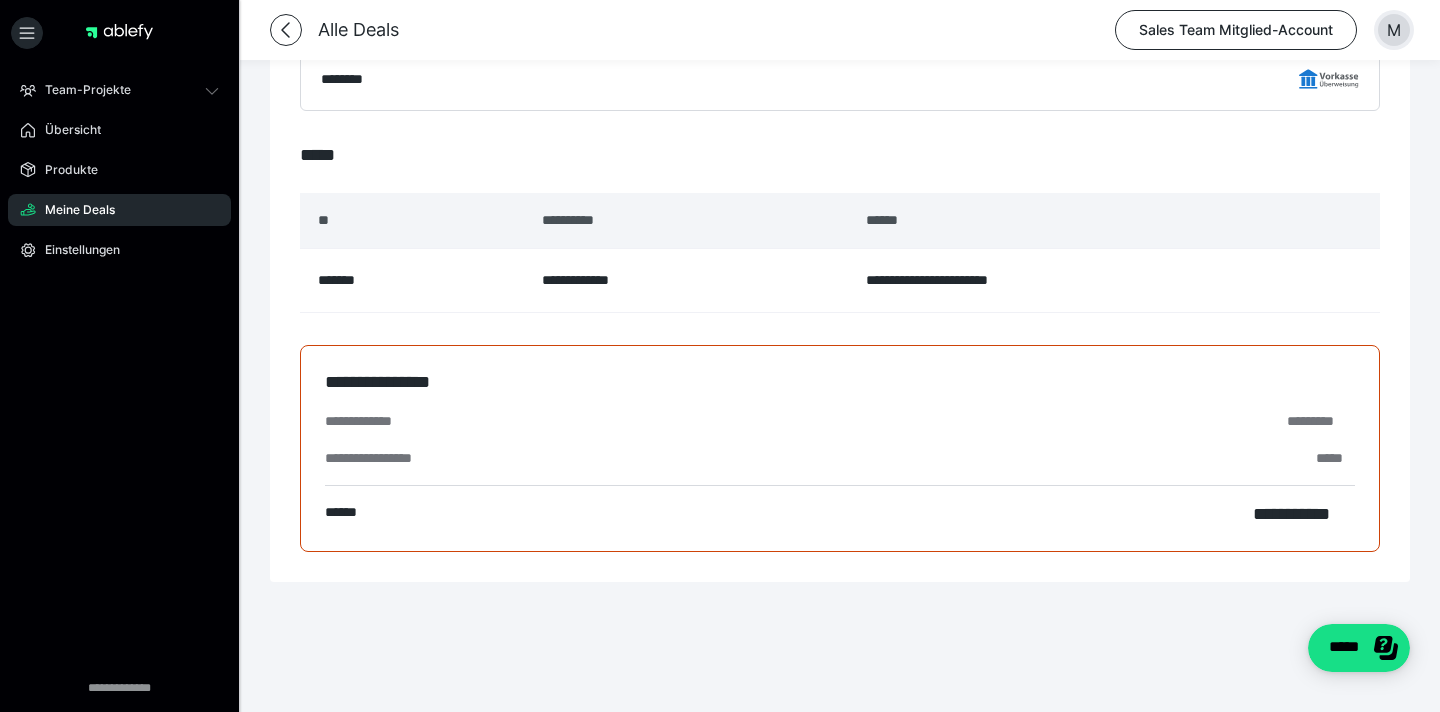 click on "M" at bounding box center [1394, 30] 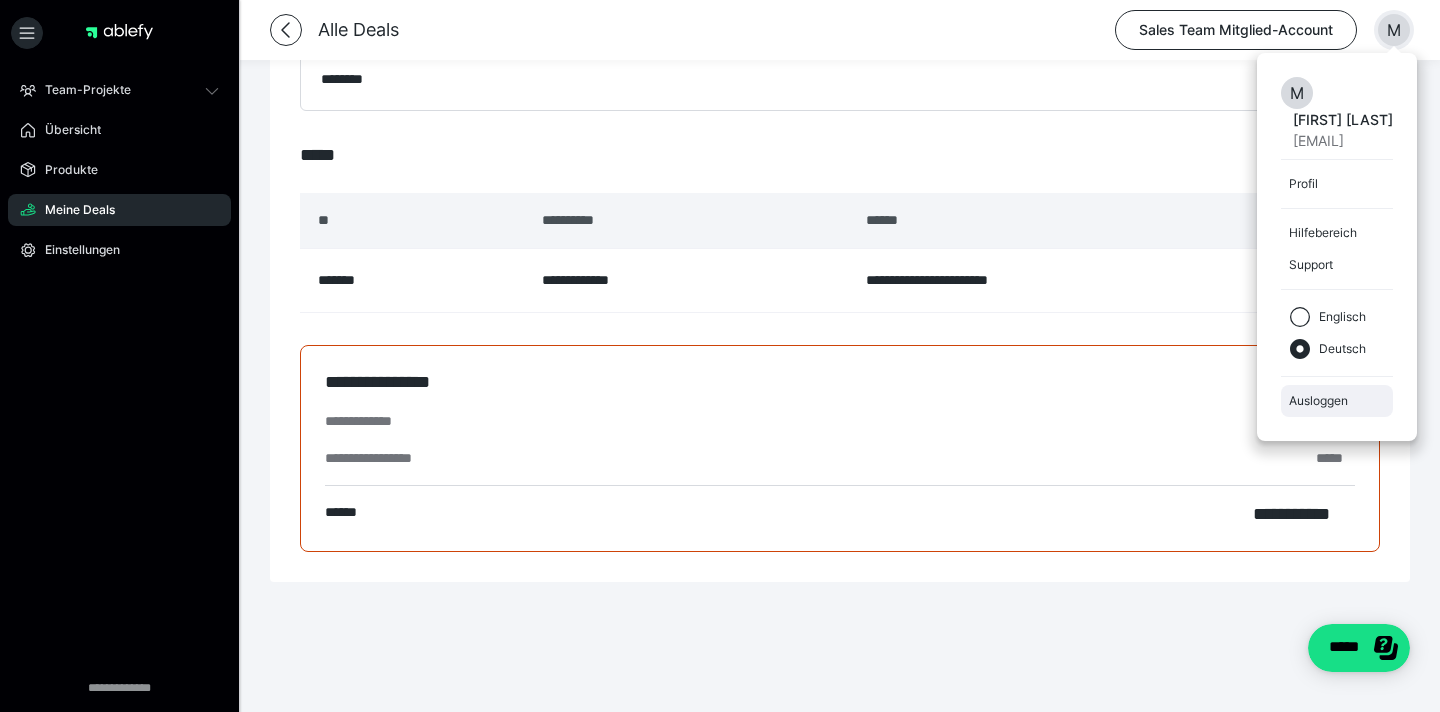 click on "Ausloggen" at bounding box center [1337, 401] 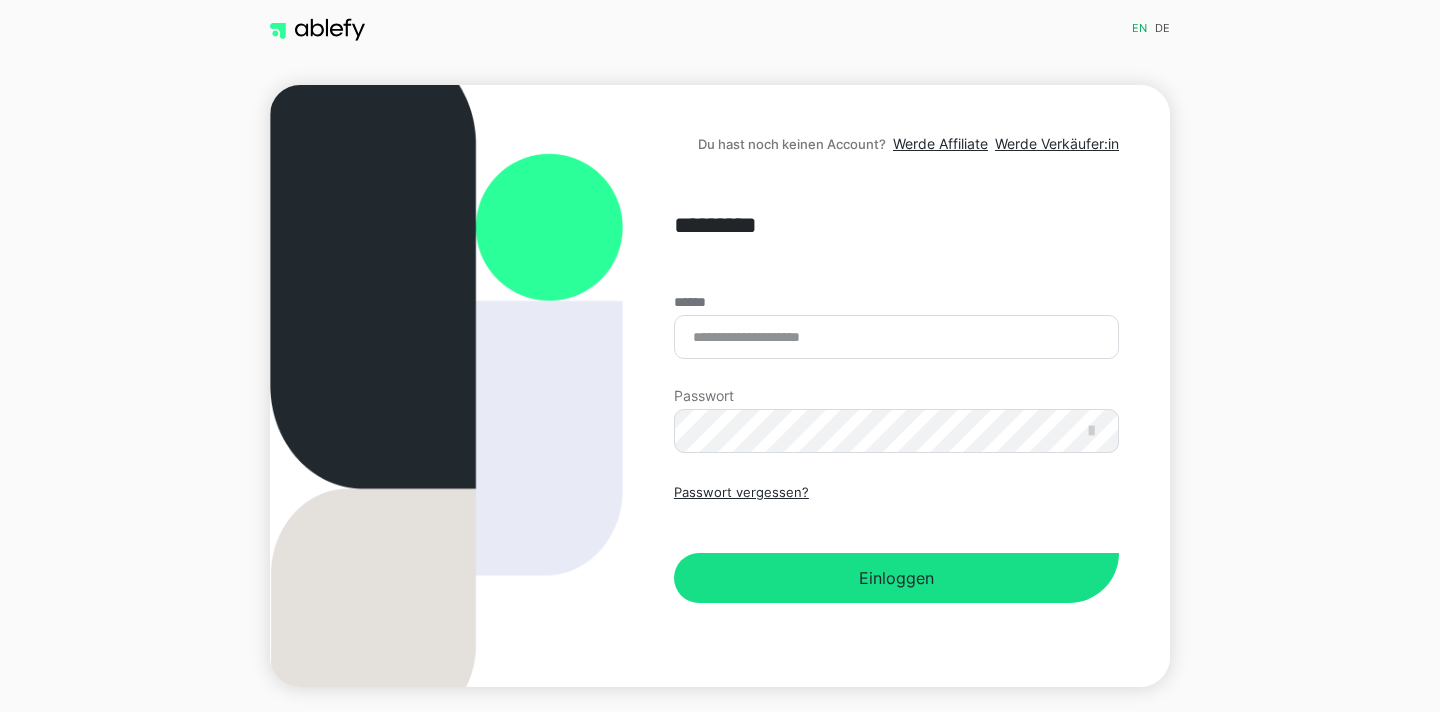 scroll, scrollTop: 0, scrollLeft: 0, axis: both 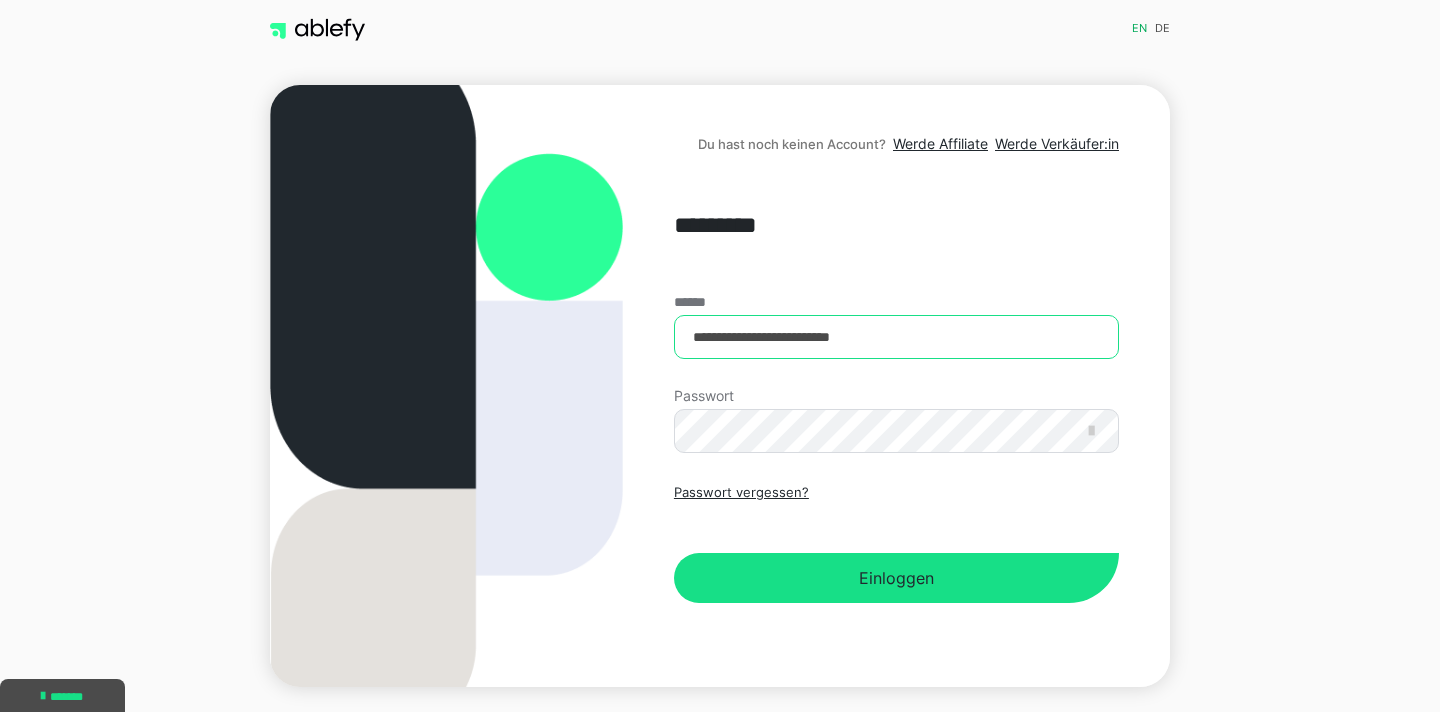 click on "**********" at bounding box center [896, 337] 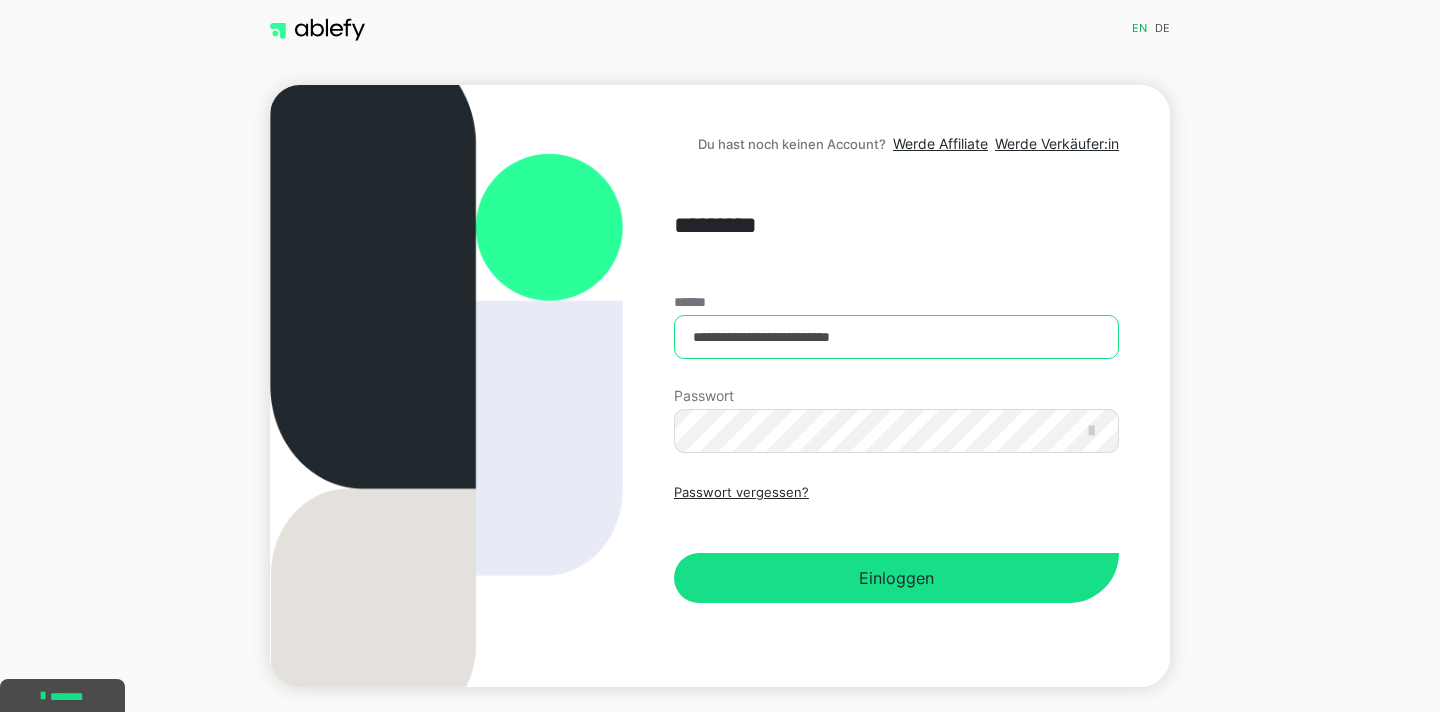 type on "**********" 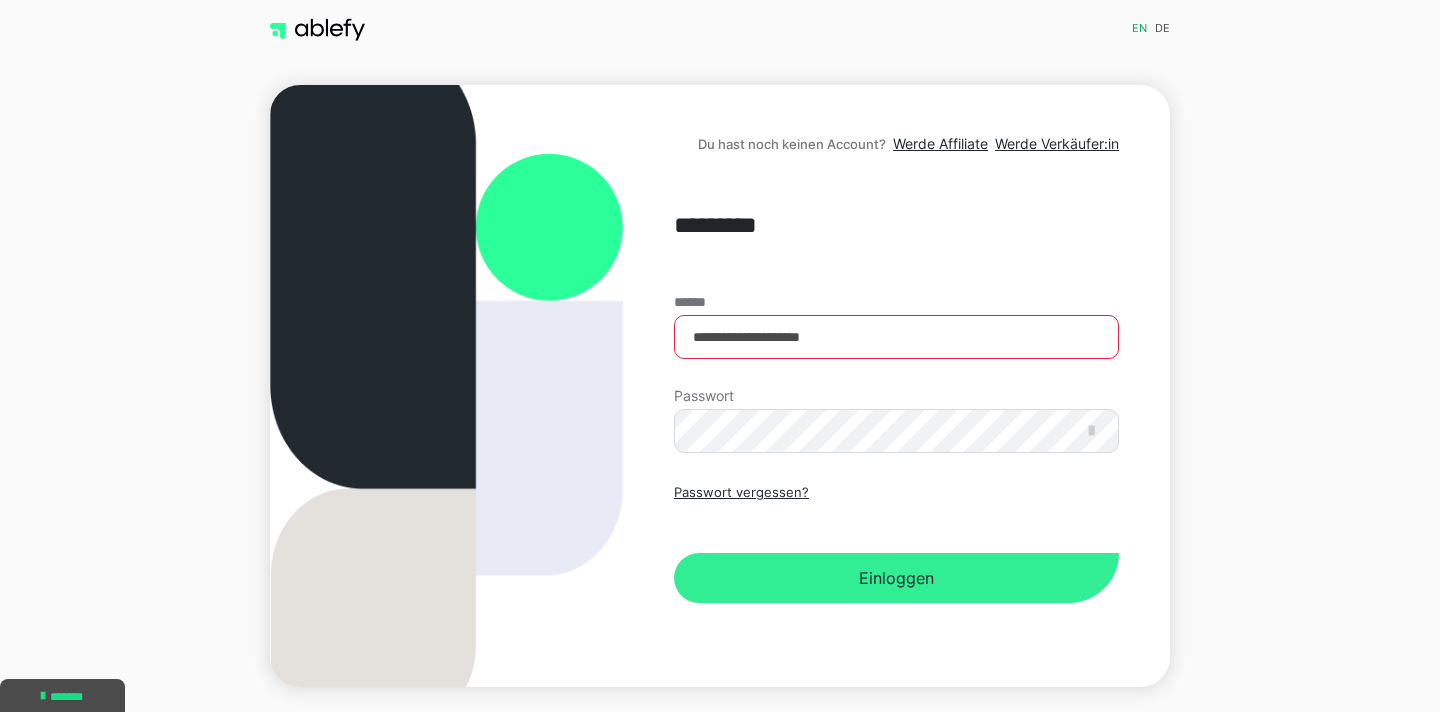 click on "Einloggen" at bounding box center [896, 578] 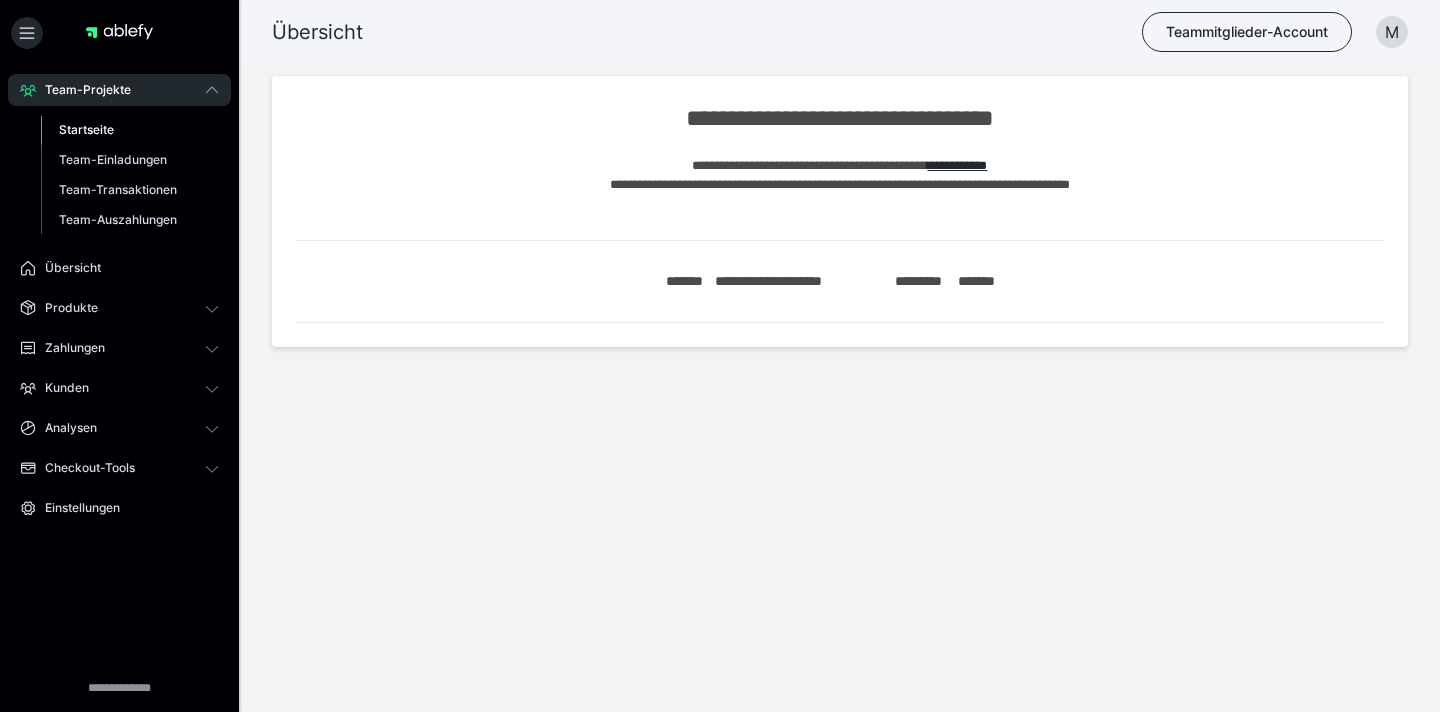 scroll, scrollTop: 0, scrollLeft: 0, axis: both 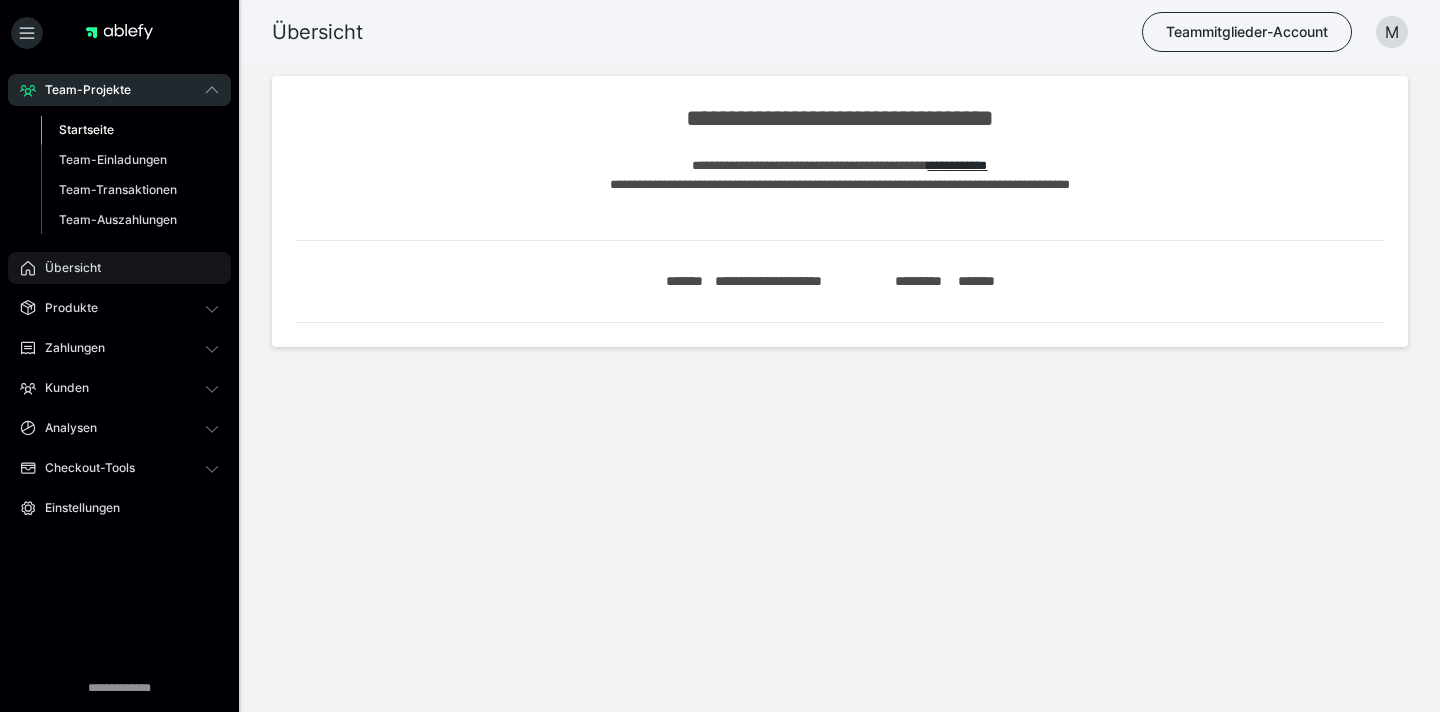 click on "Übersicht" at bounding box center (66, 268) 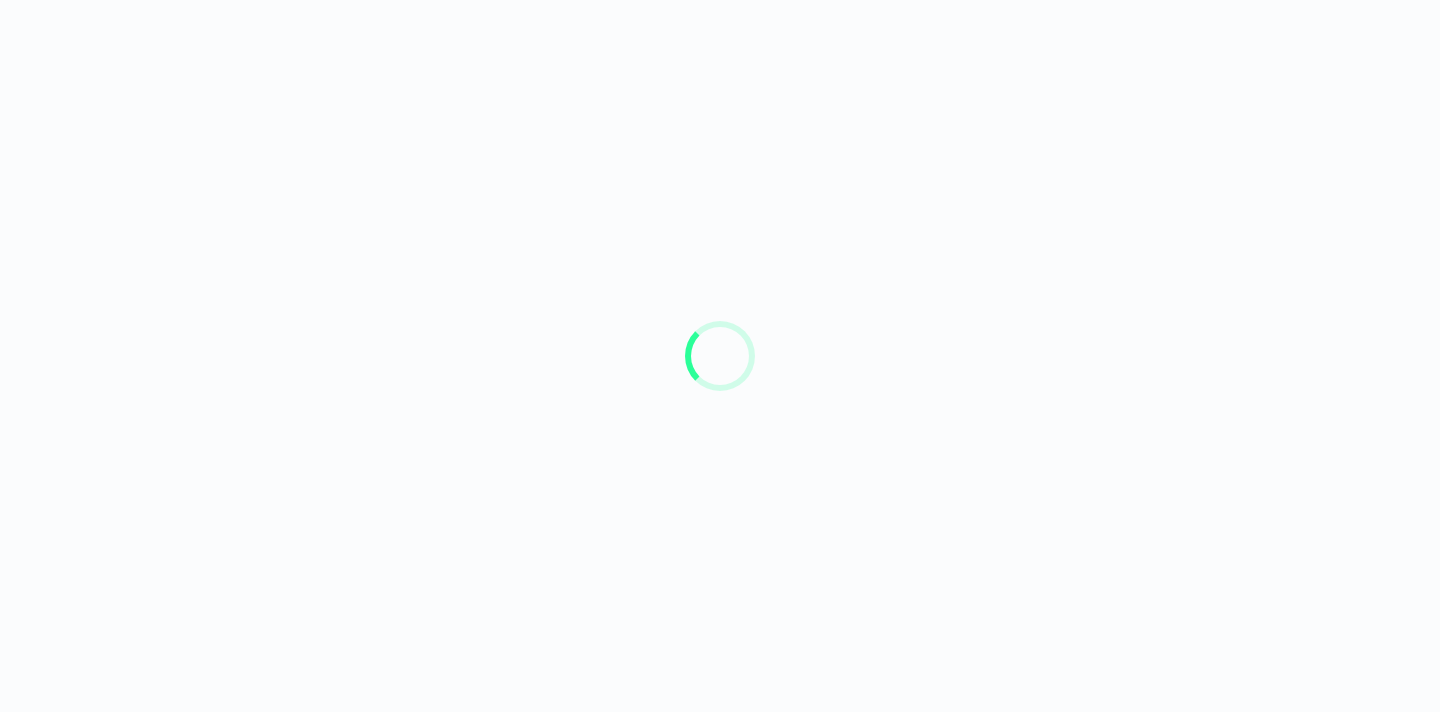 scroll, scrollTop: 0, scrollLeft: 0, axis: both 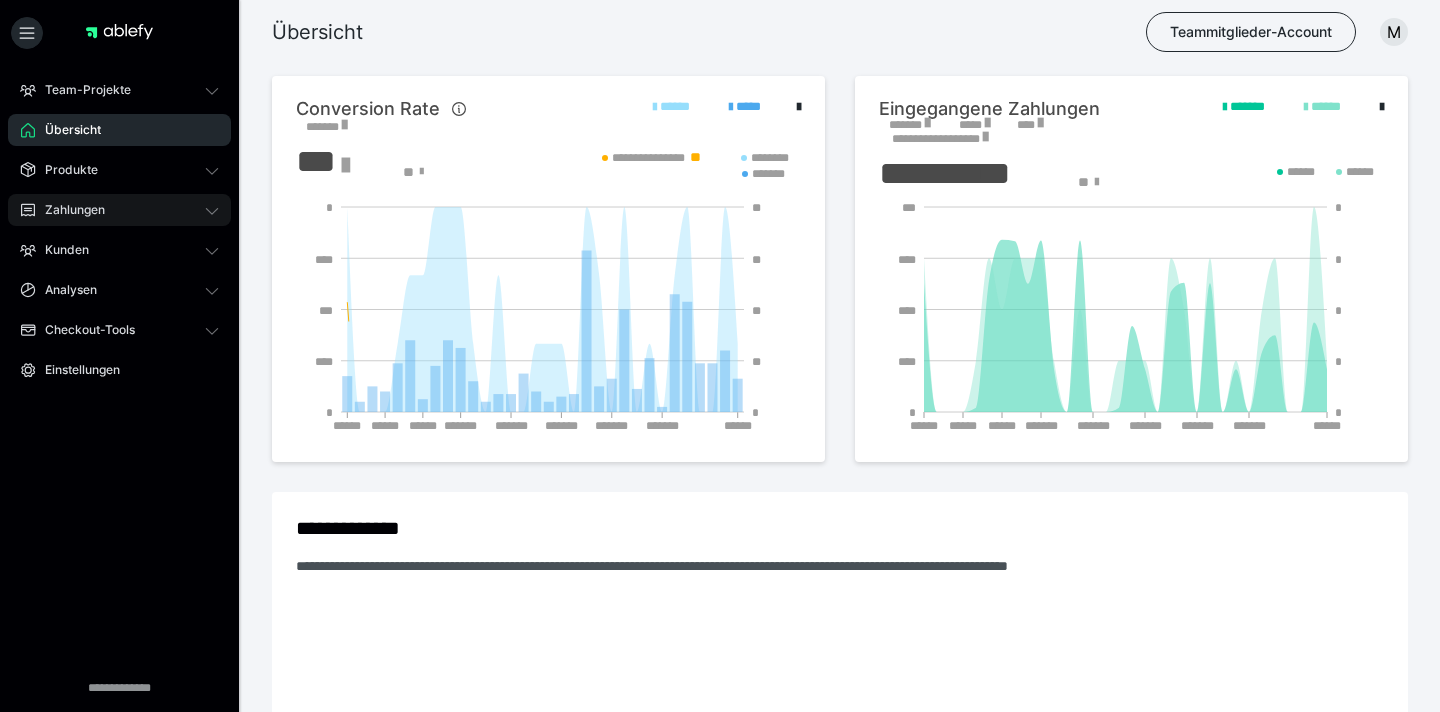click on "Zahlungen" at bounding box center [68, 210] 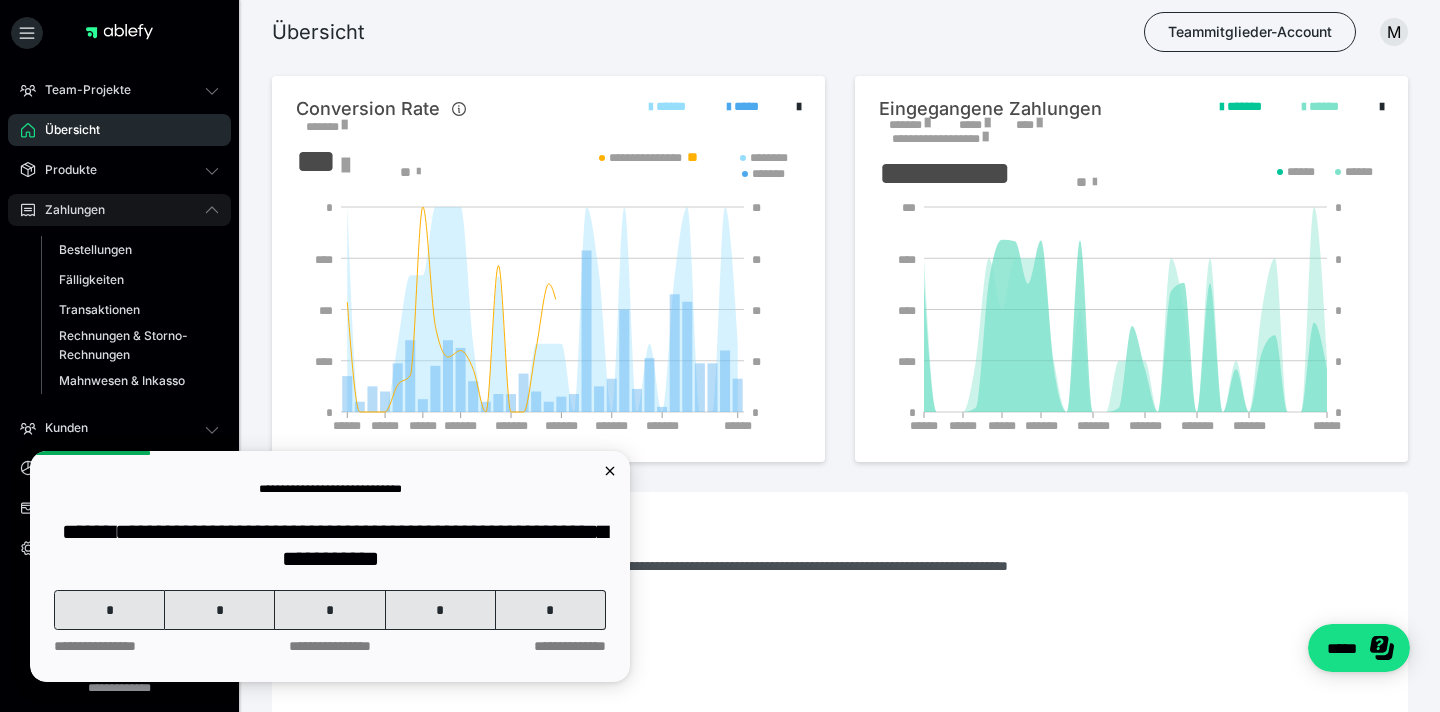 scroll, scrollTop: 0, scrollLeft: 0, axis: both 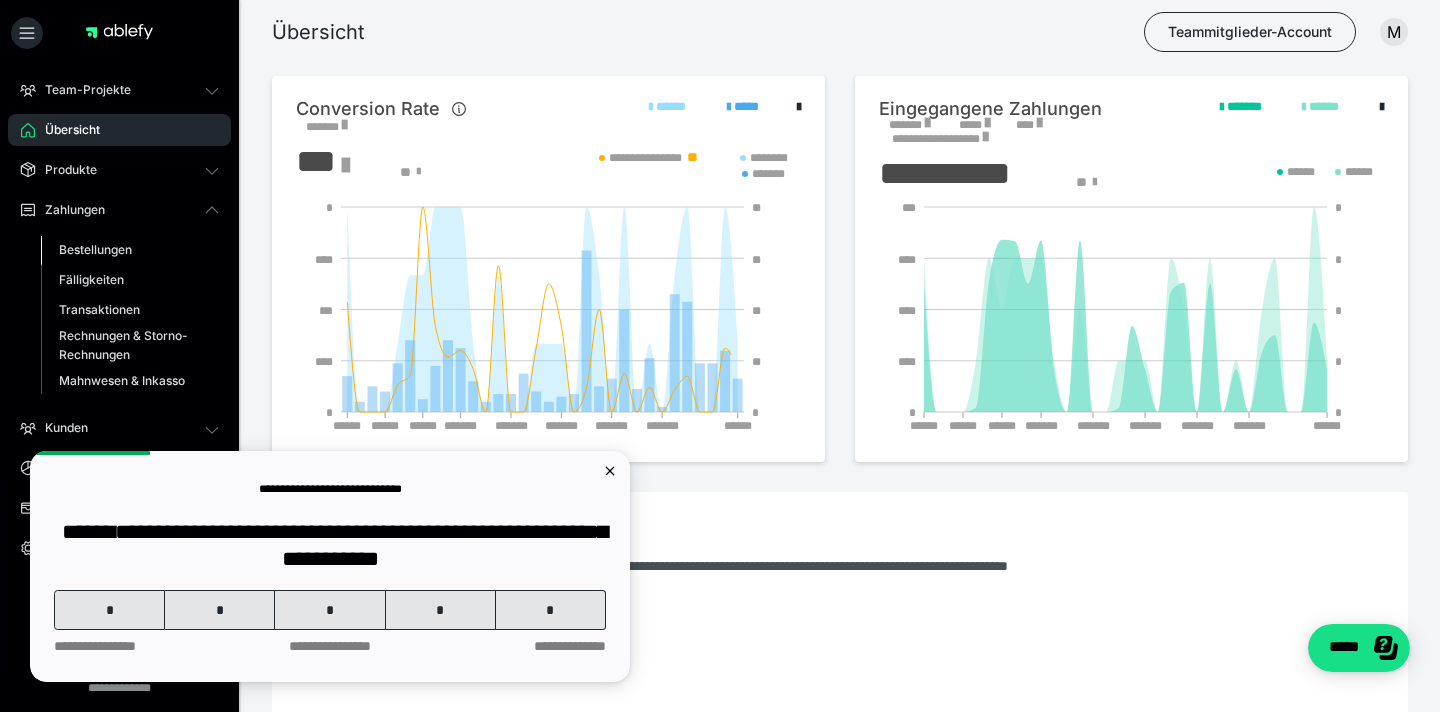 click on "Bestellungen" at bounding box center (95, 249) 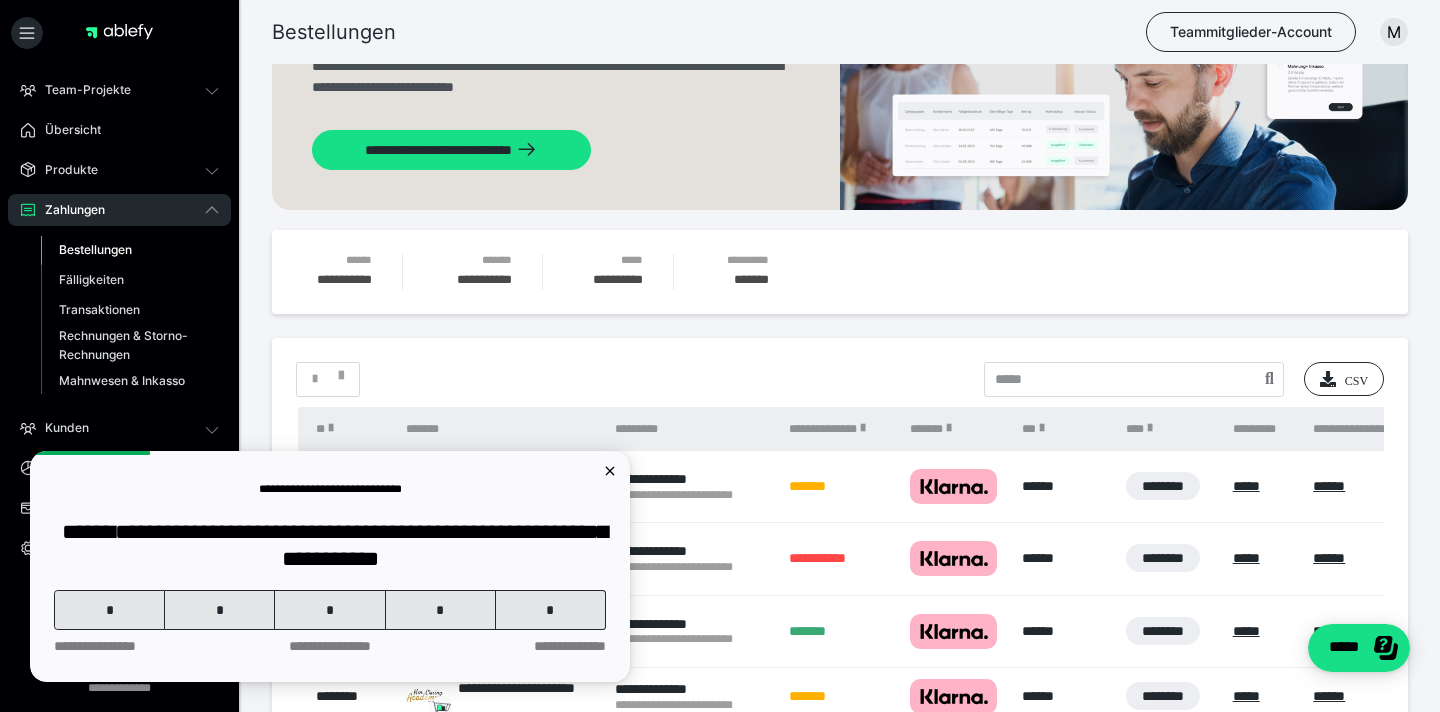 scroll, scrollTop: 113, scrollLeft: 0, axis: vertical 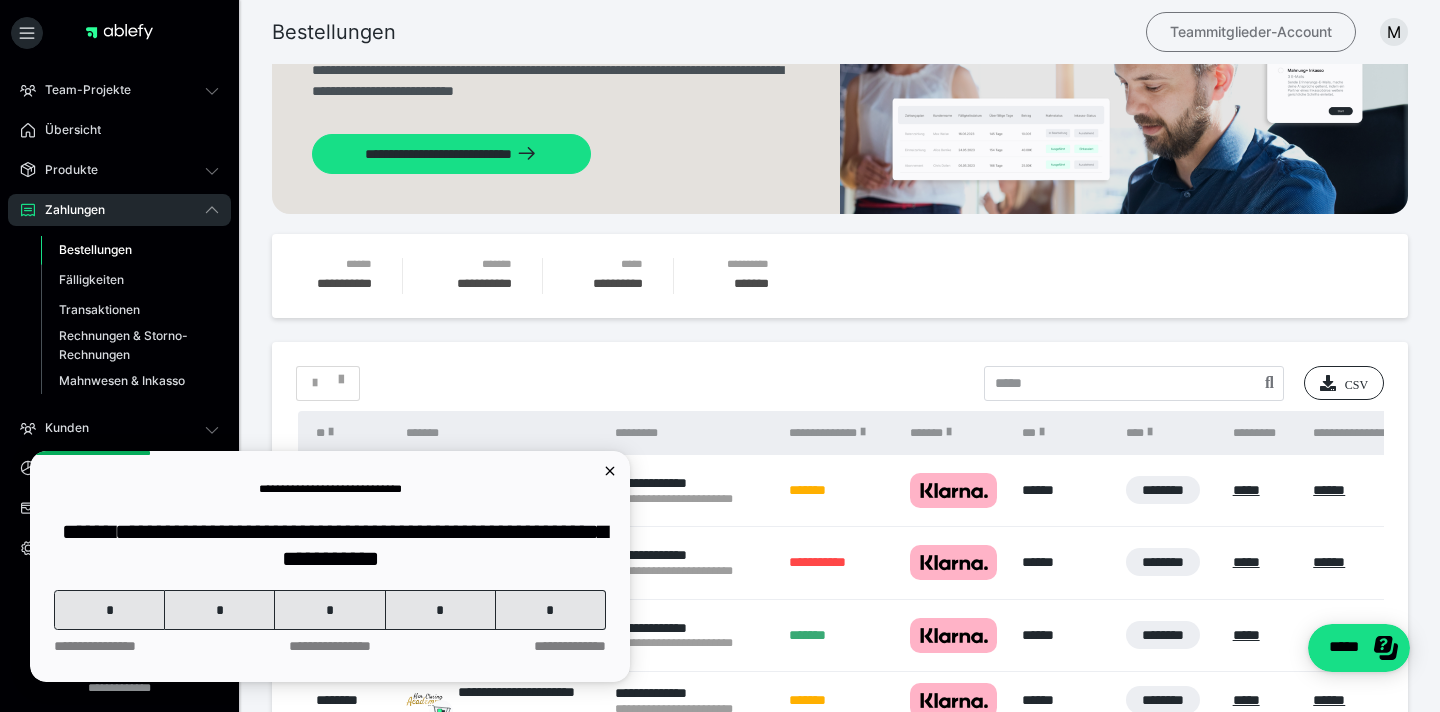 click on "Teammitglieder-Account" at bounding box center (1251, 32) 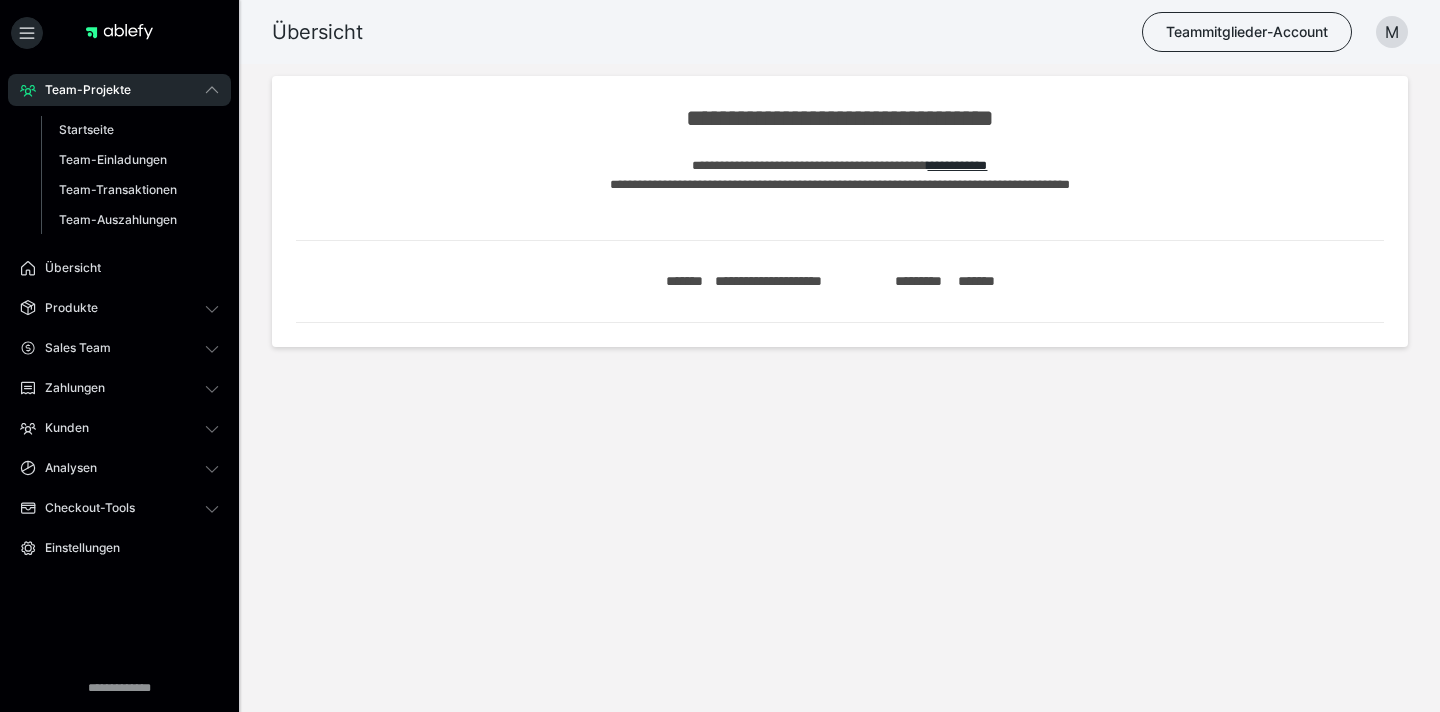 scroll, scrollTop: 0, scrollLeft: 0, axis: both 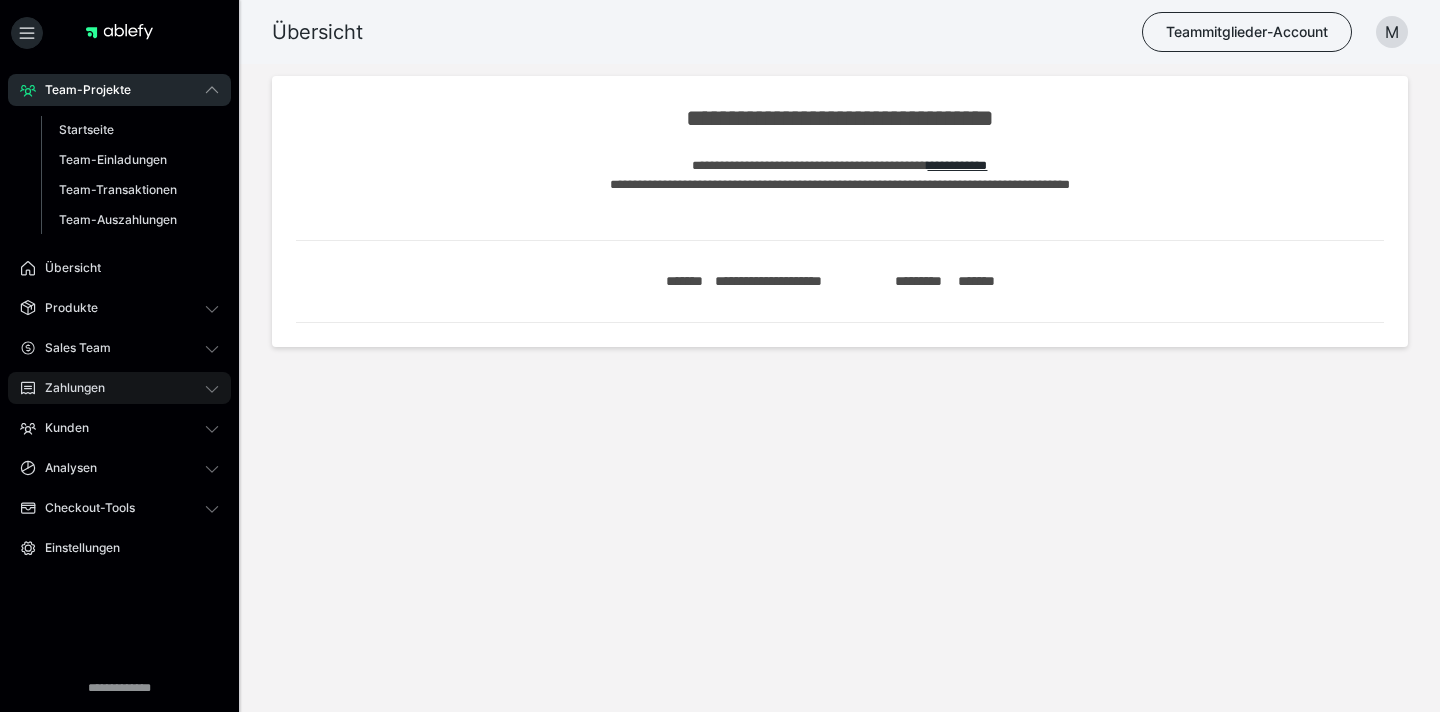 click on "Zahlungen" at bounding box center (68, 388) 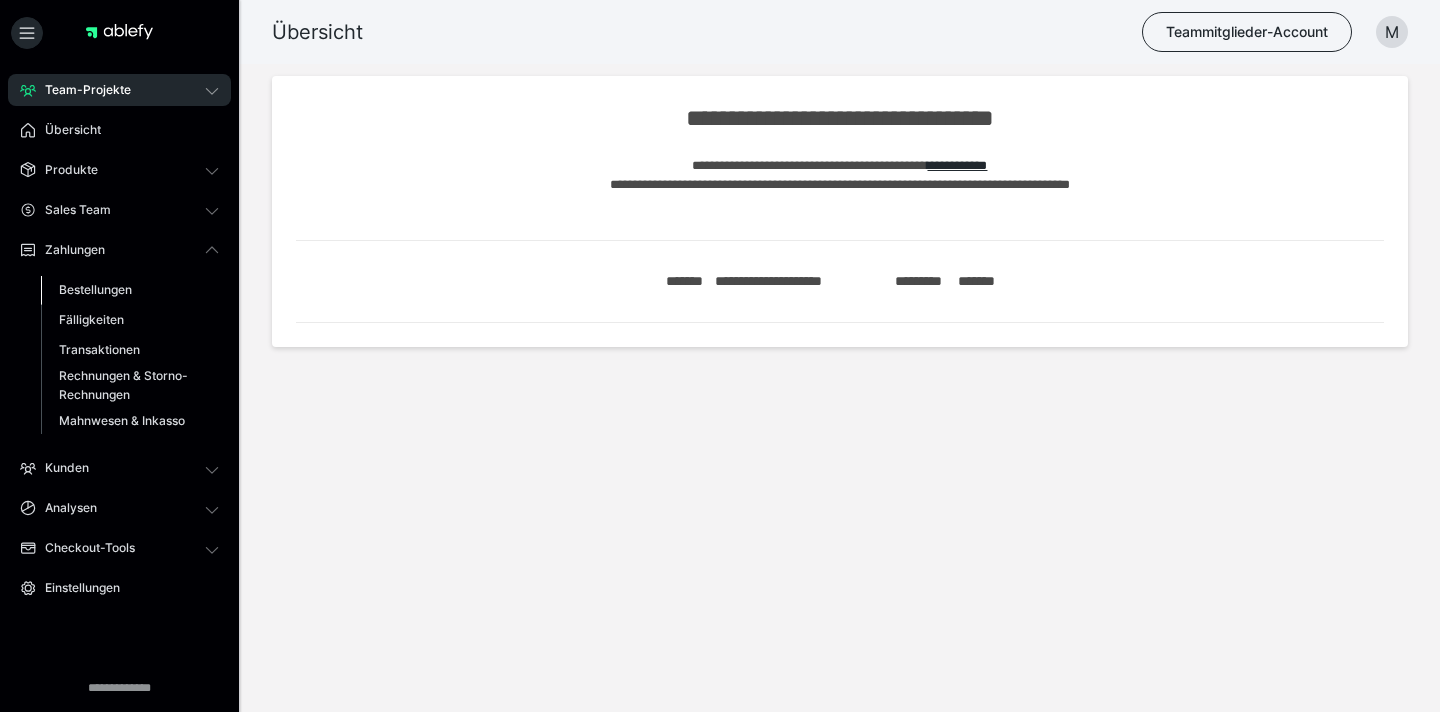 click on "Bestellungen" at bounding box center (95, 289) 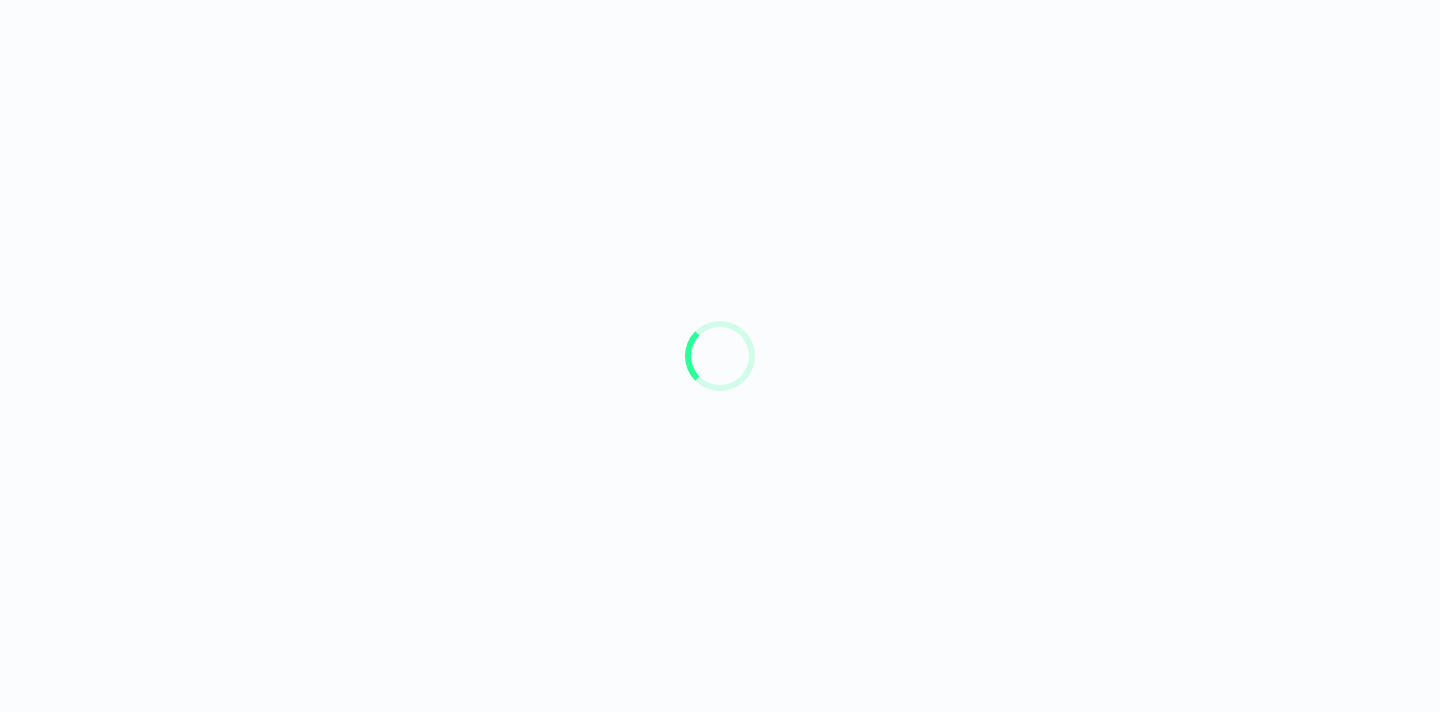 scroll, scrollTop: 0, scrollLeft: 0, axis: both 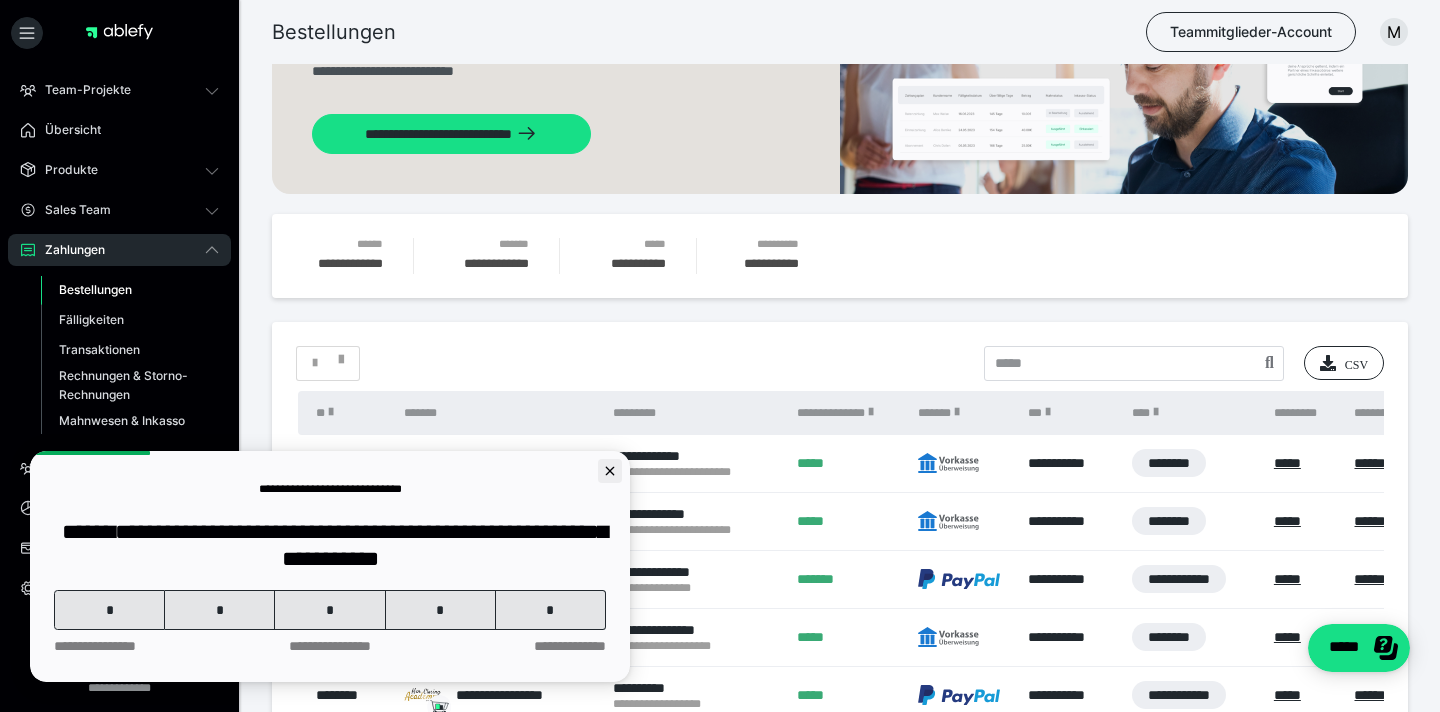 click 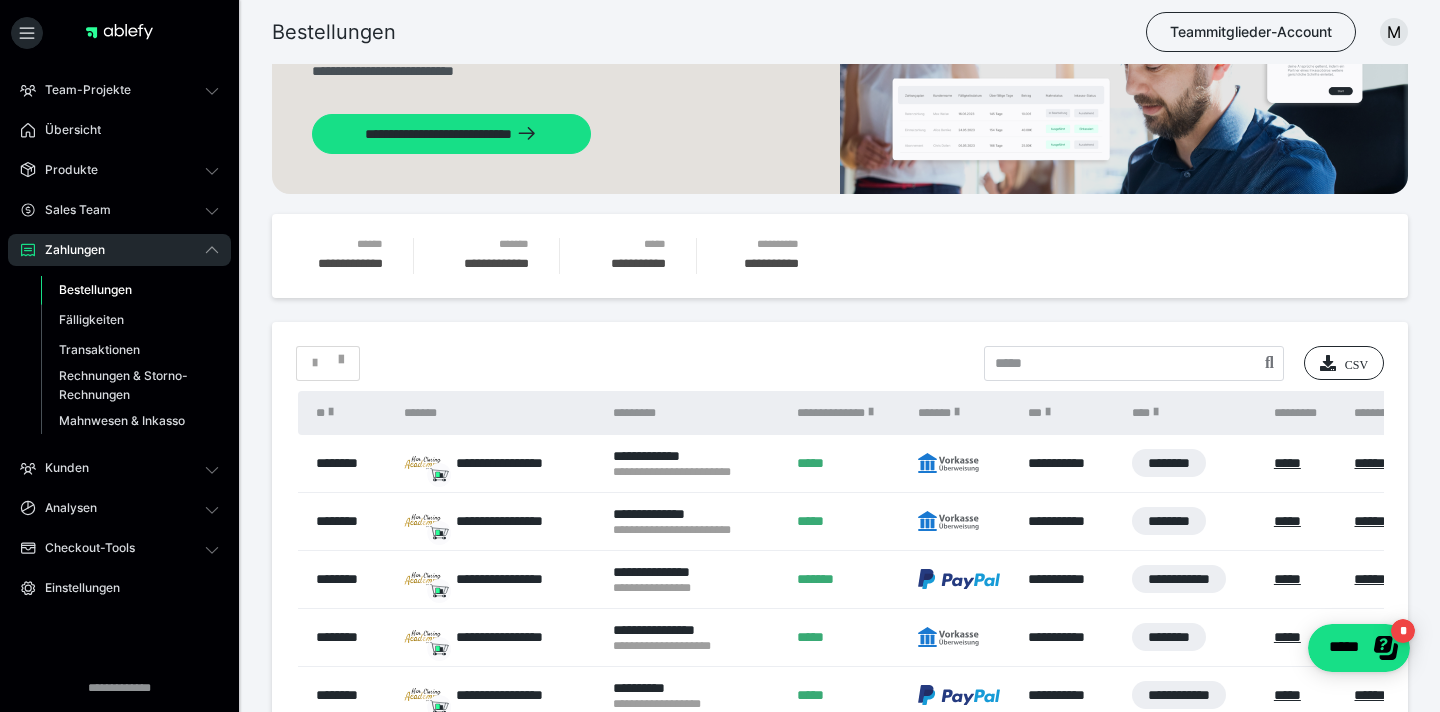 scroll, scrollTop: 0, scrollLeft: 0, axis: both 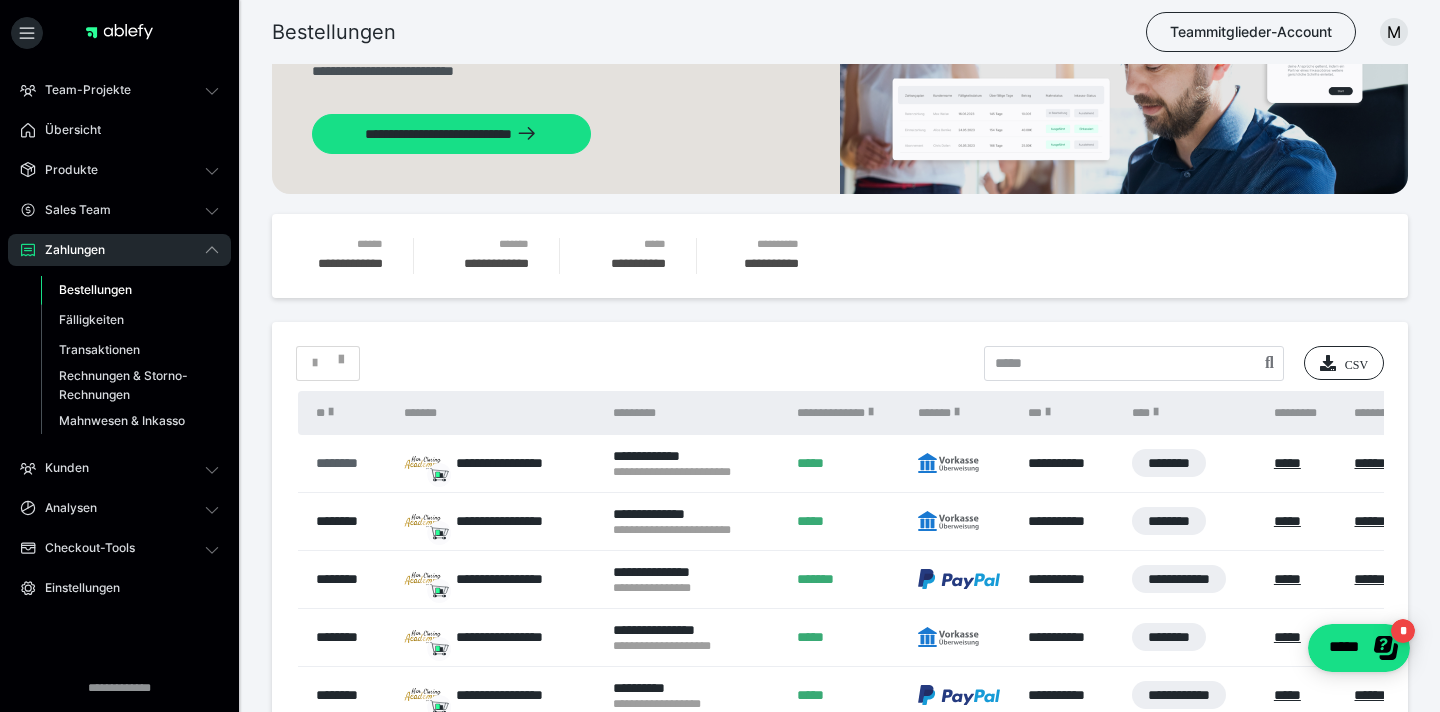 click on "********" at bounding box center [350, 463] 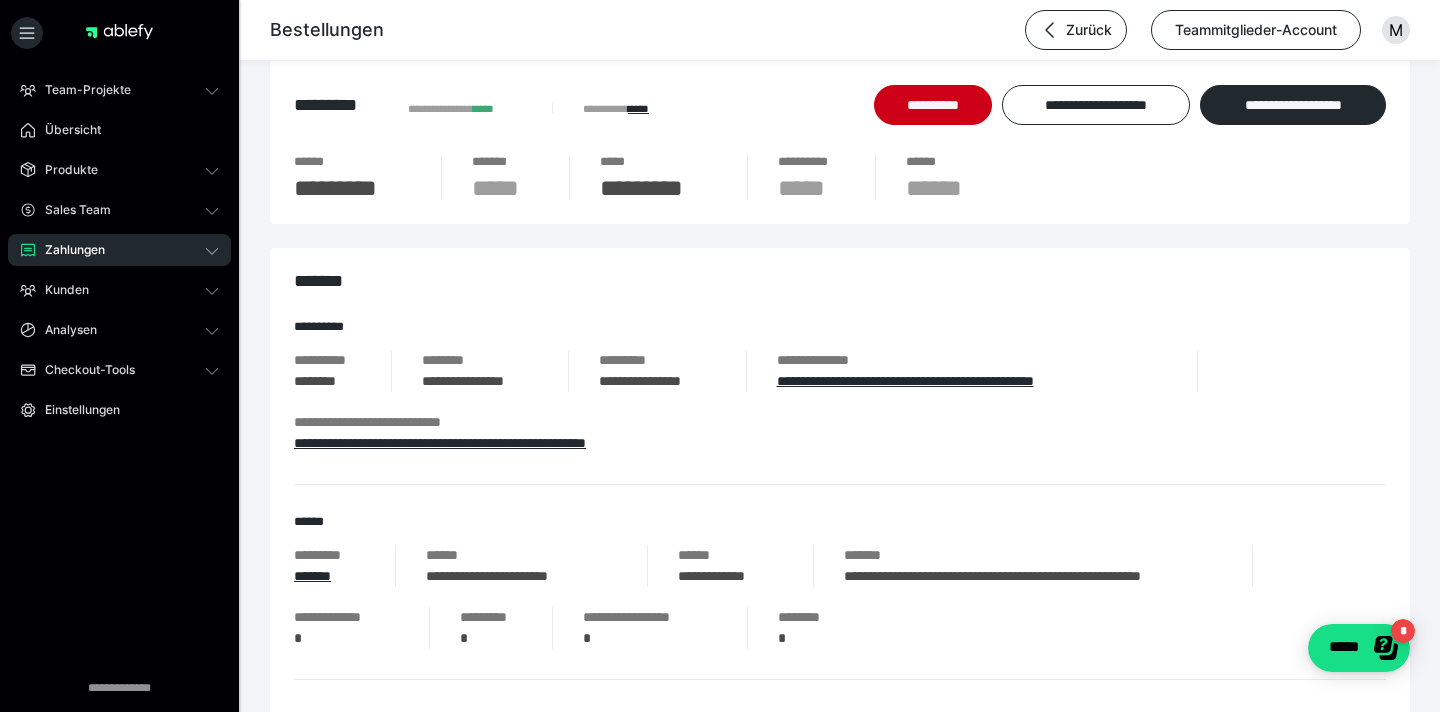 scroll, scrollTop: 26, scrollLeft: 0, axis: vertical 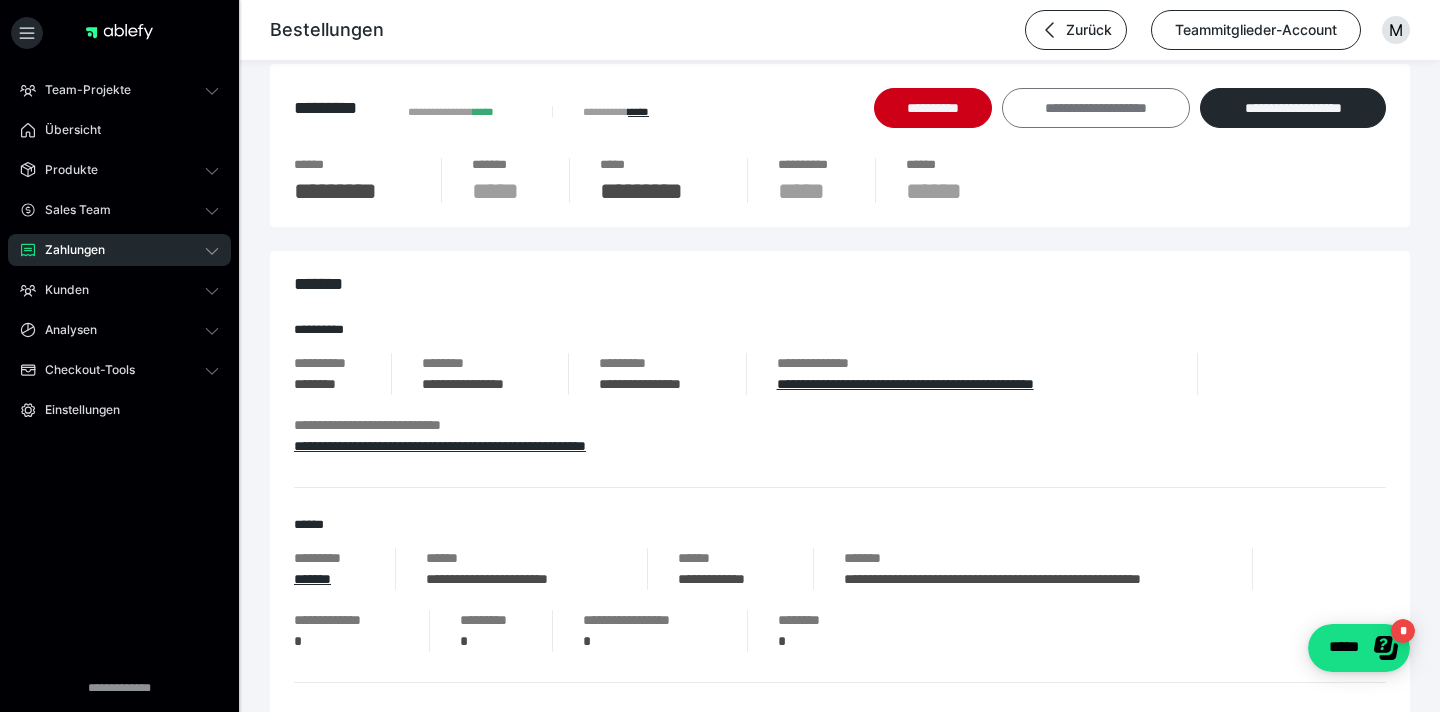 click on "**********" at bounding box center [1096, 108] 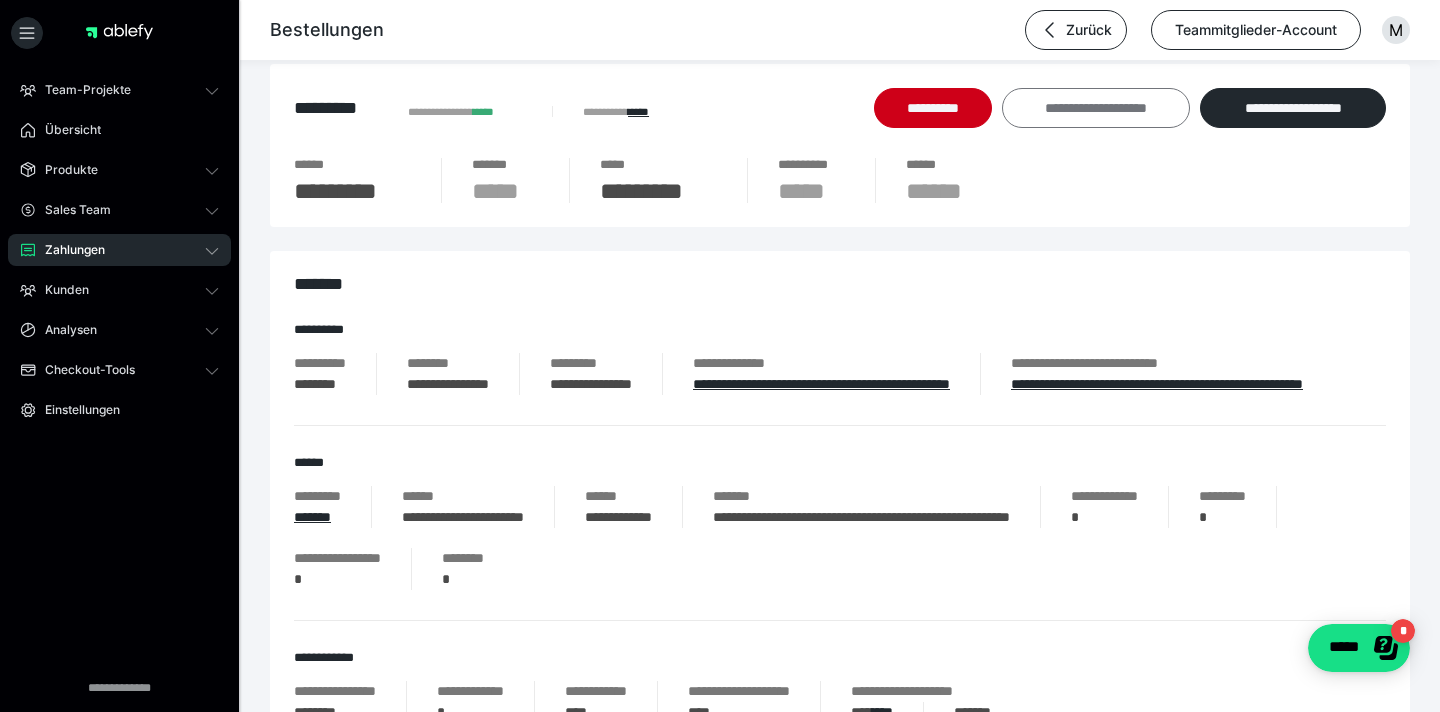 scroll, scrollTop: 0, scrollLeft: 0, axis: both 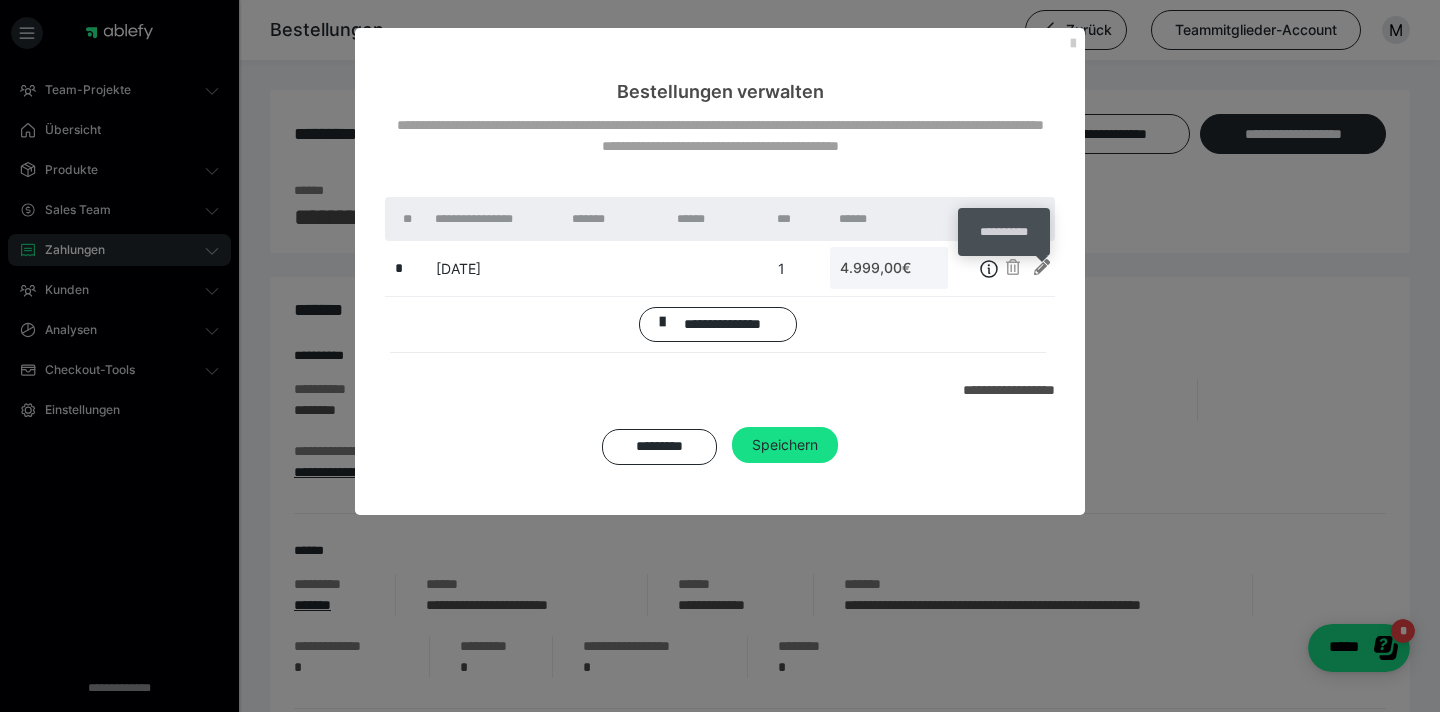 click at bounding box center (1042, 267) 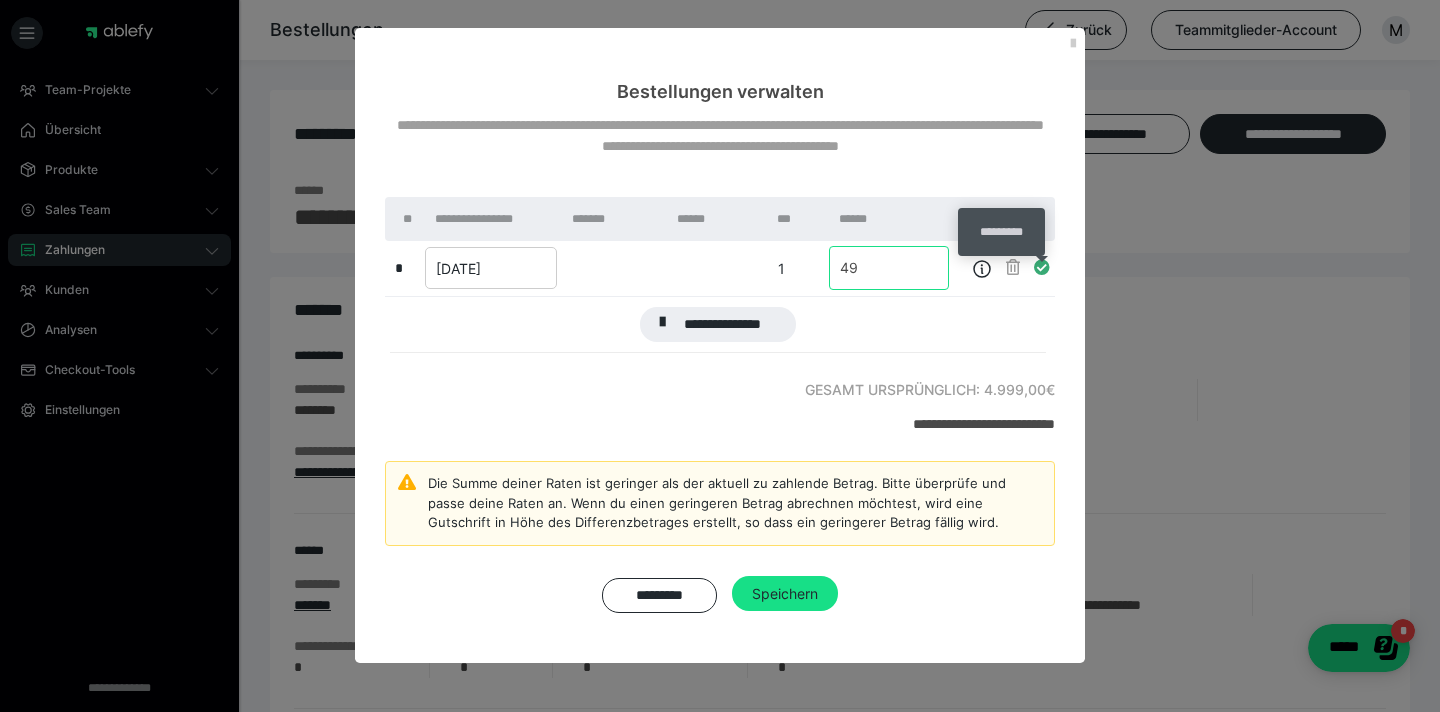 type on "4" 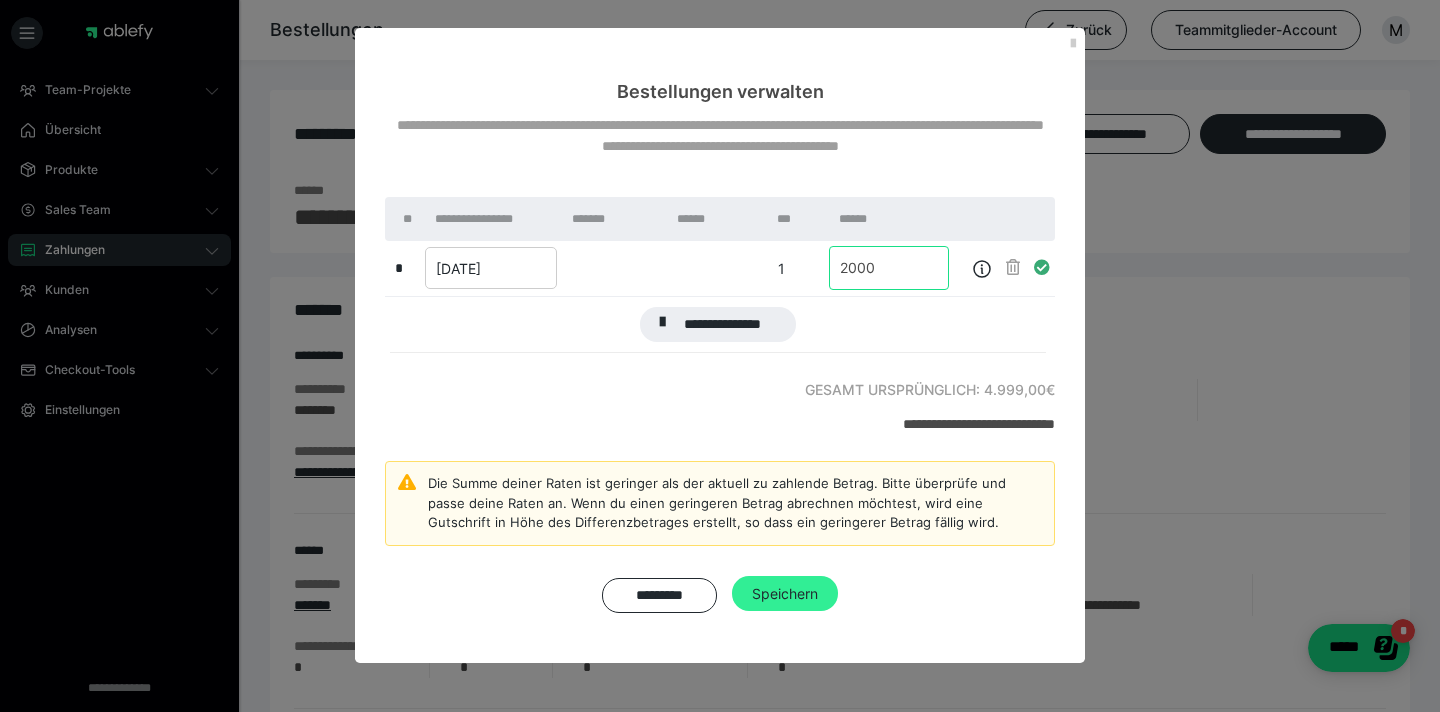 type on "2000" 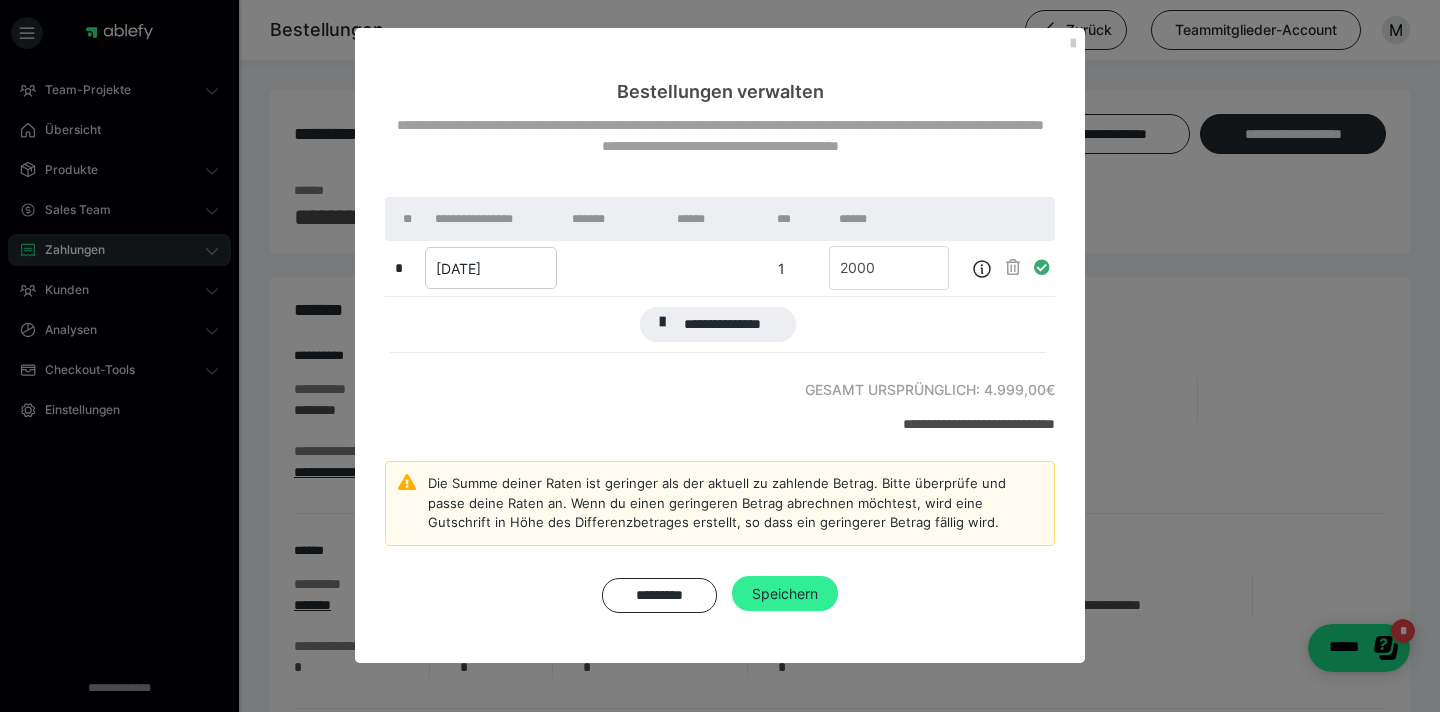 click on "Speichern" at bounding box center [785, 593] 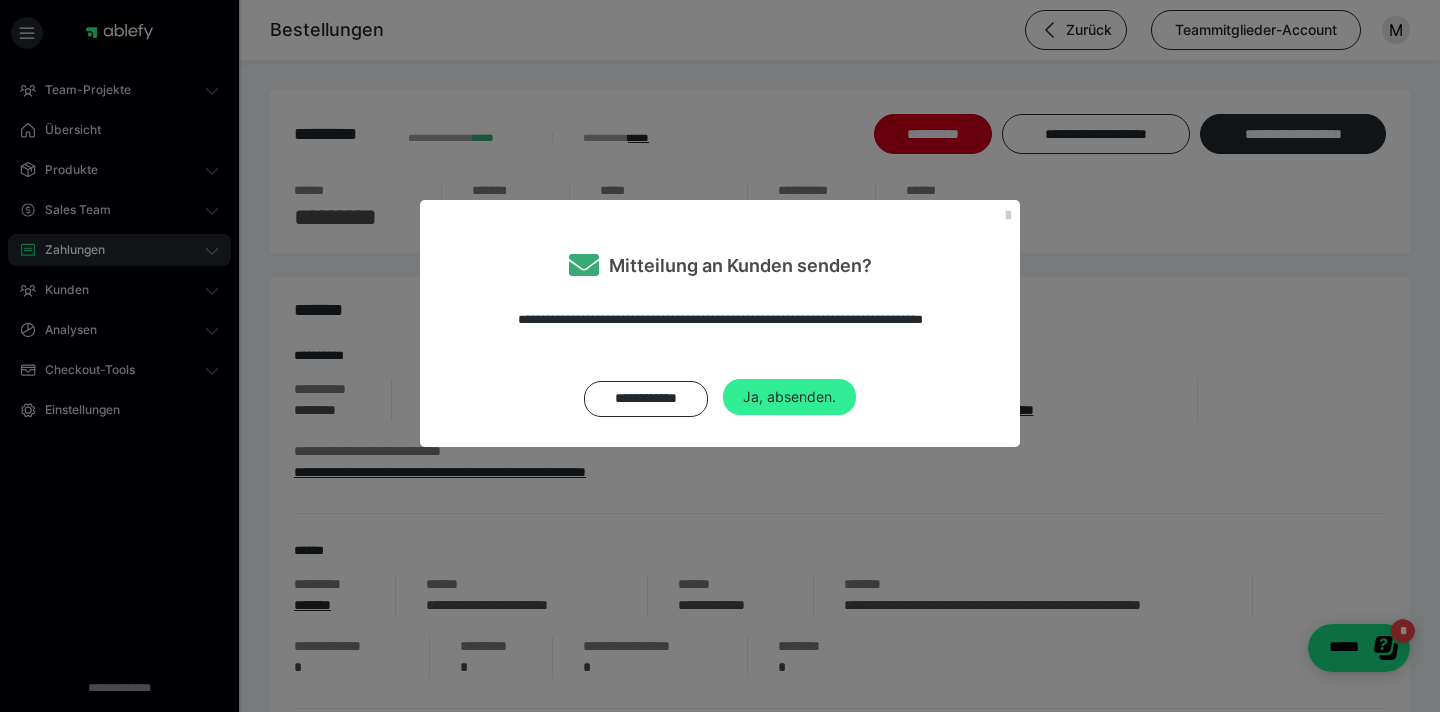 click on "Ja, absenden." at bounding box center [789, 397] 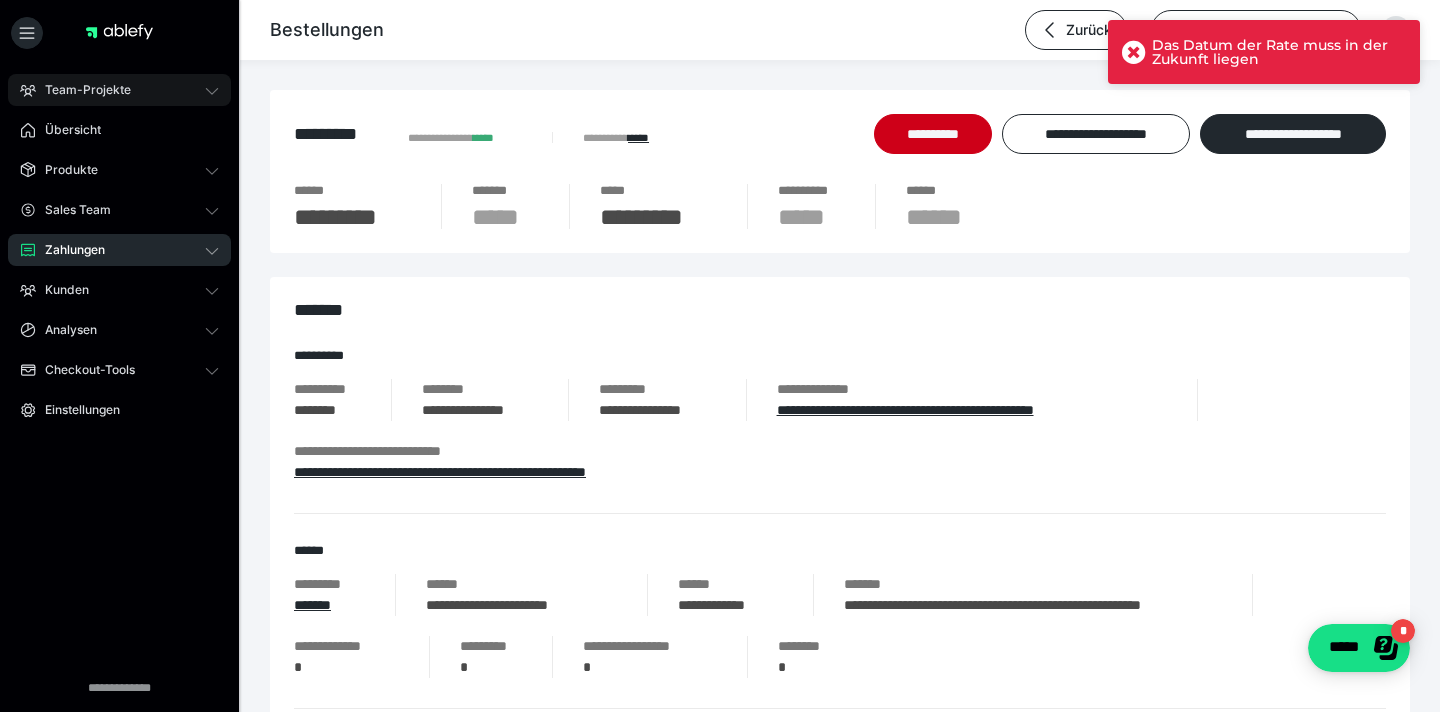 click on "Team-Projekte" at bounding box center [81, 90] 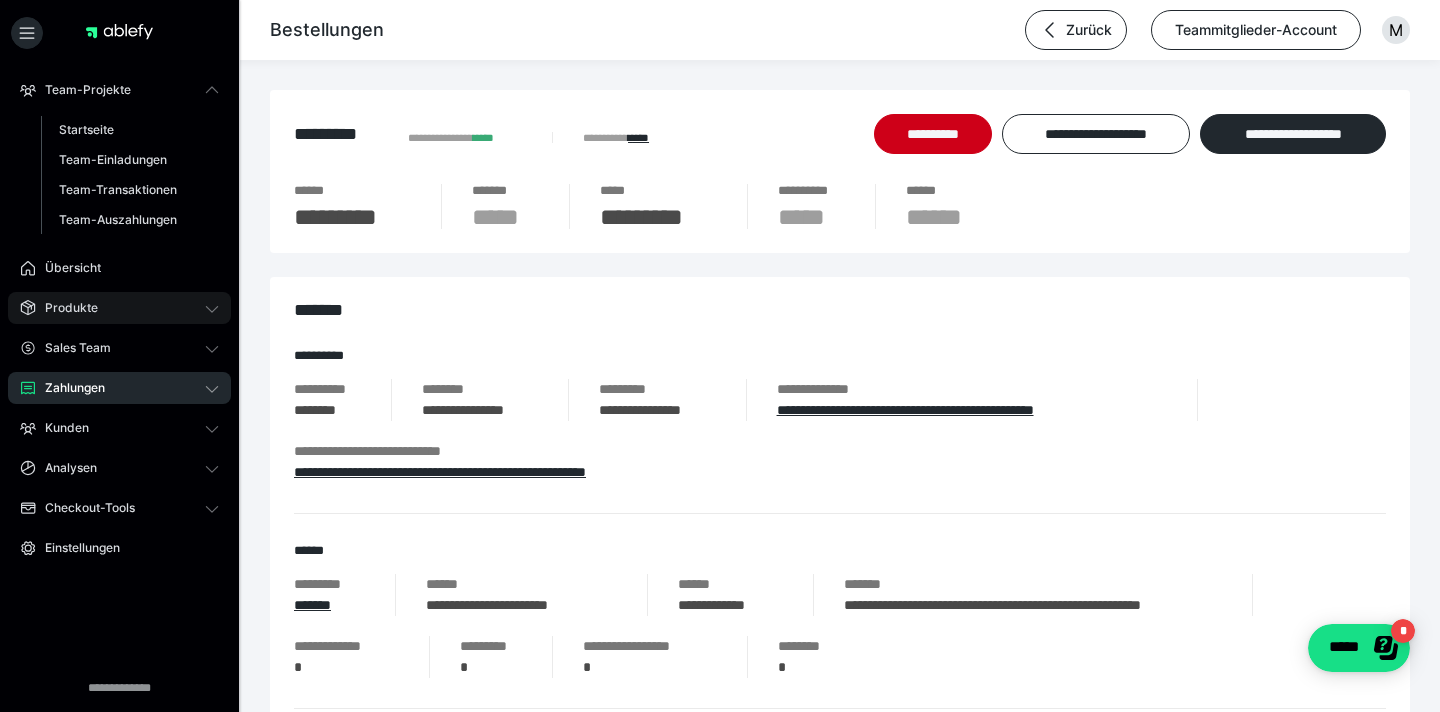 click on "Produkte" at bounding box center (64, 308) 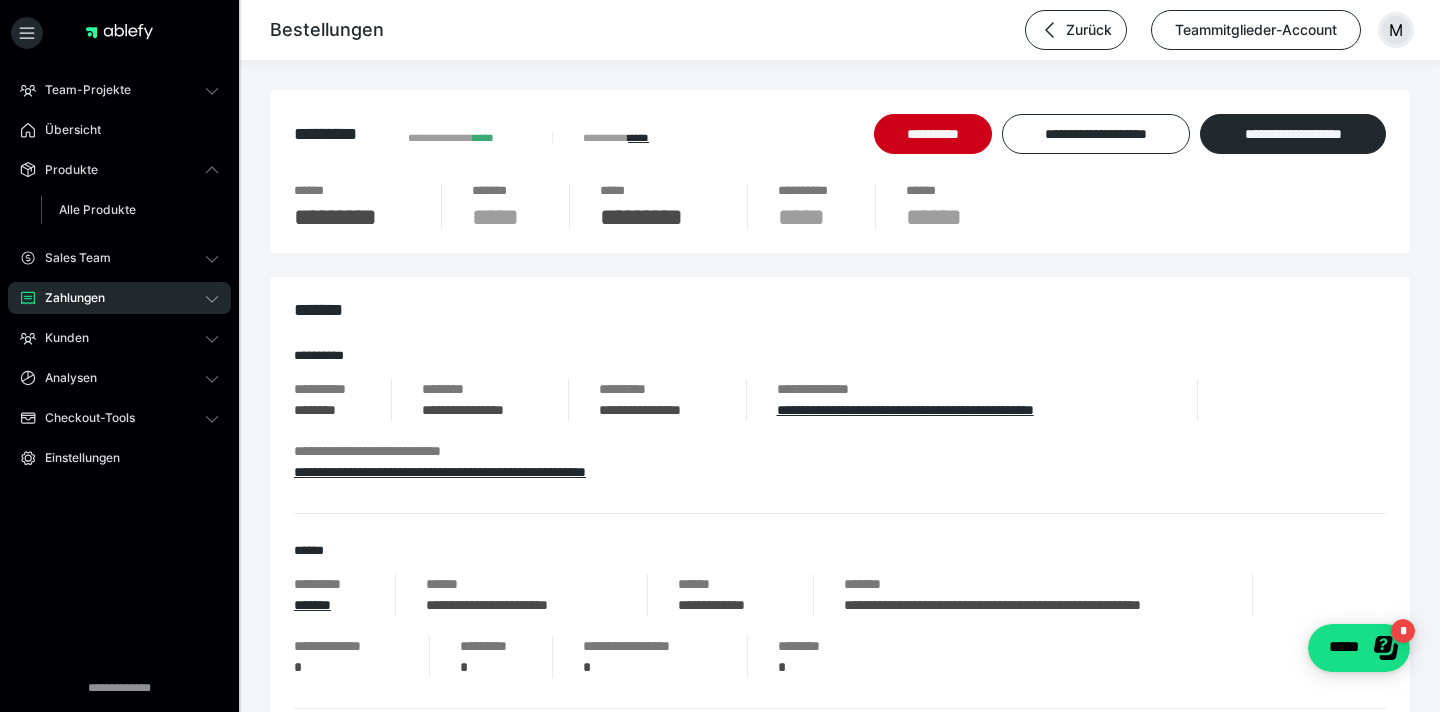click on "M" at bounding box center [1396, 30] 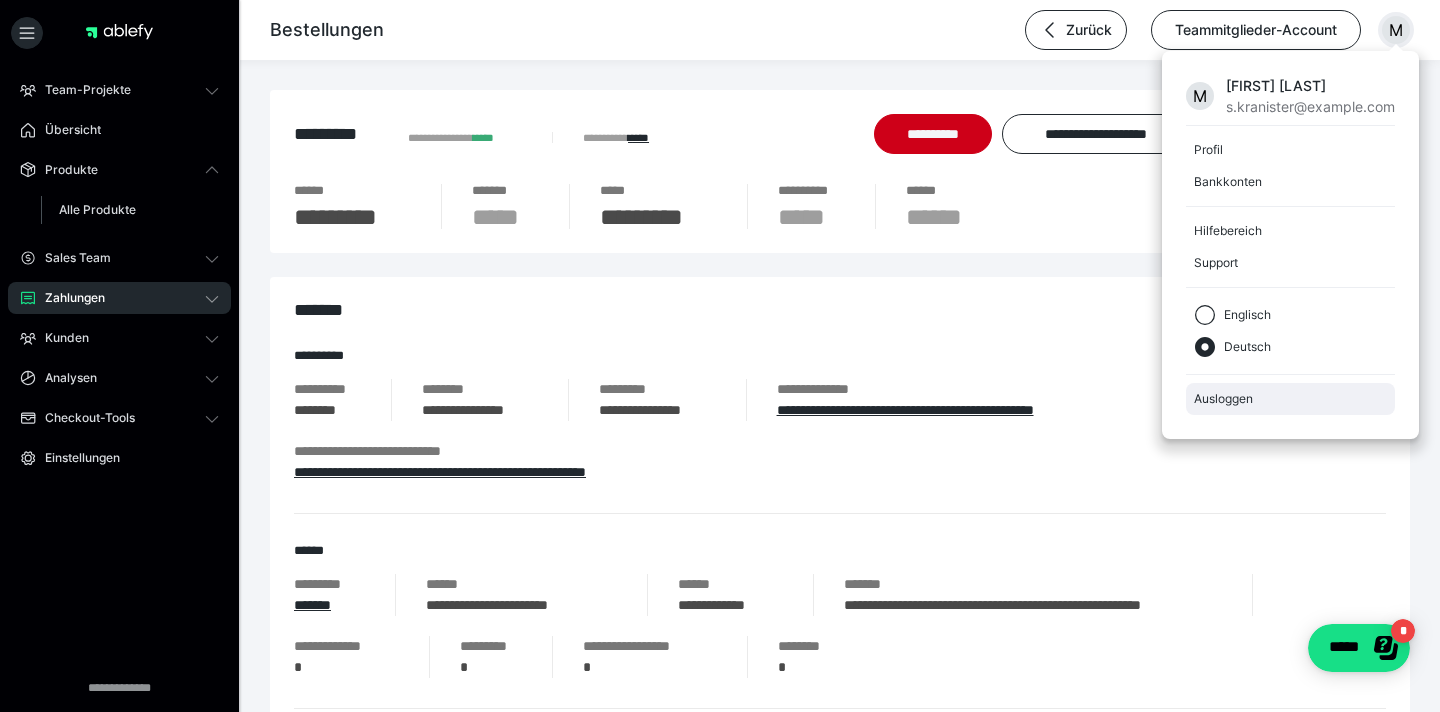 click on "Ausloggen" at bounding box center [1290, 399] 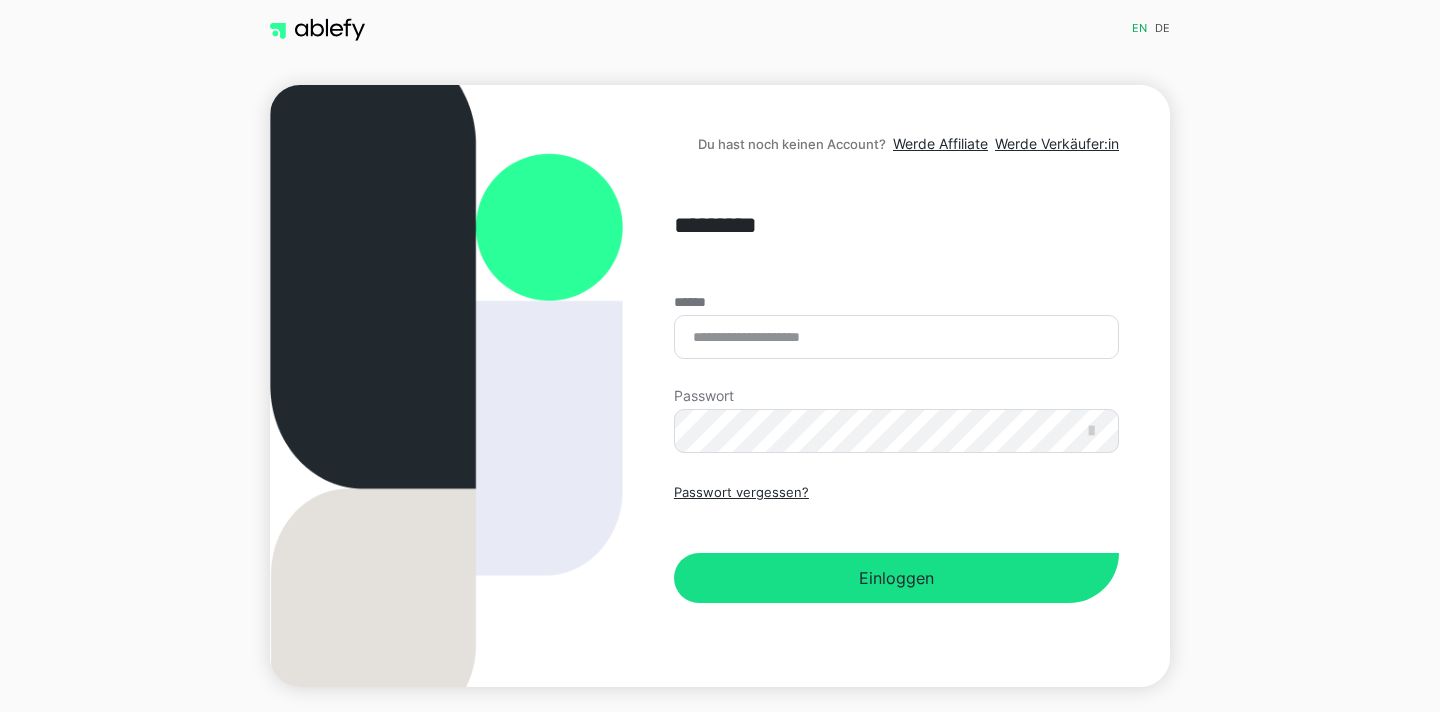 scroll, scrollTop: 0, scrollLeft: 0, axis: both 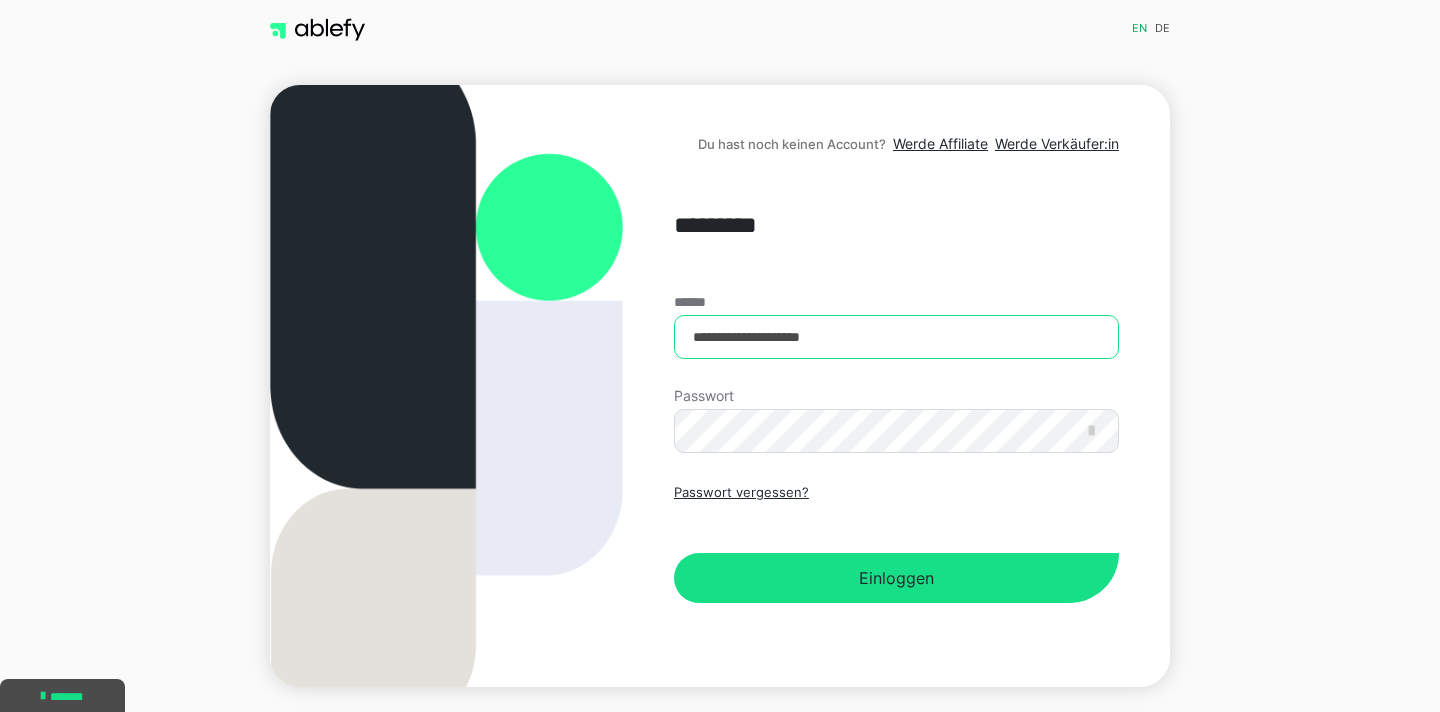 click on "**********" at bounding box center [896, 337] 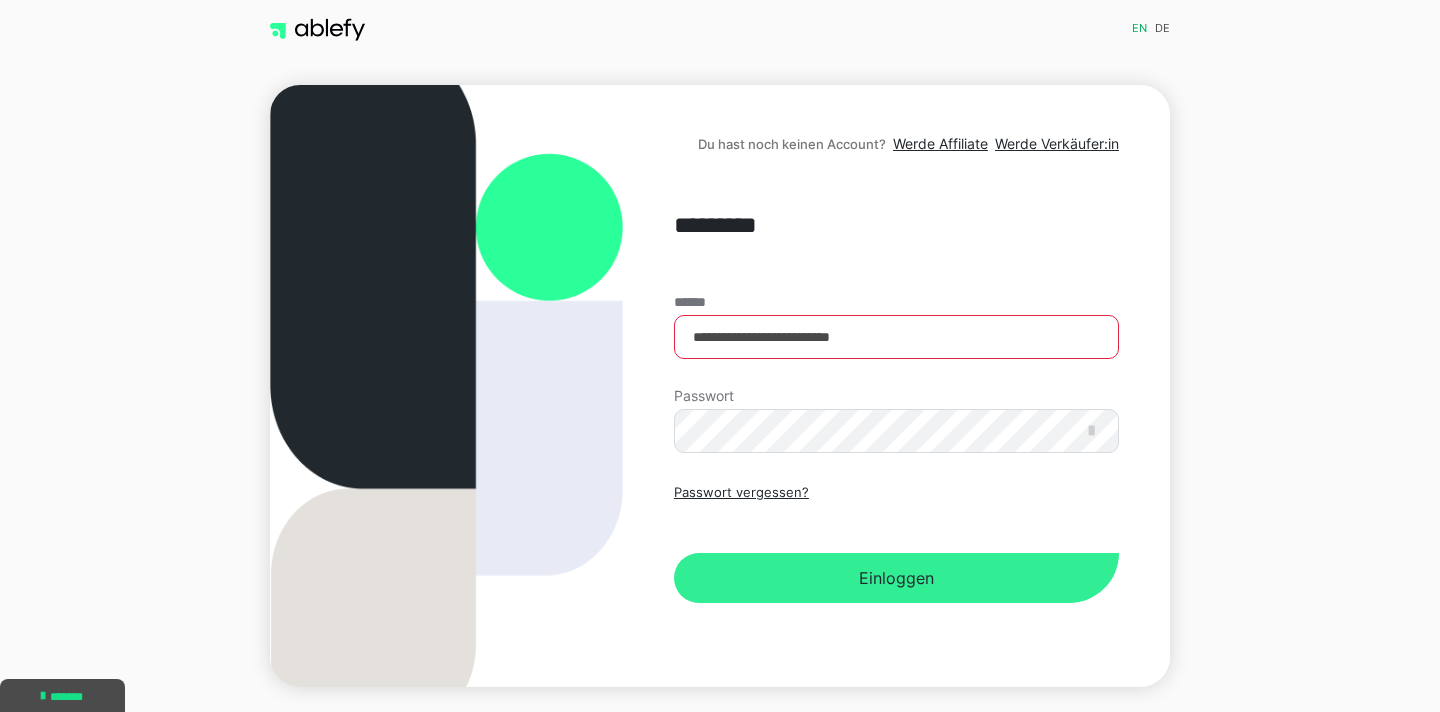click on "Einloggen" at bounding box center [896, 578] 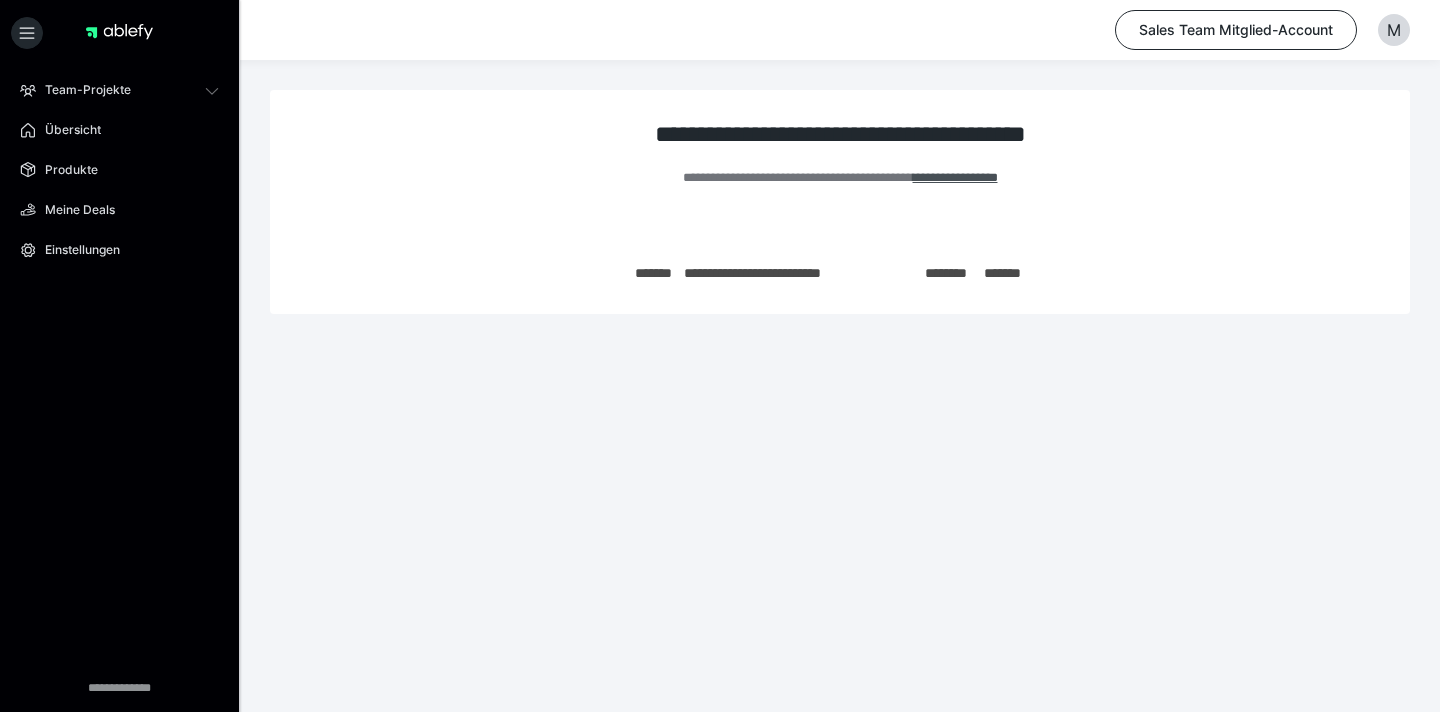 scroll, scrollTop: 0, scrollLeft: 0, axis: both 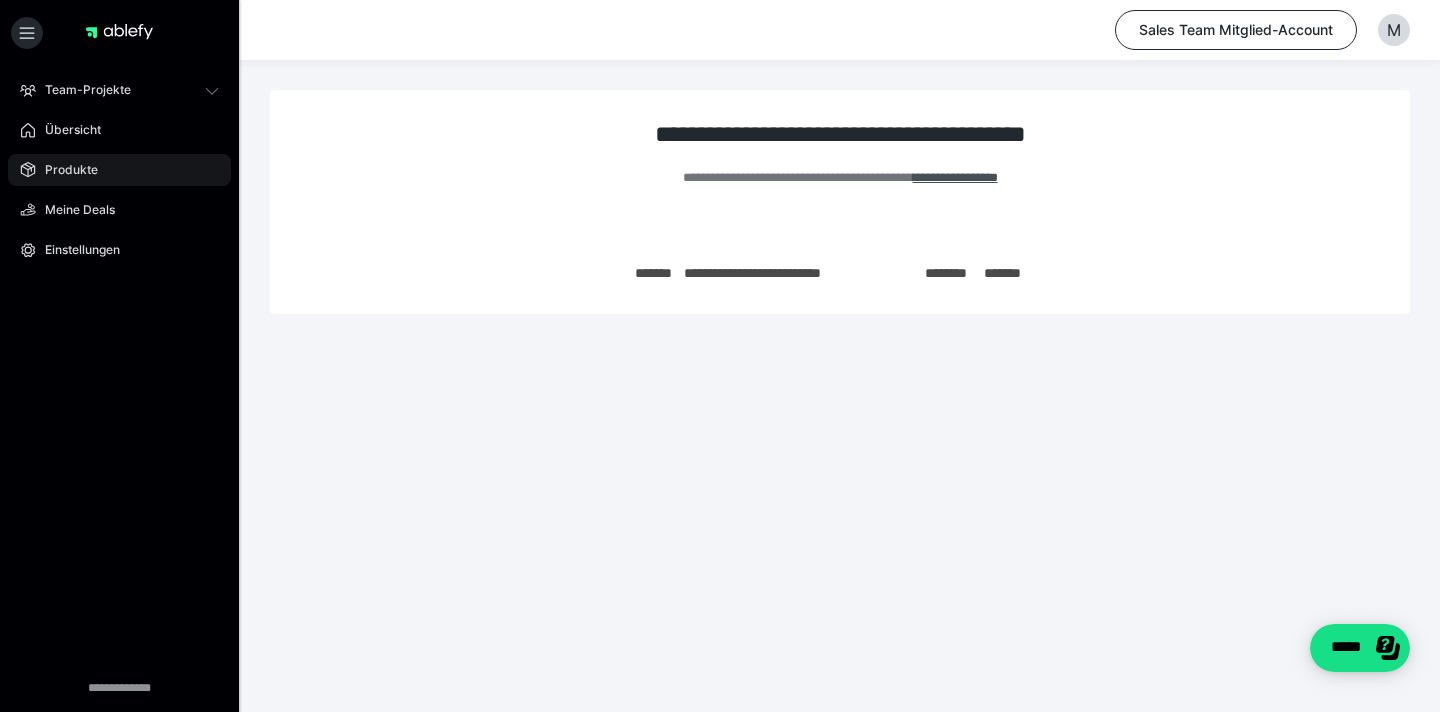click on "Produkte" at bounding box center (119, 170) 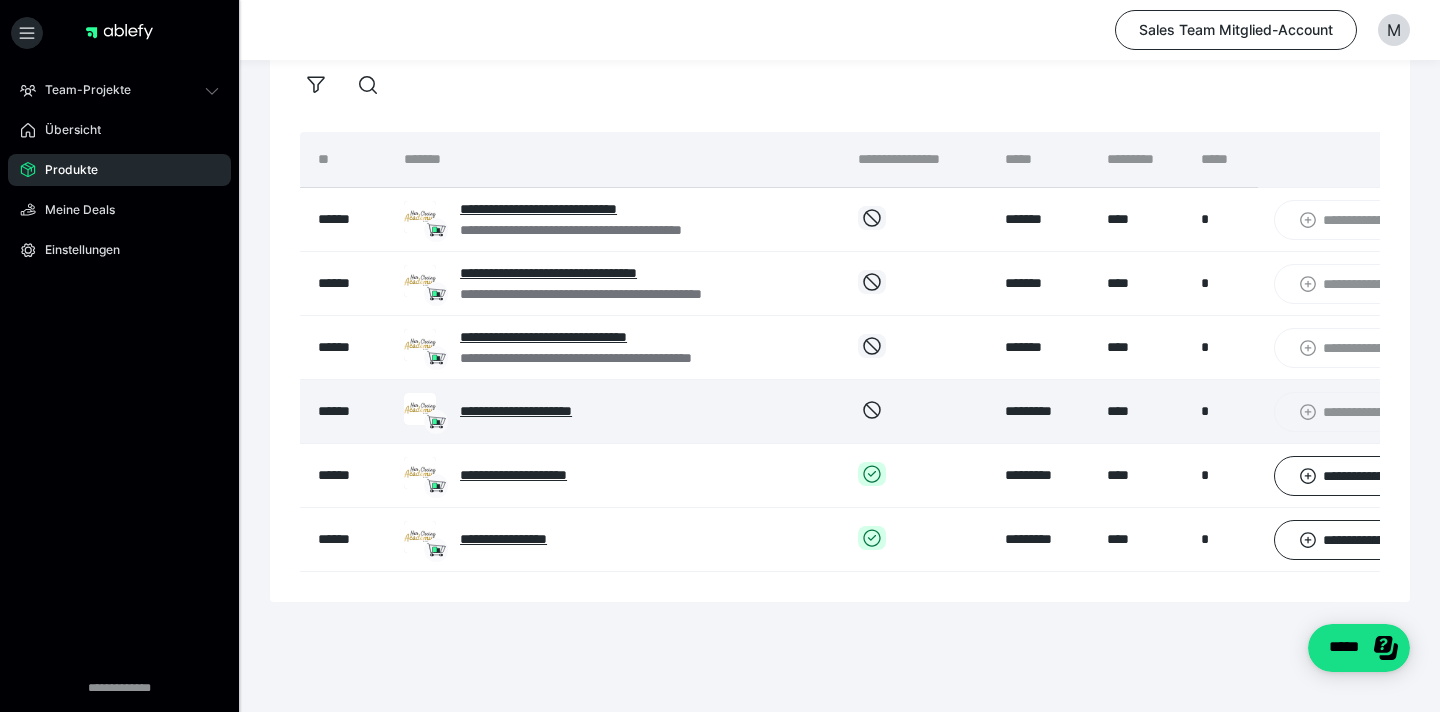 scroll, scrollTop: 109, scrollLeft: 0, axis: vertical 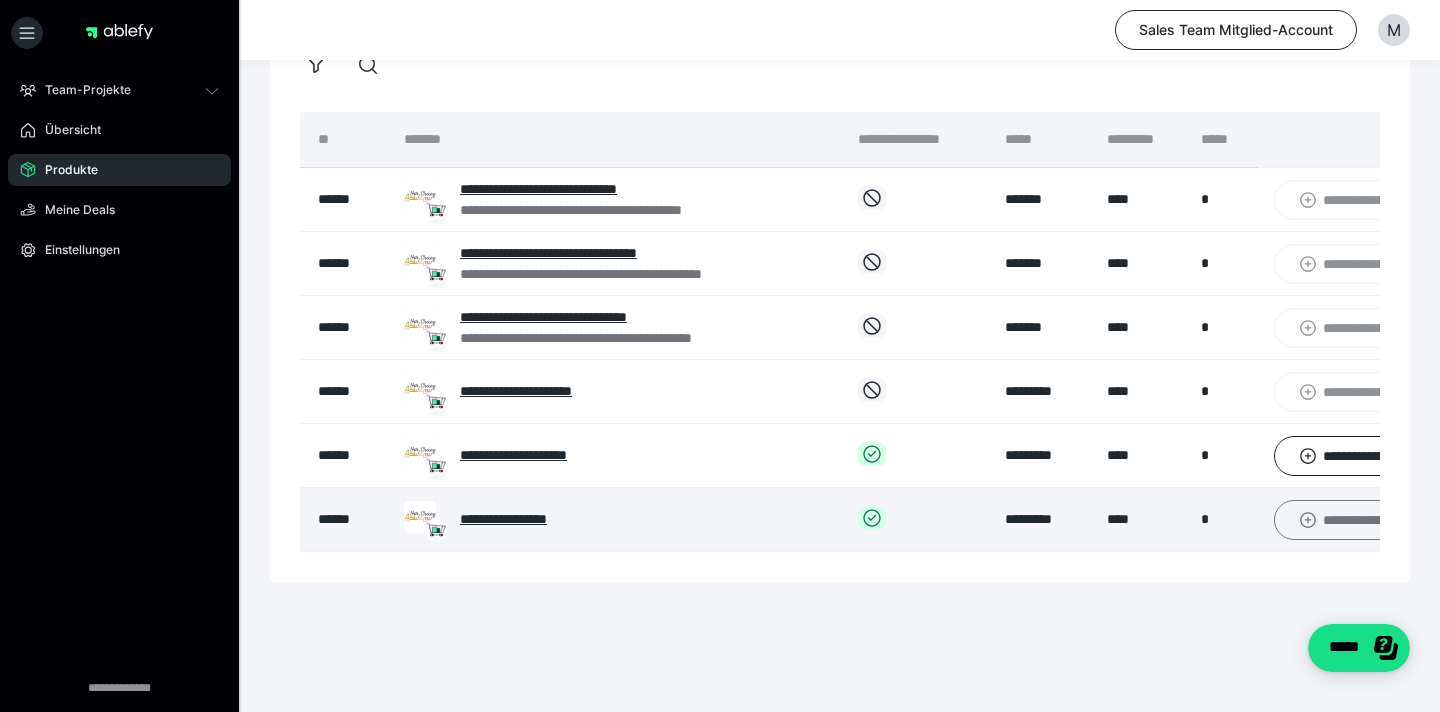 click on "**********" at bounding box center (1347, 520) 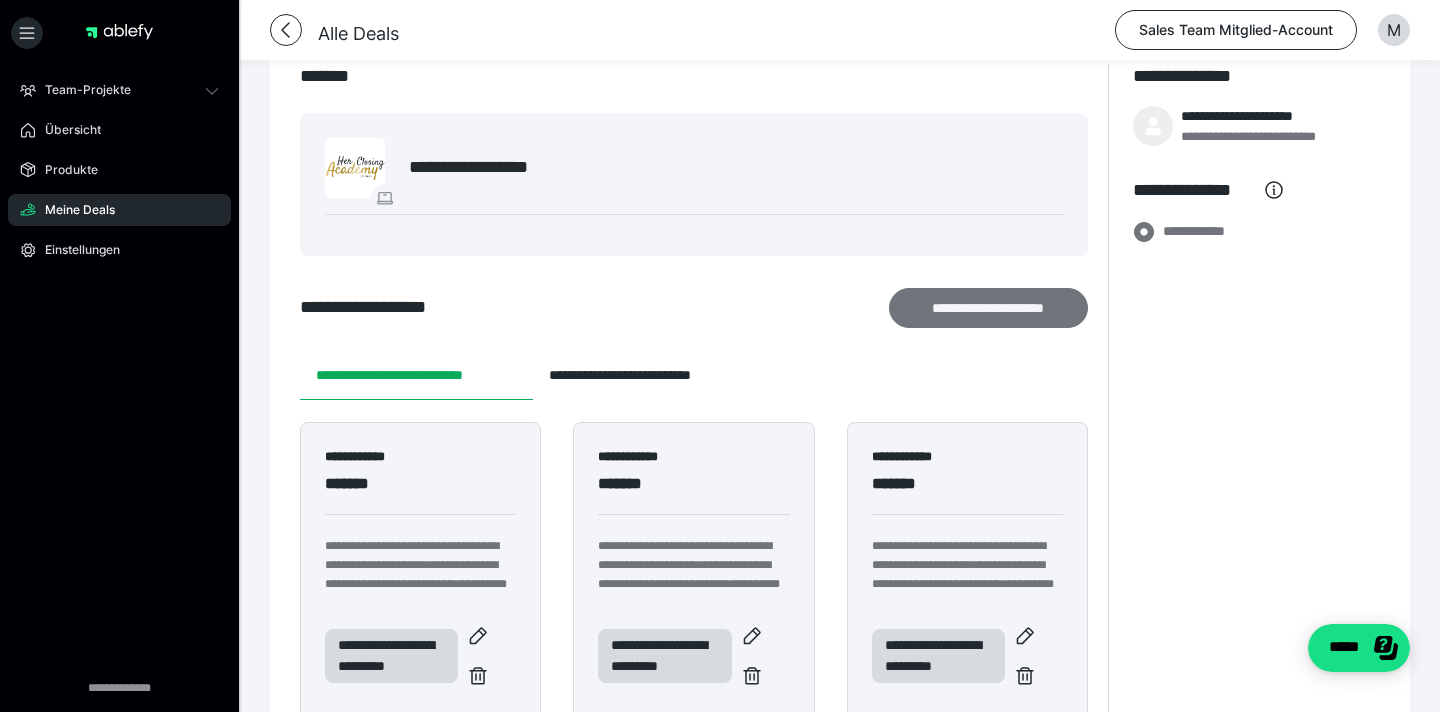 click on "**********" at bounding box center (989, 308) 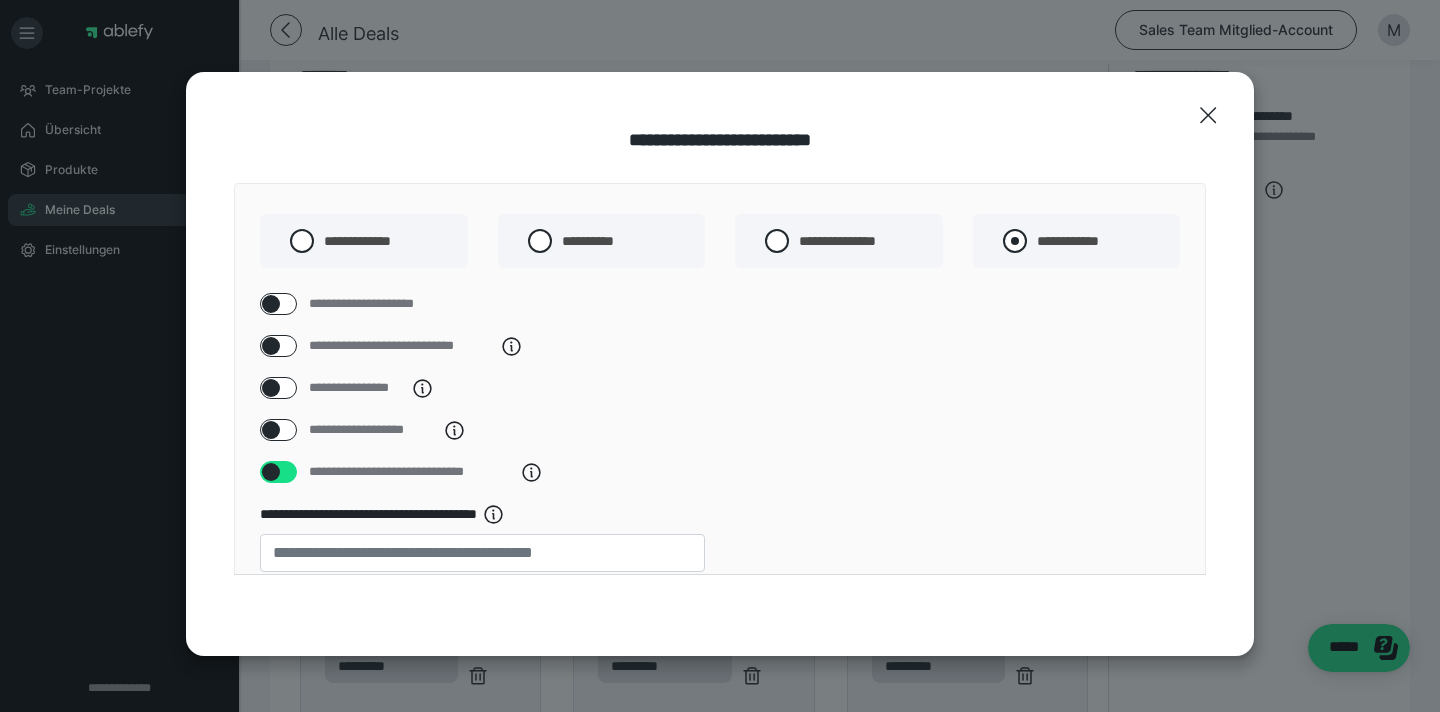 click at bounding box center [1015, 241] 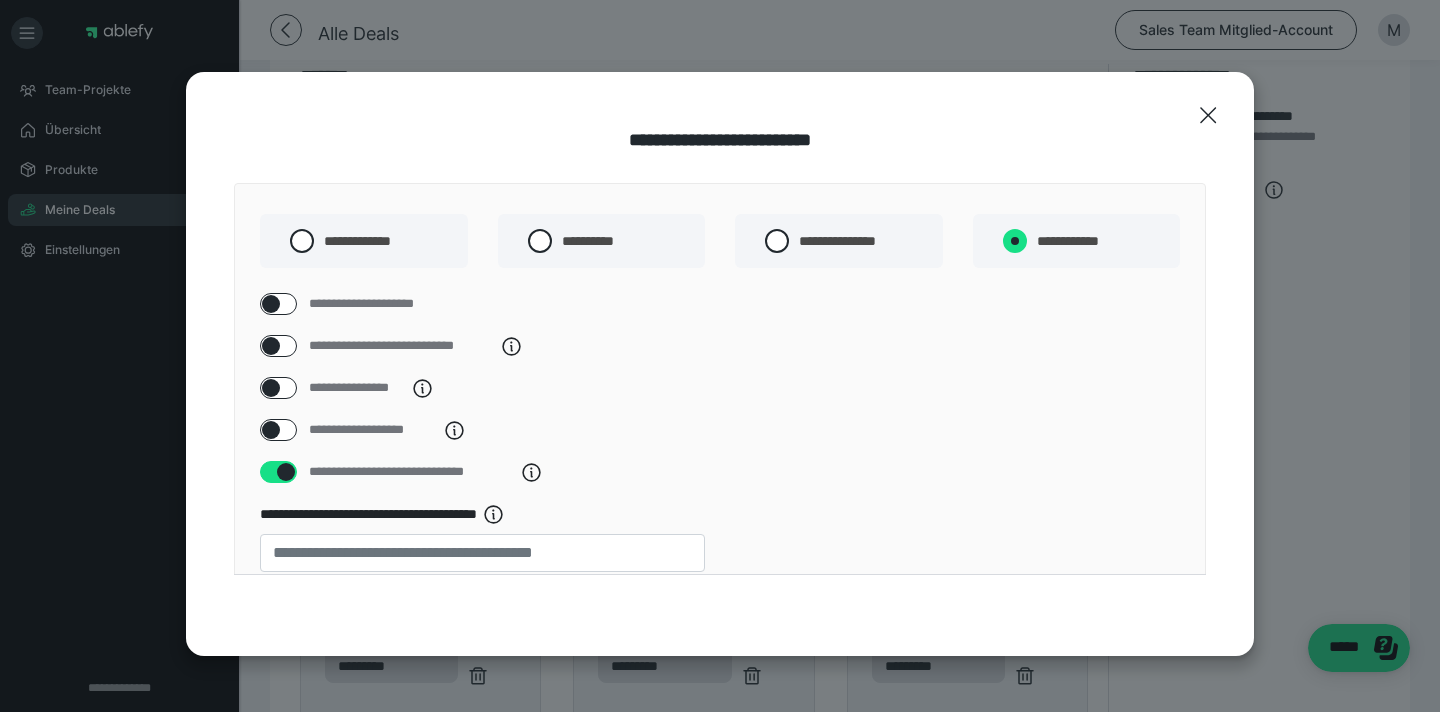 radio on "****" 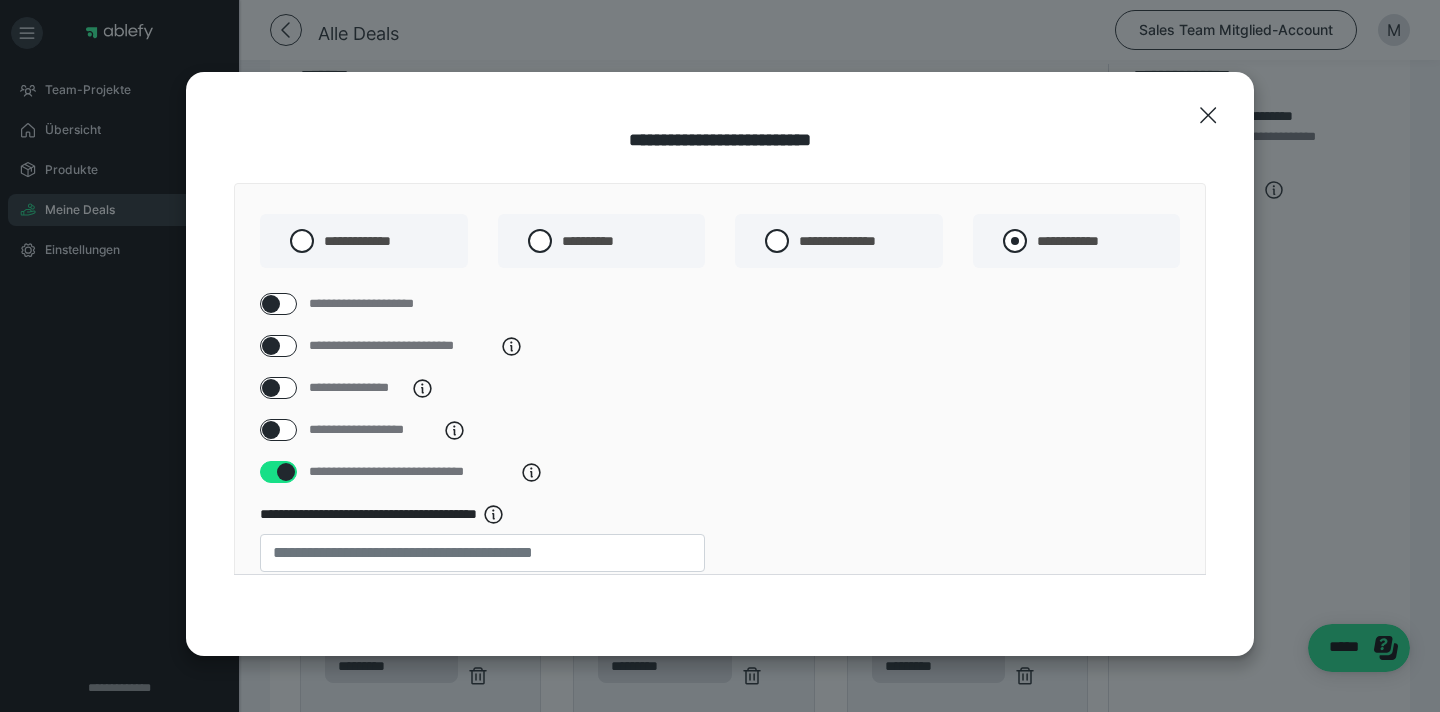 radio on "*****" 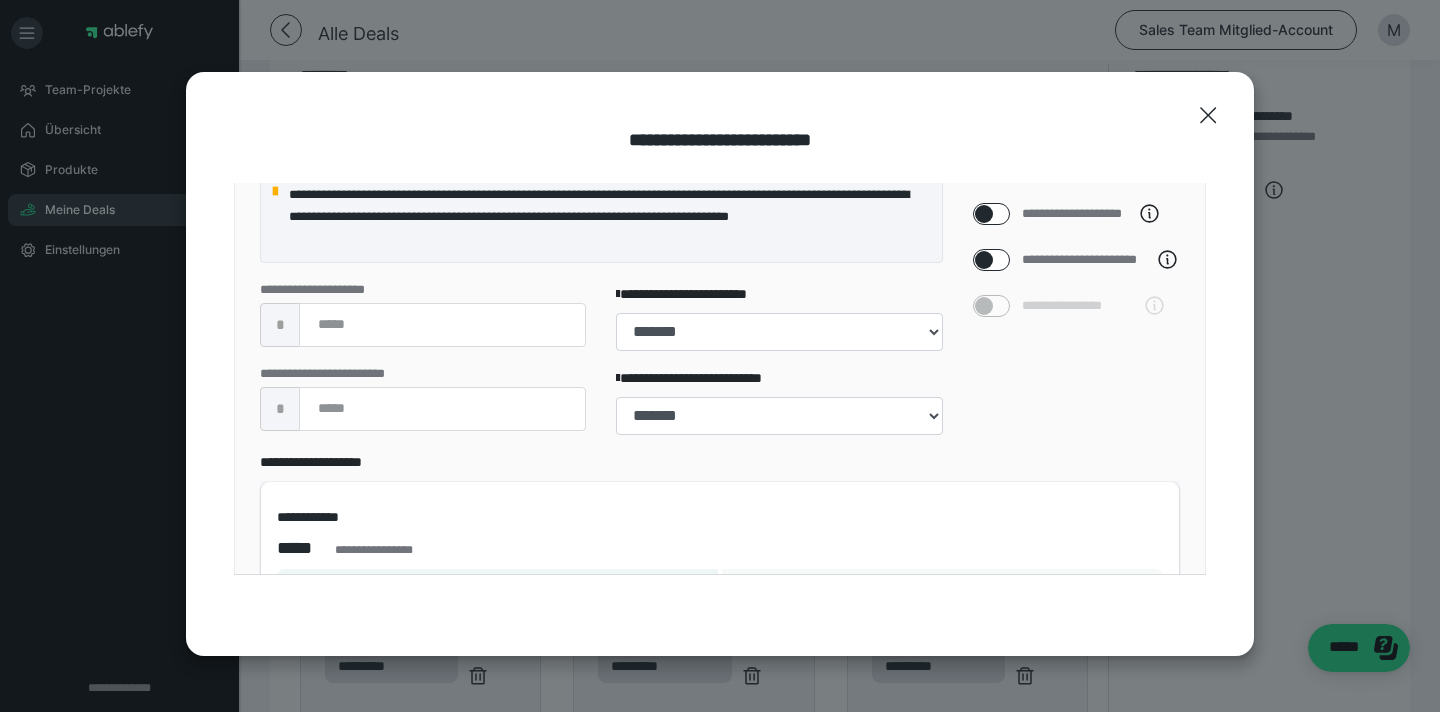 scroll, scrollTop: 623, scrollLeft: 0, axis: vertical 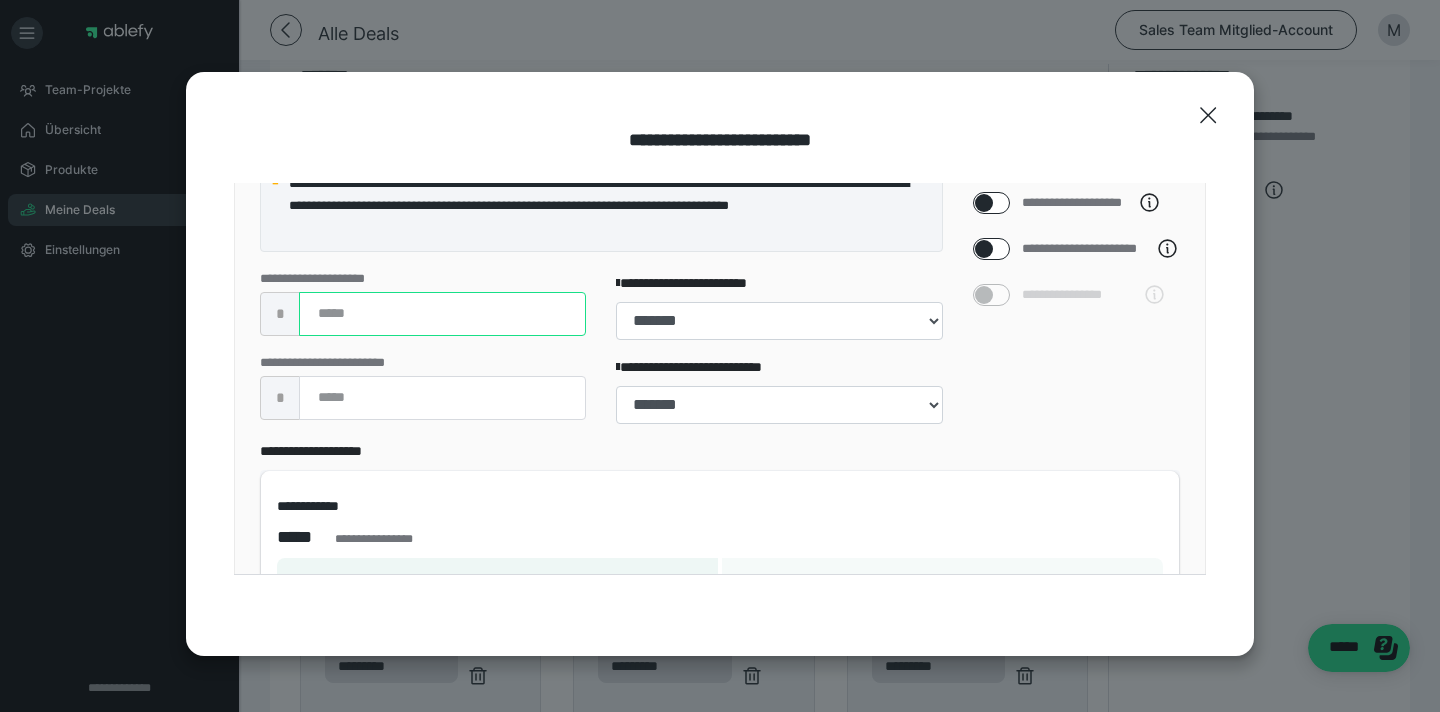 click at bounding box center [442, 314] 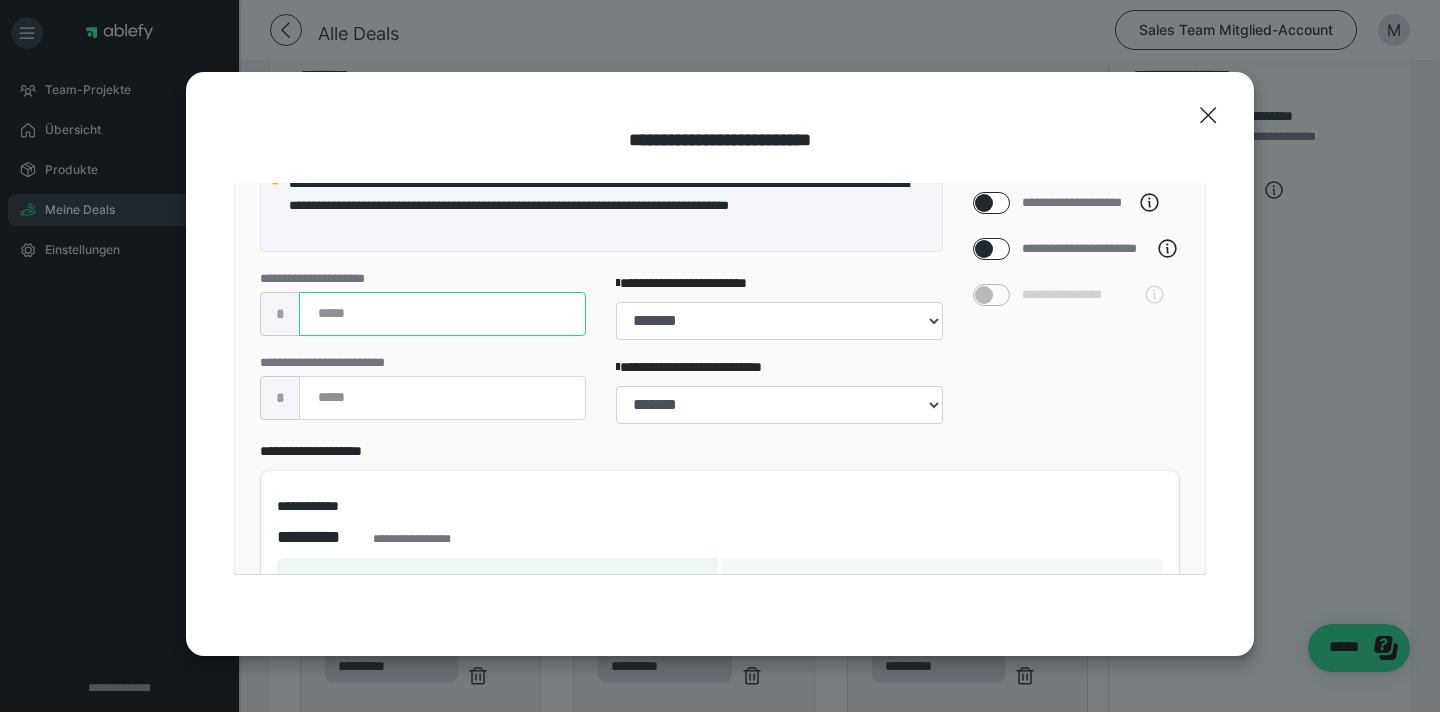 type on "****" 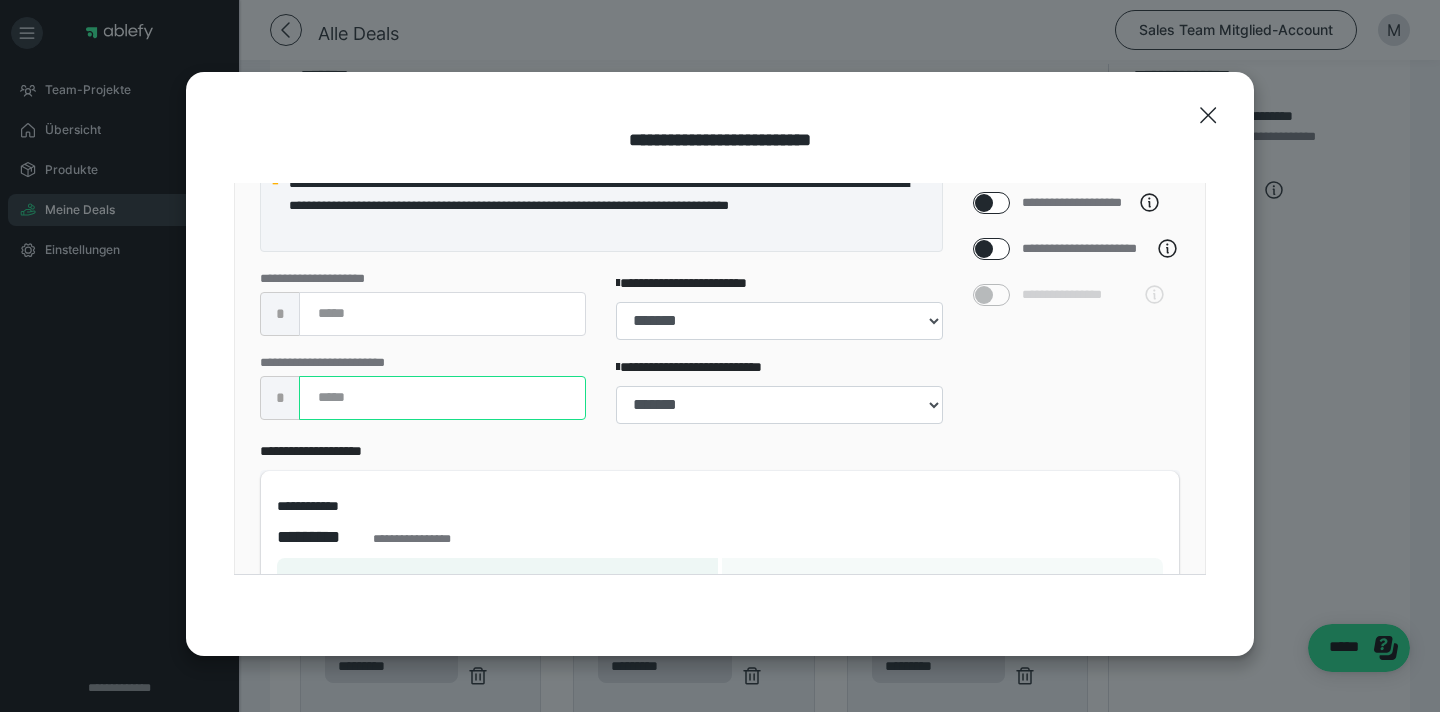 click at bounding box center (442, 398) 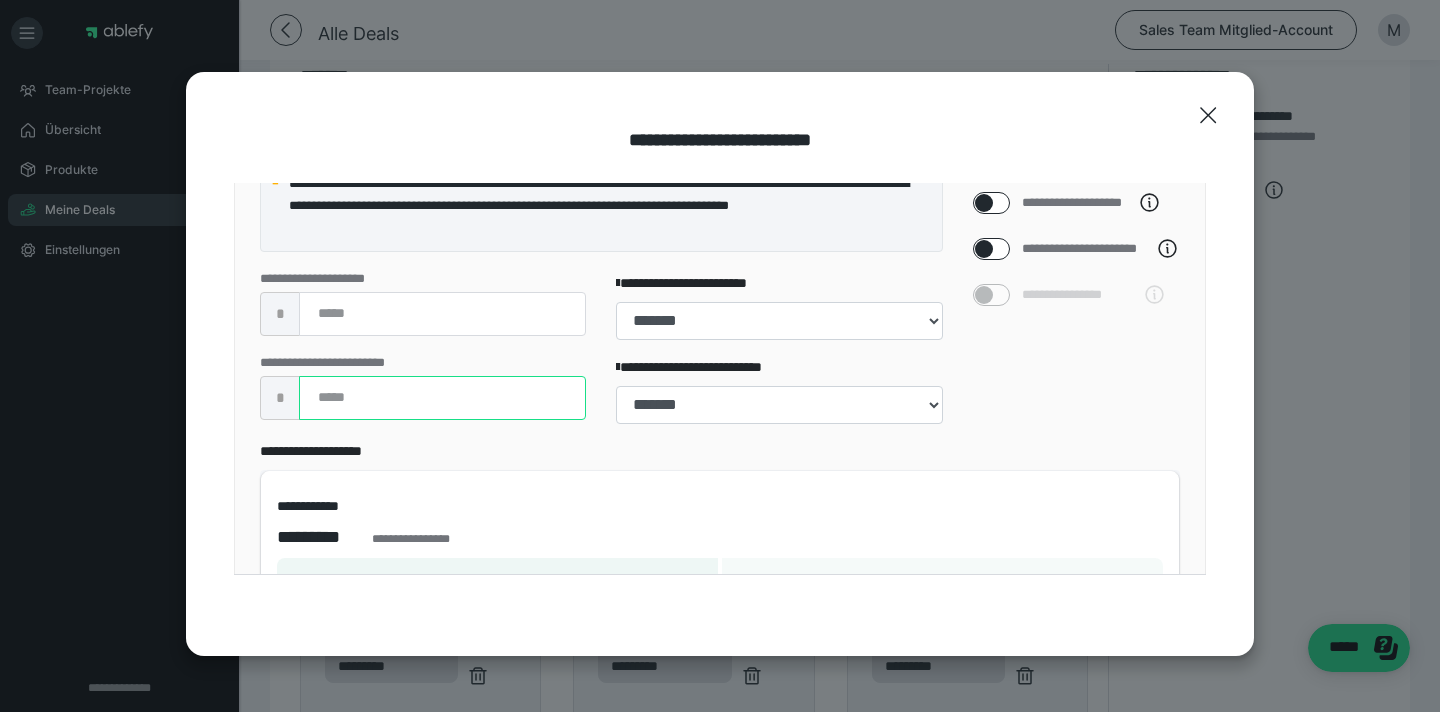 type on "****" 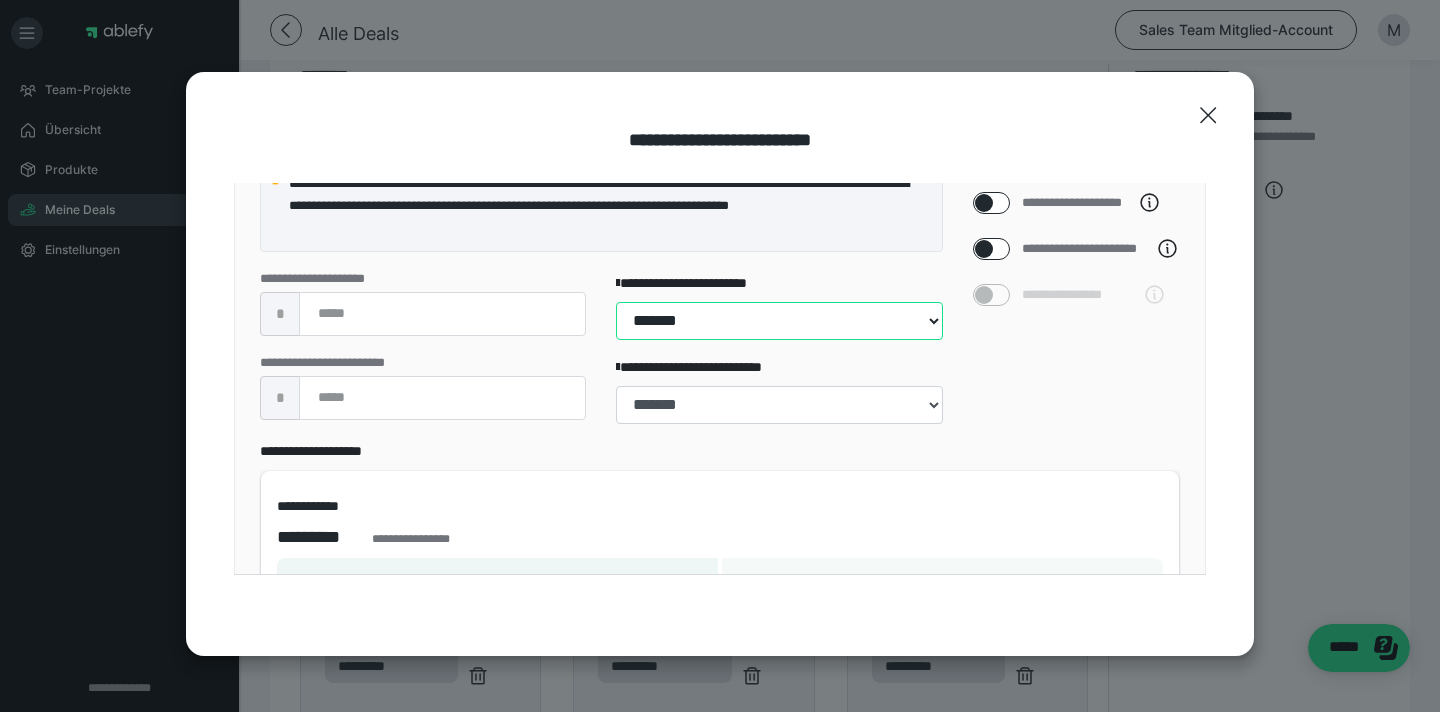 click on "**********" at bounding box center [779, 321] 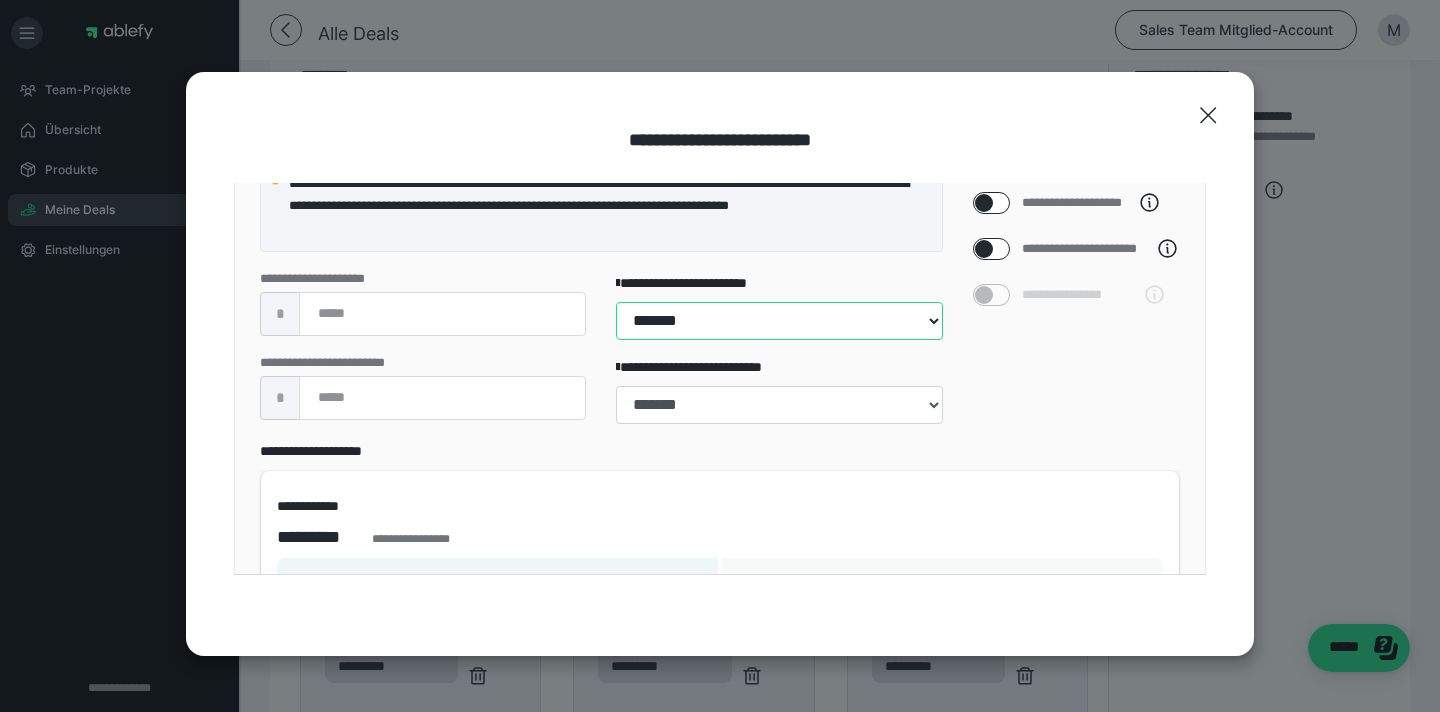 select on "**" 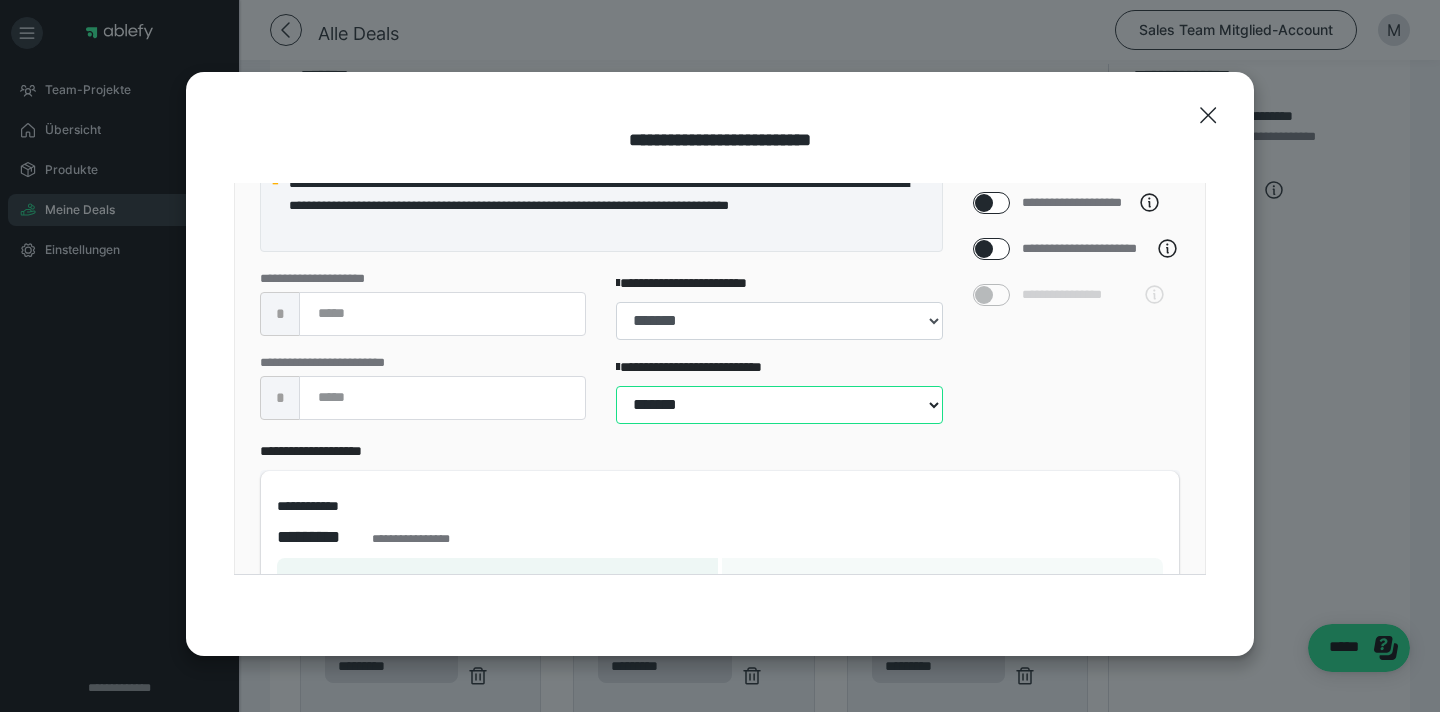 click on "**********" at bounding box center [779, 405] 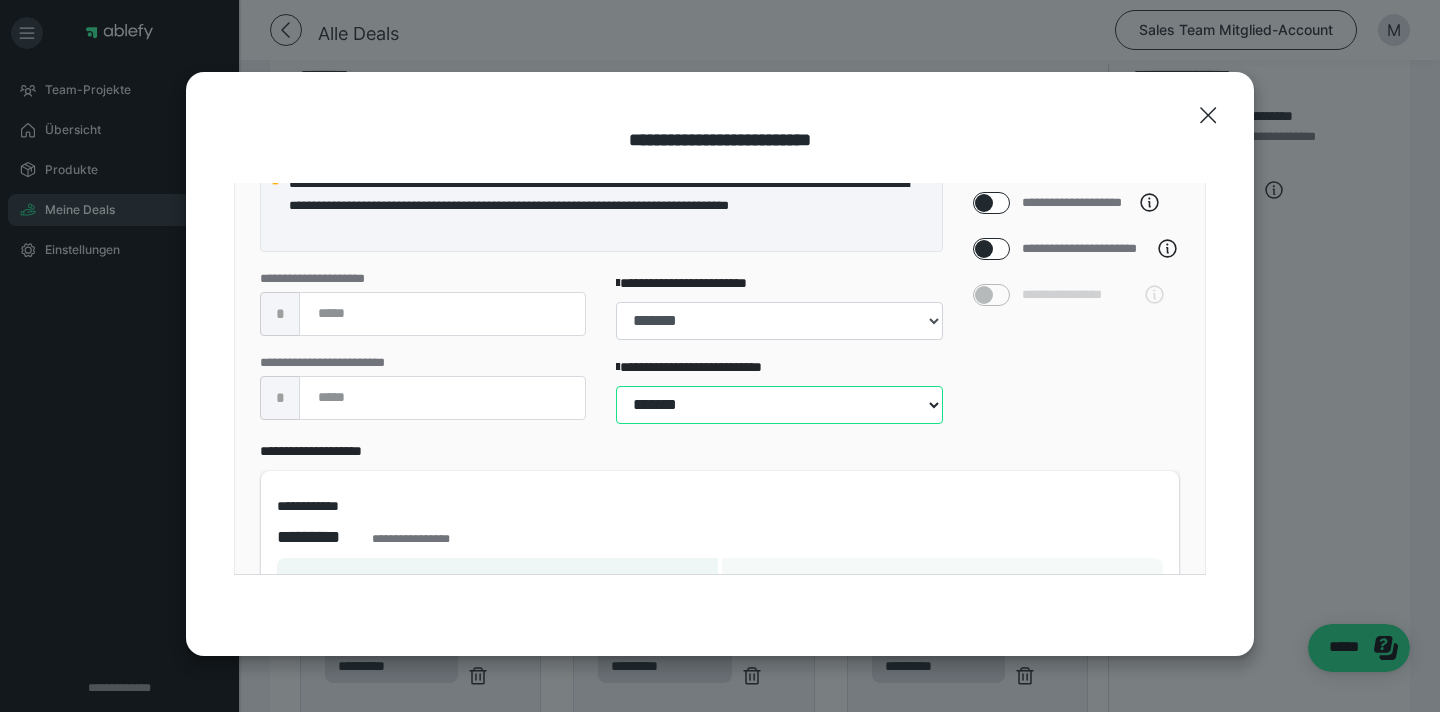 select on "**" 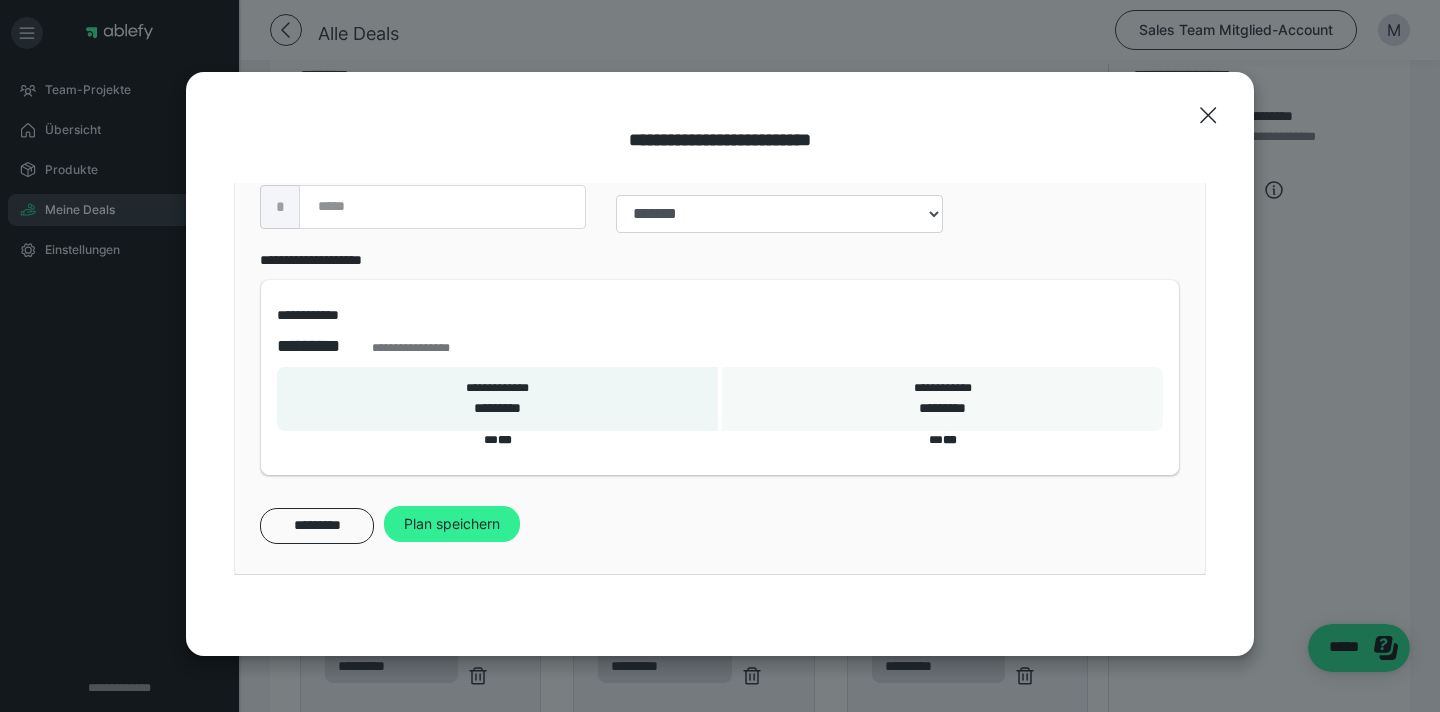 click on "Plan speichern" at bounding box center (452, 524) 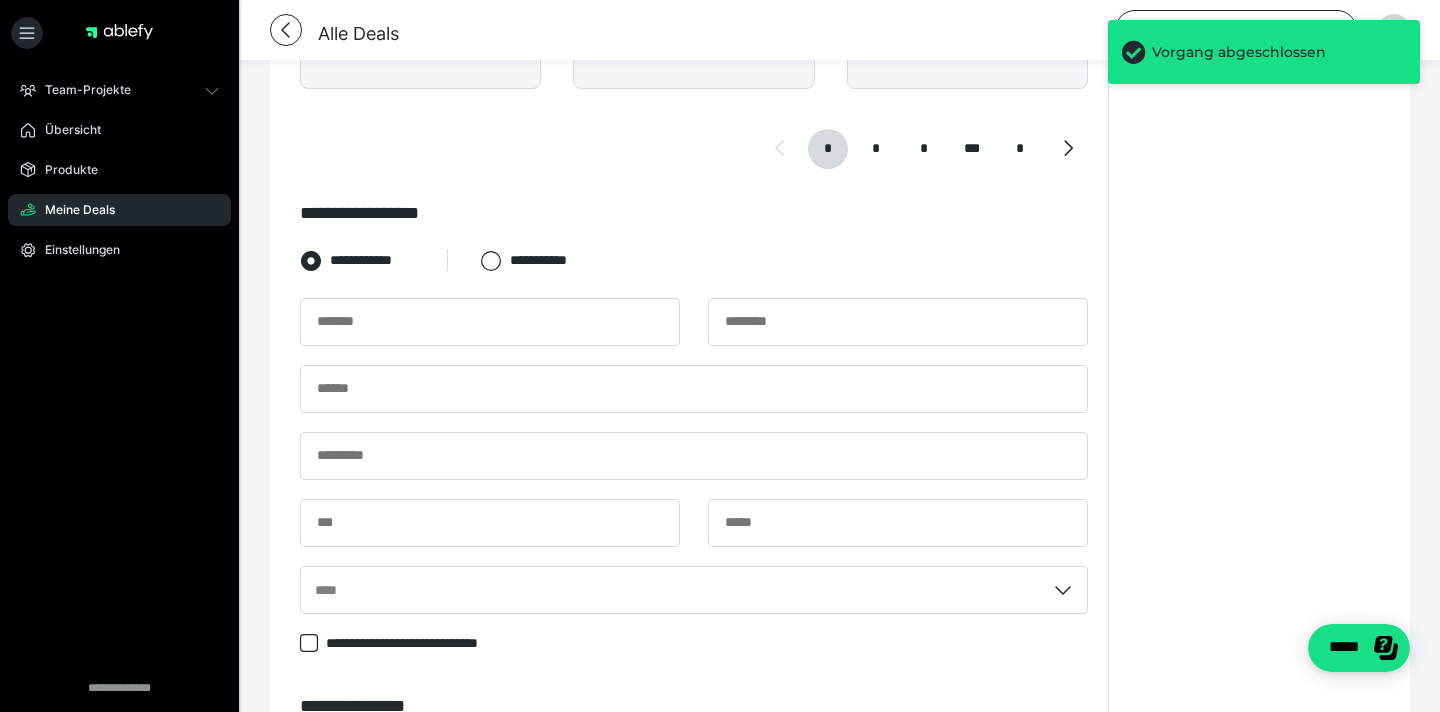 scroll, scrollTop: 1254, scrollLeft: 0, axis: vertical 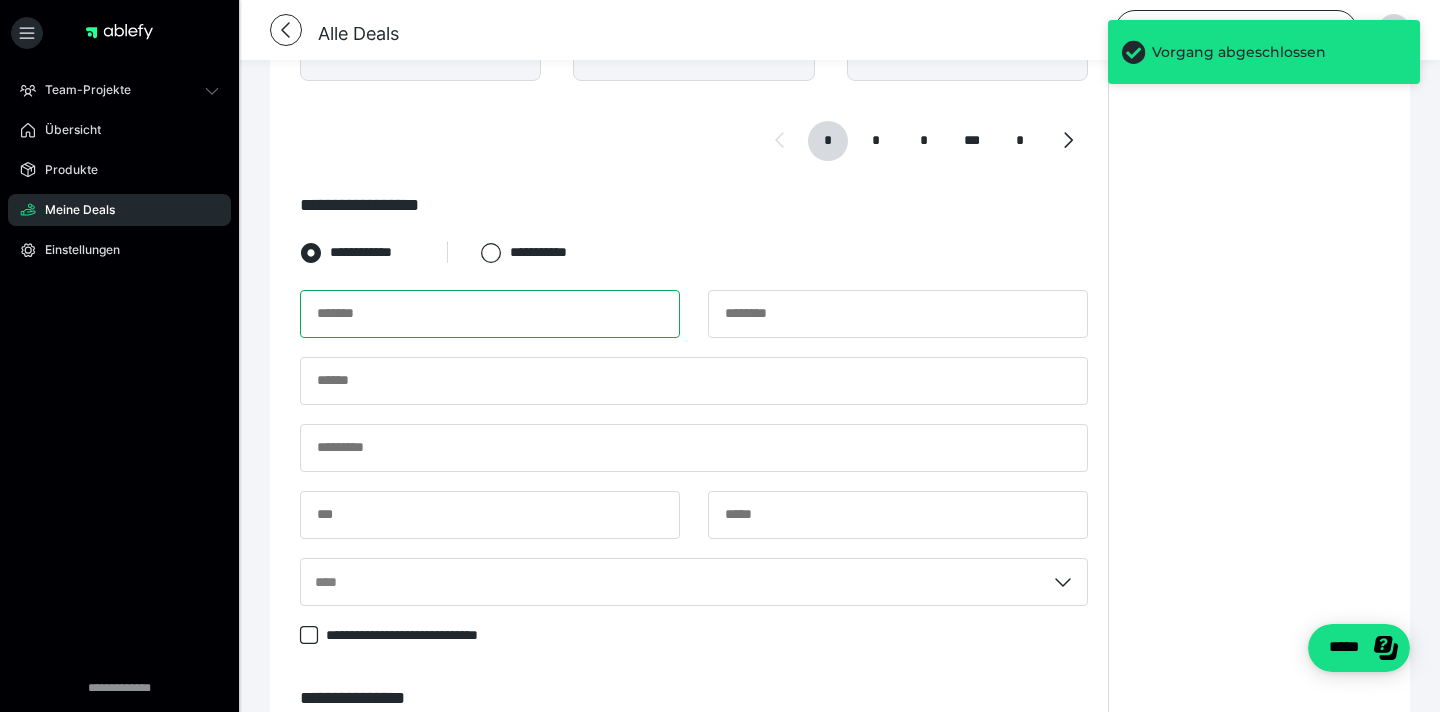 click at bounding box center [490, 314] 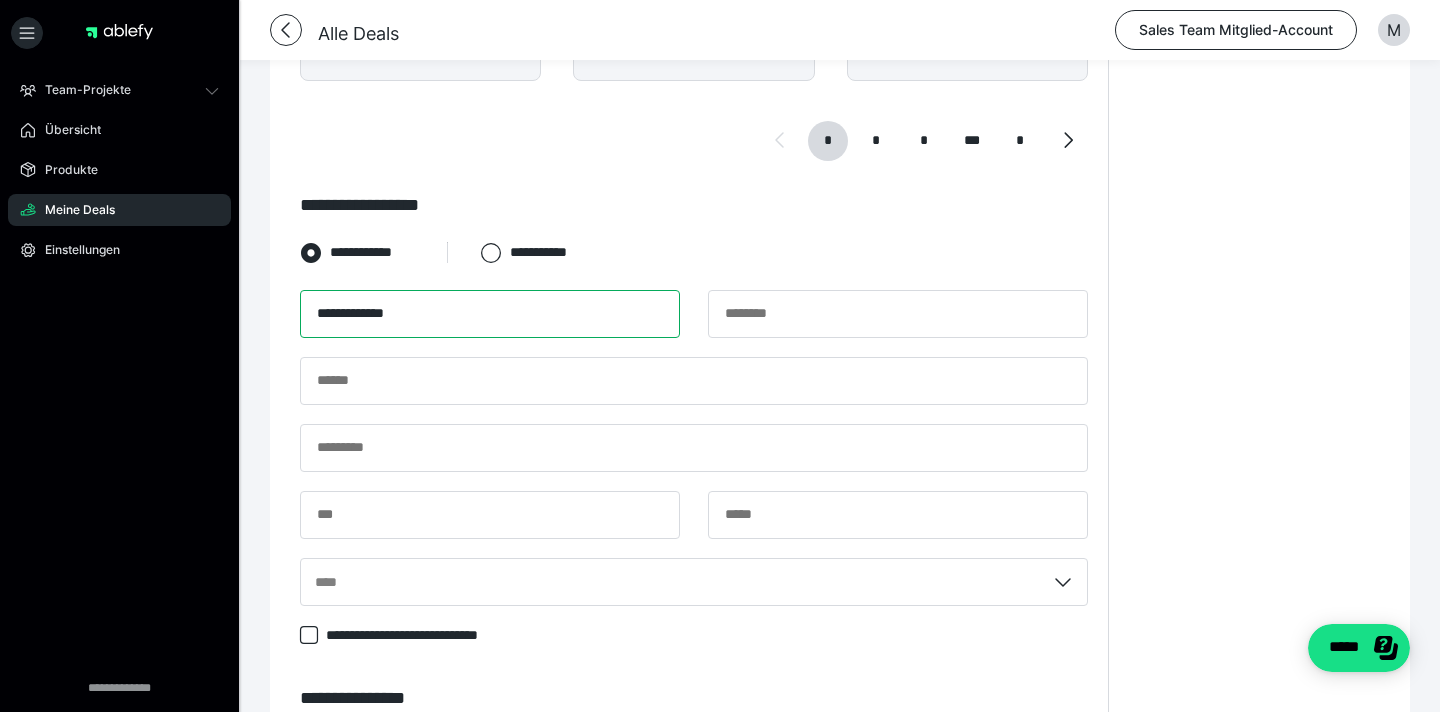 drag, startPoint x: 377, startPoint y: 313, endPoint x: 456, endPoint y: 311, distance: 79.025314 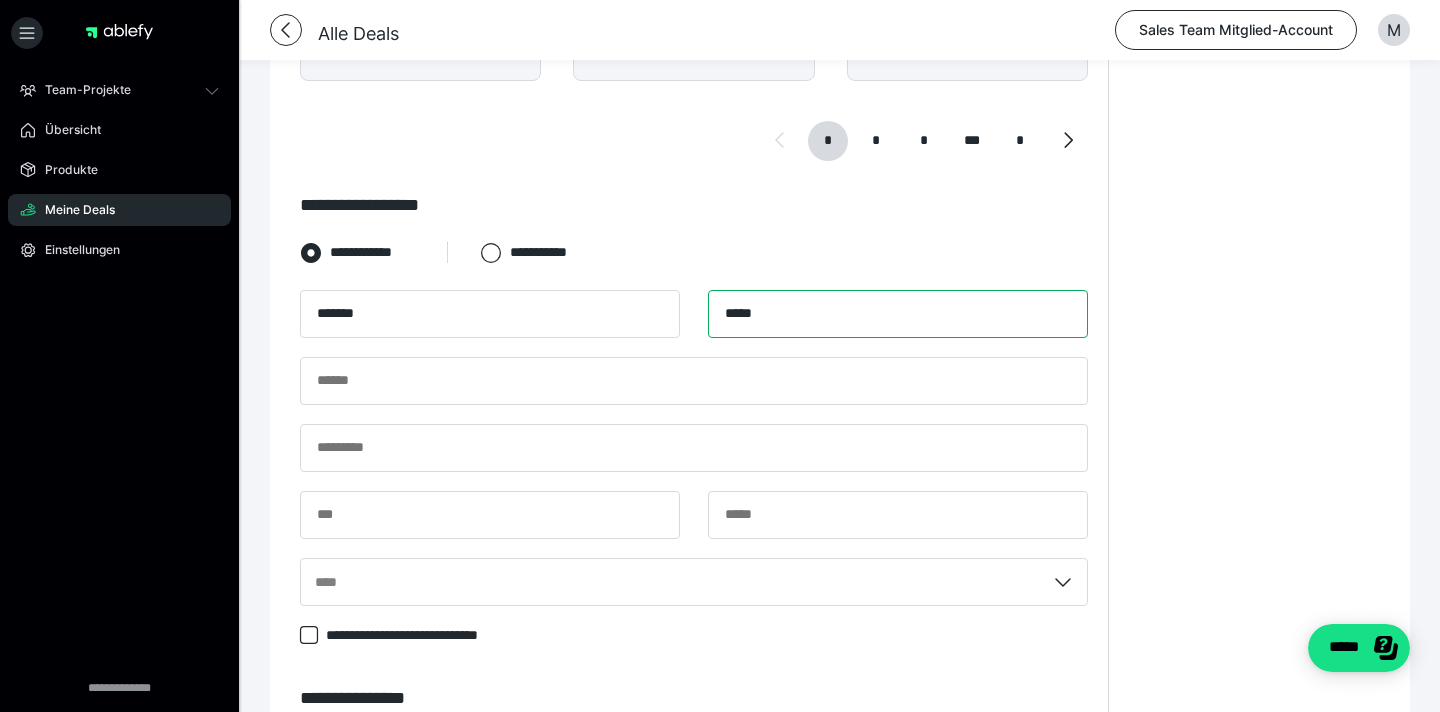 type on "*****" 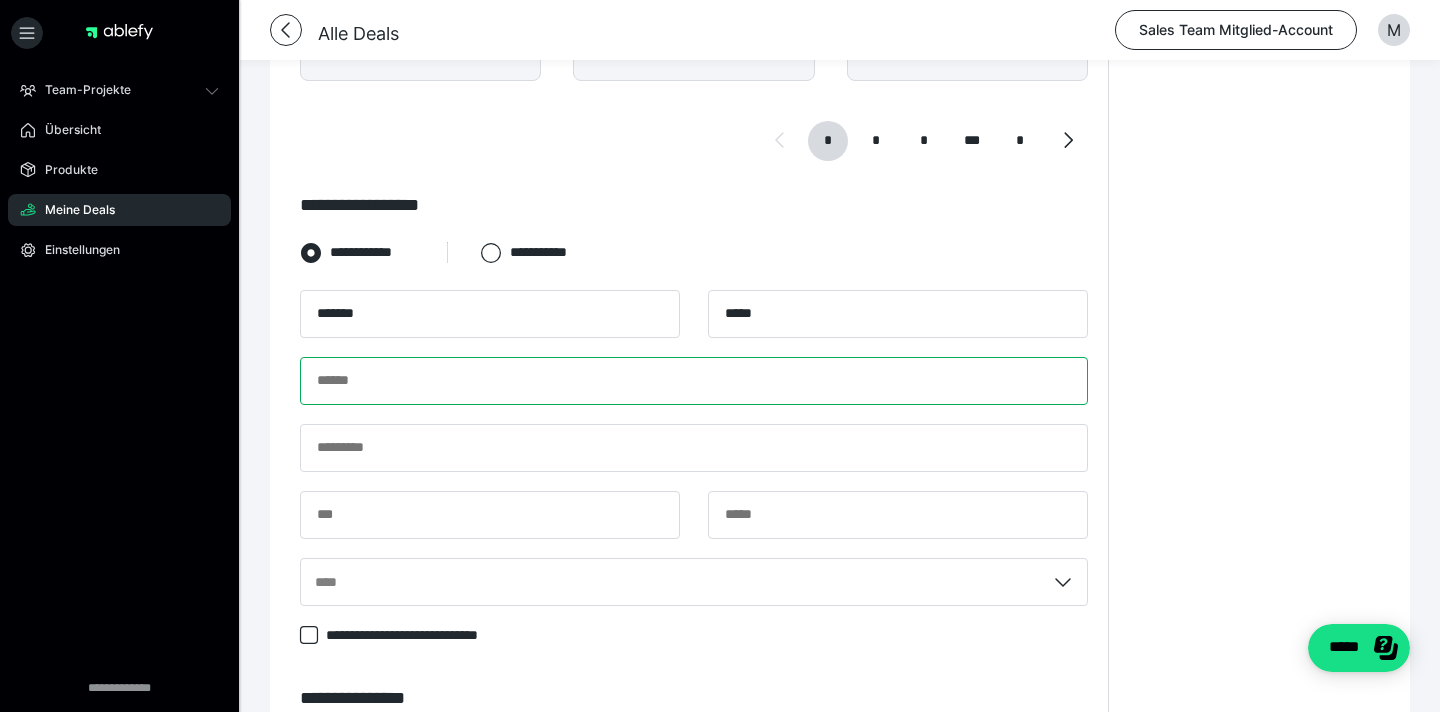 click at bounding box center [694, 381] 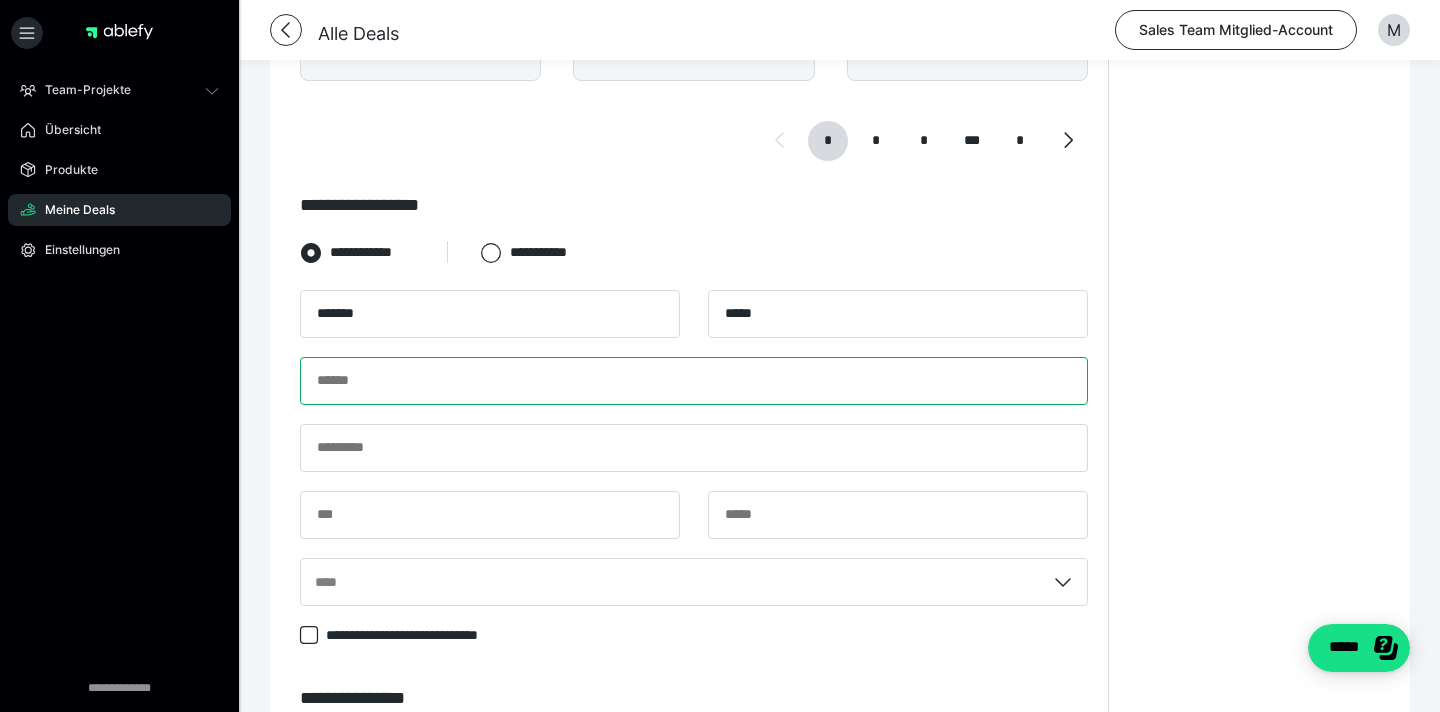 paste on "**********" 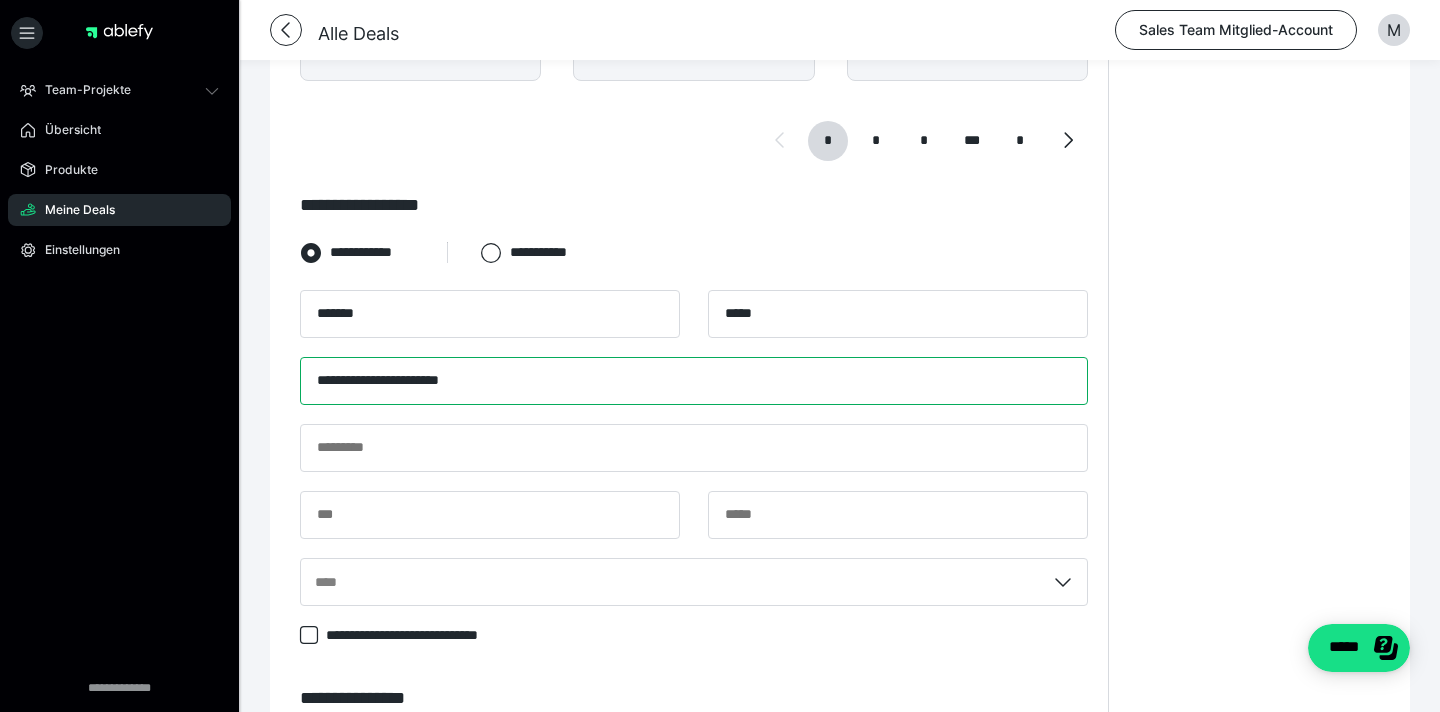 type on "**********" 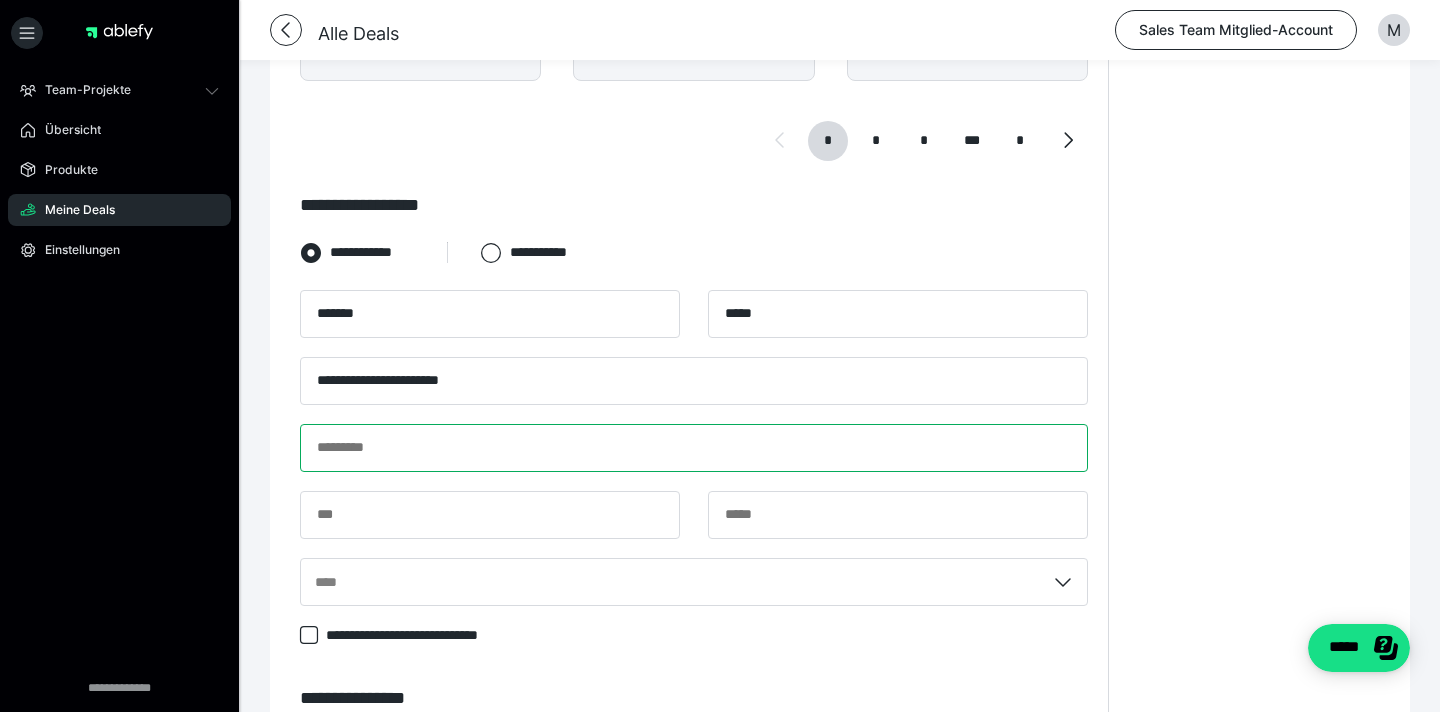 click at bounding box center [694, 448] 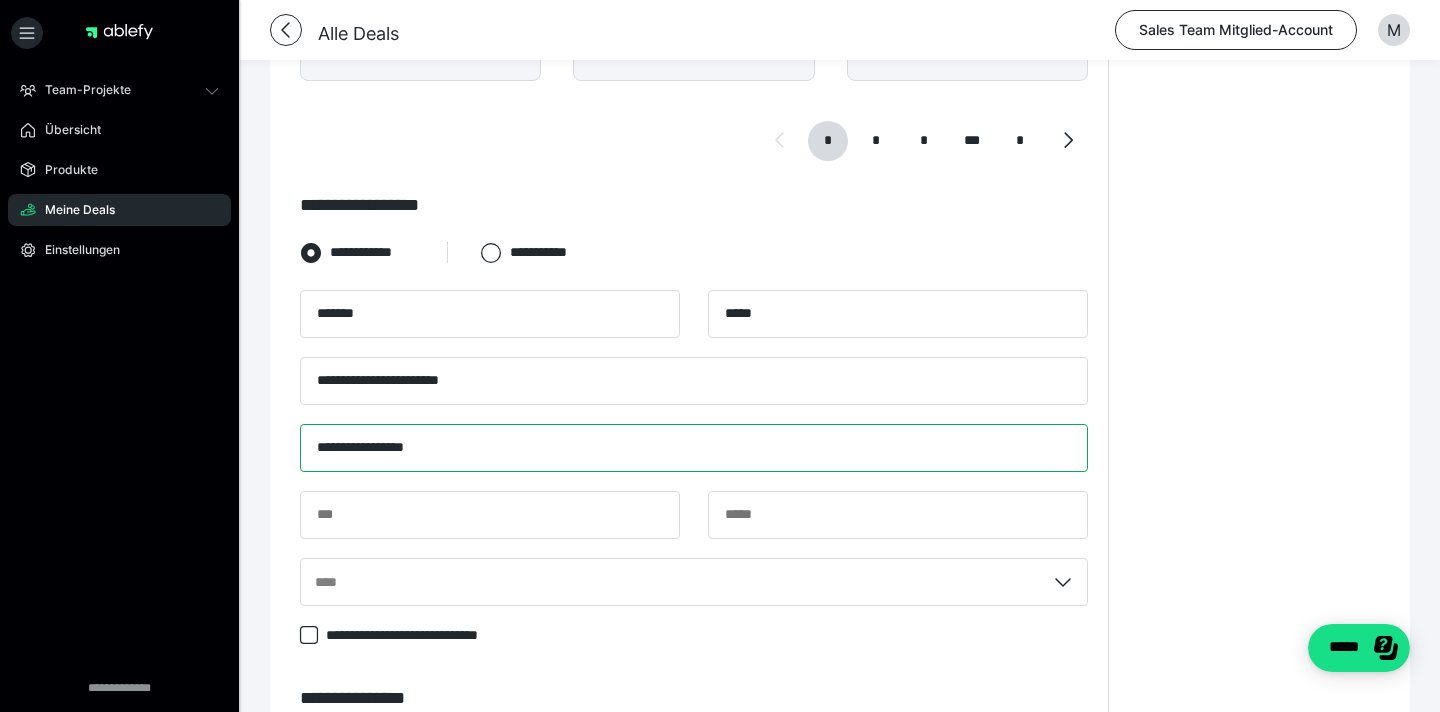 paste on "**********" 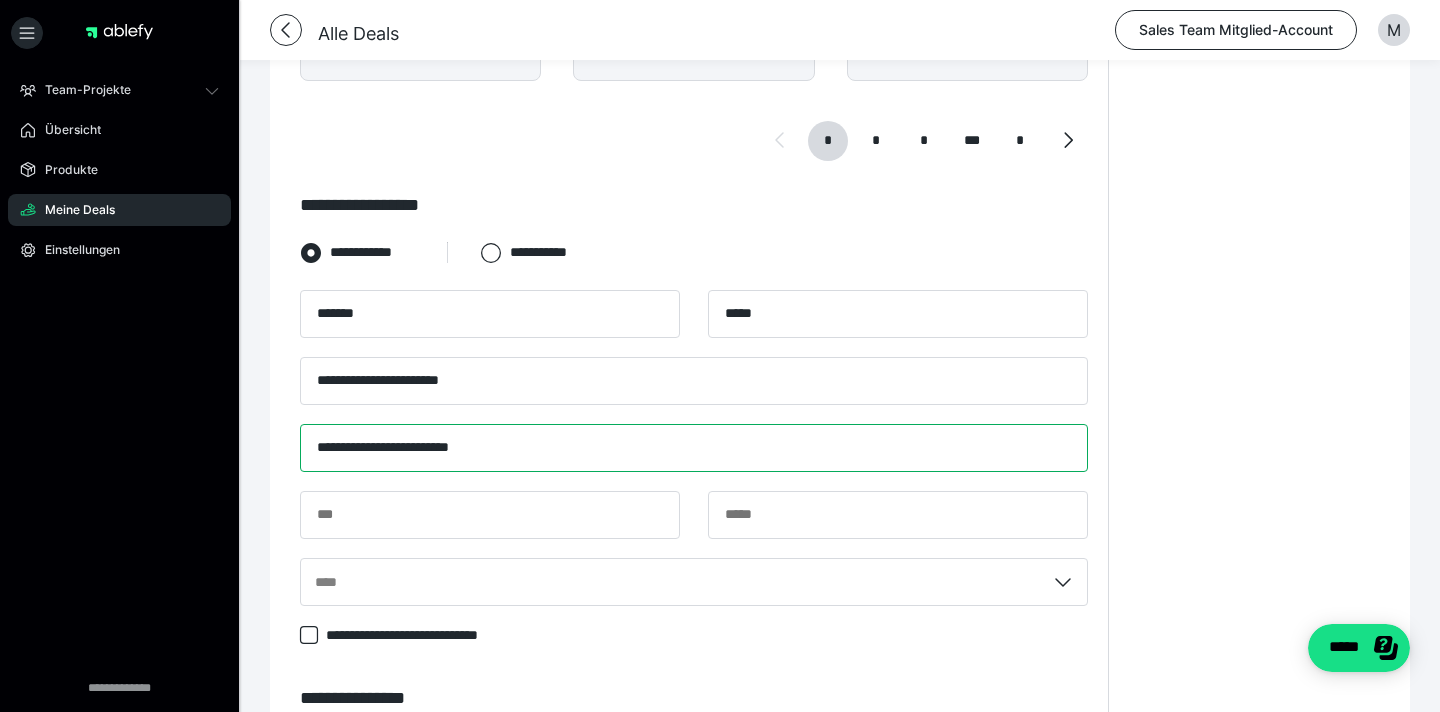 type on "**********" 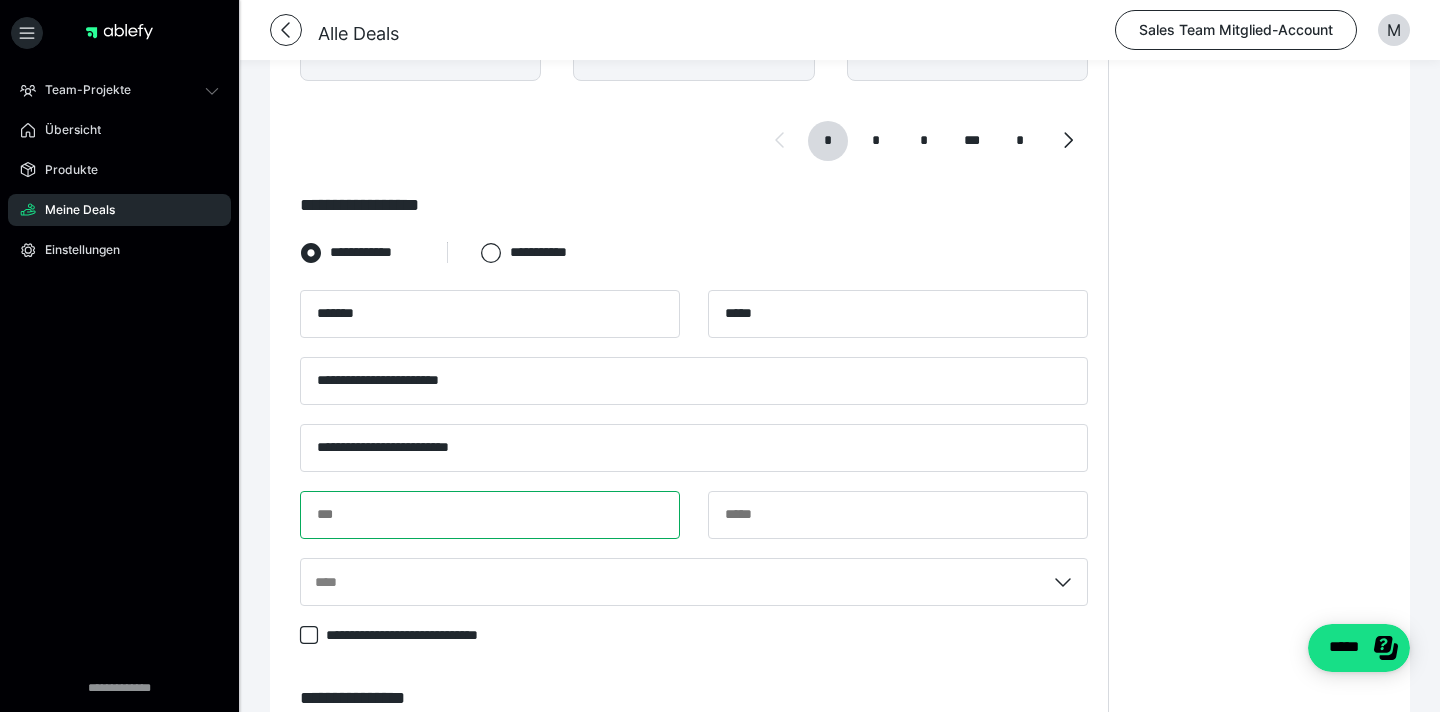 click at bounding box center [490, 515] 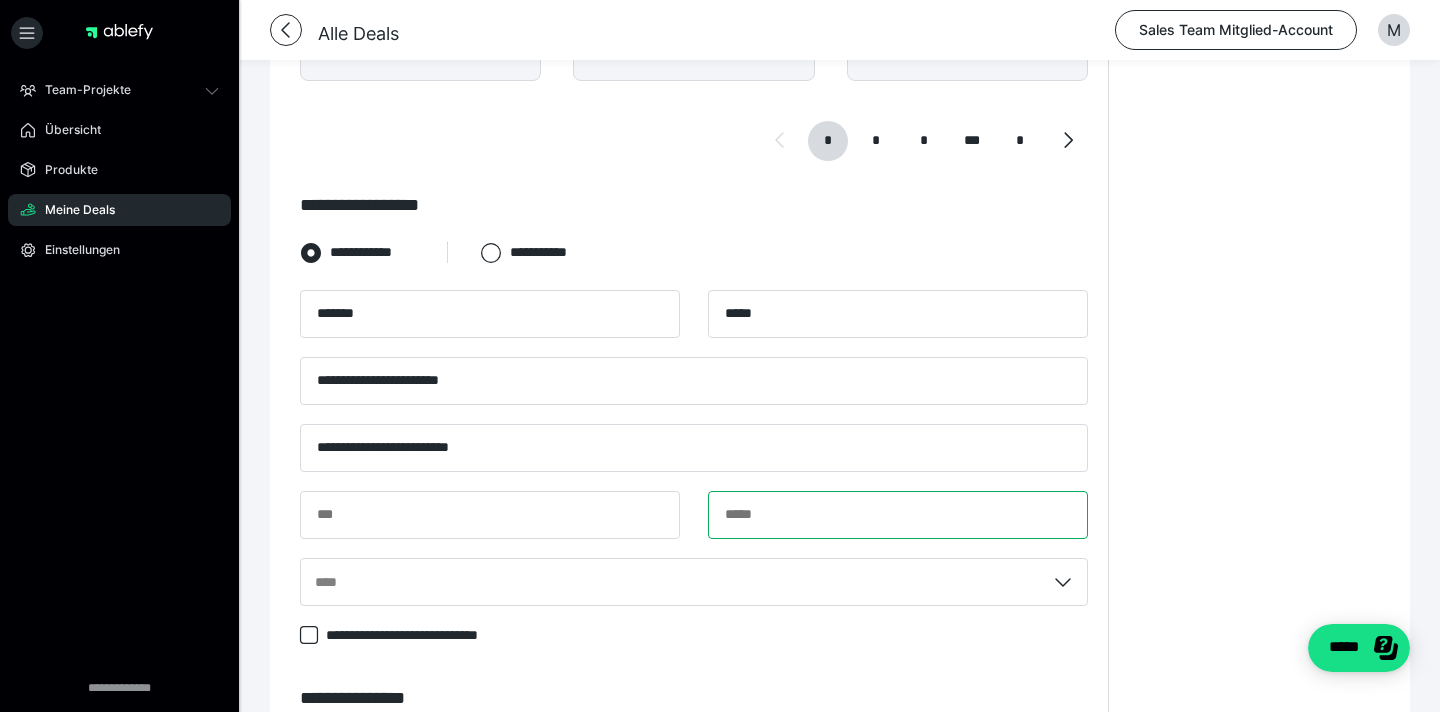 click at bounding box center (898, 515) 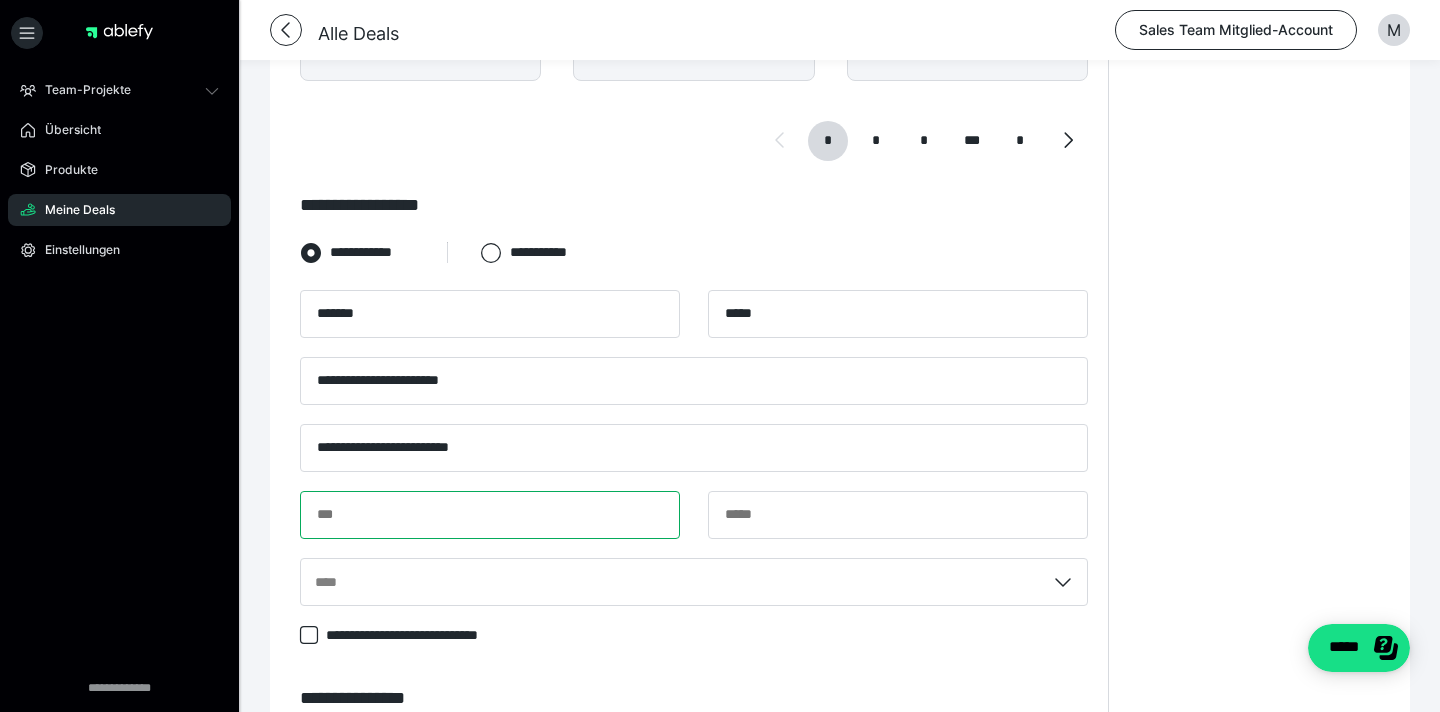 click at bounding box center [490, 515] 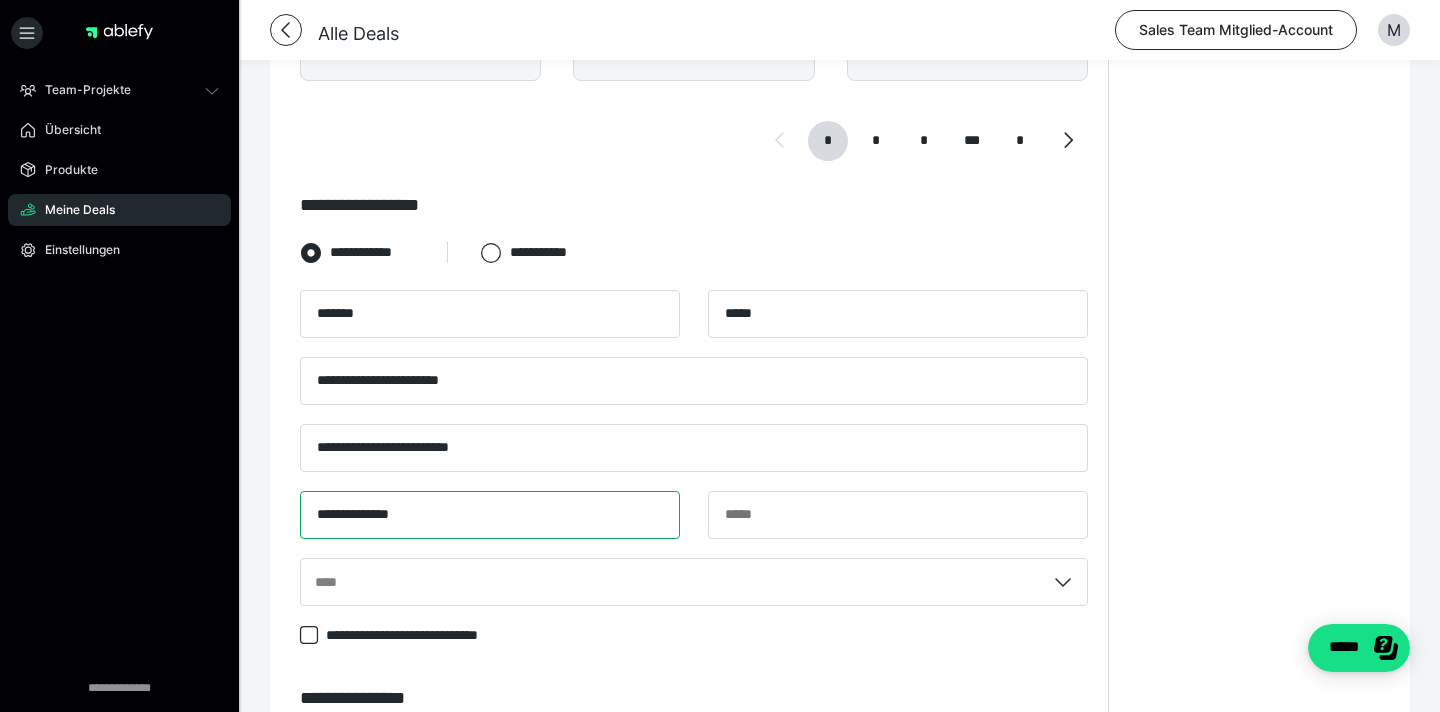 drag, startPoint x: 355, startPoint y: 513, endPoint x: 447, endPoint y: 513, distance: 92 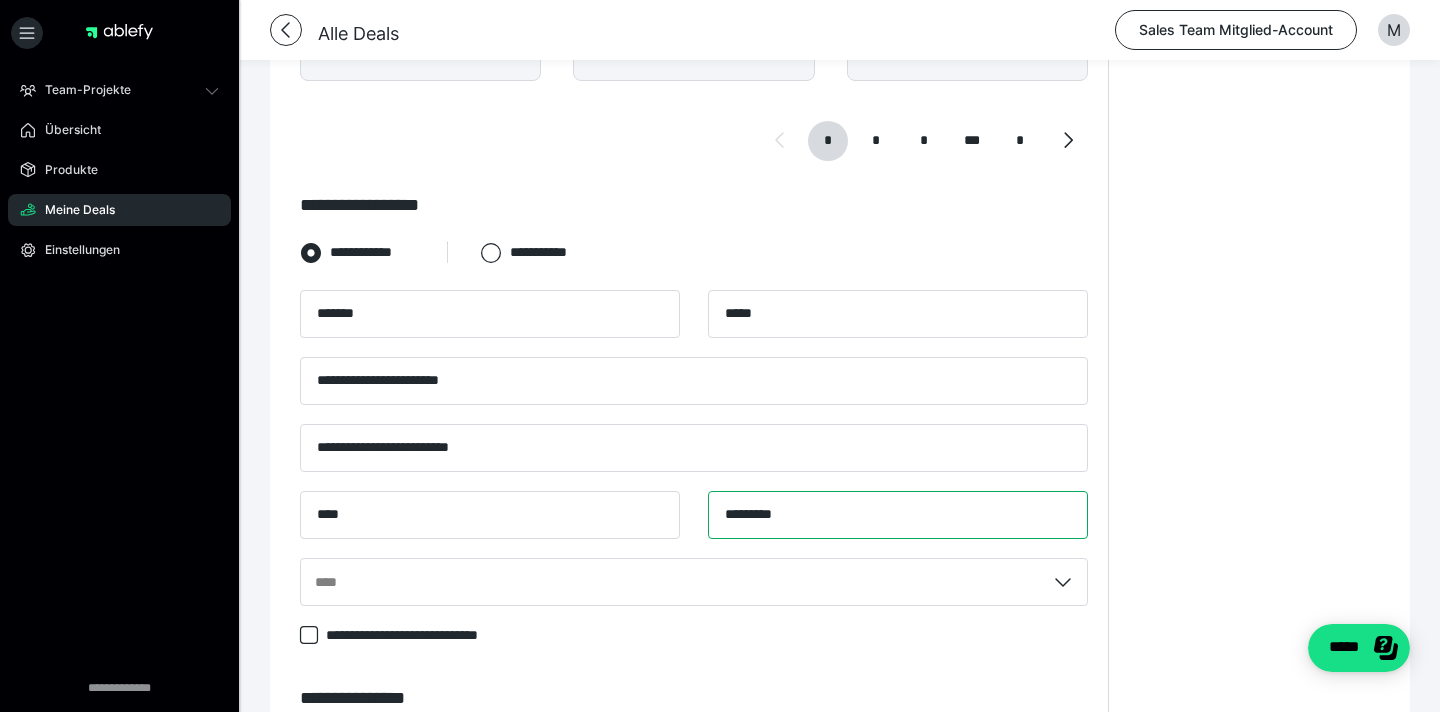 click on "*********" at bounding box center (898, 515) 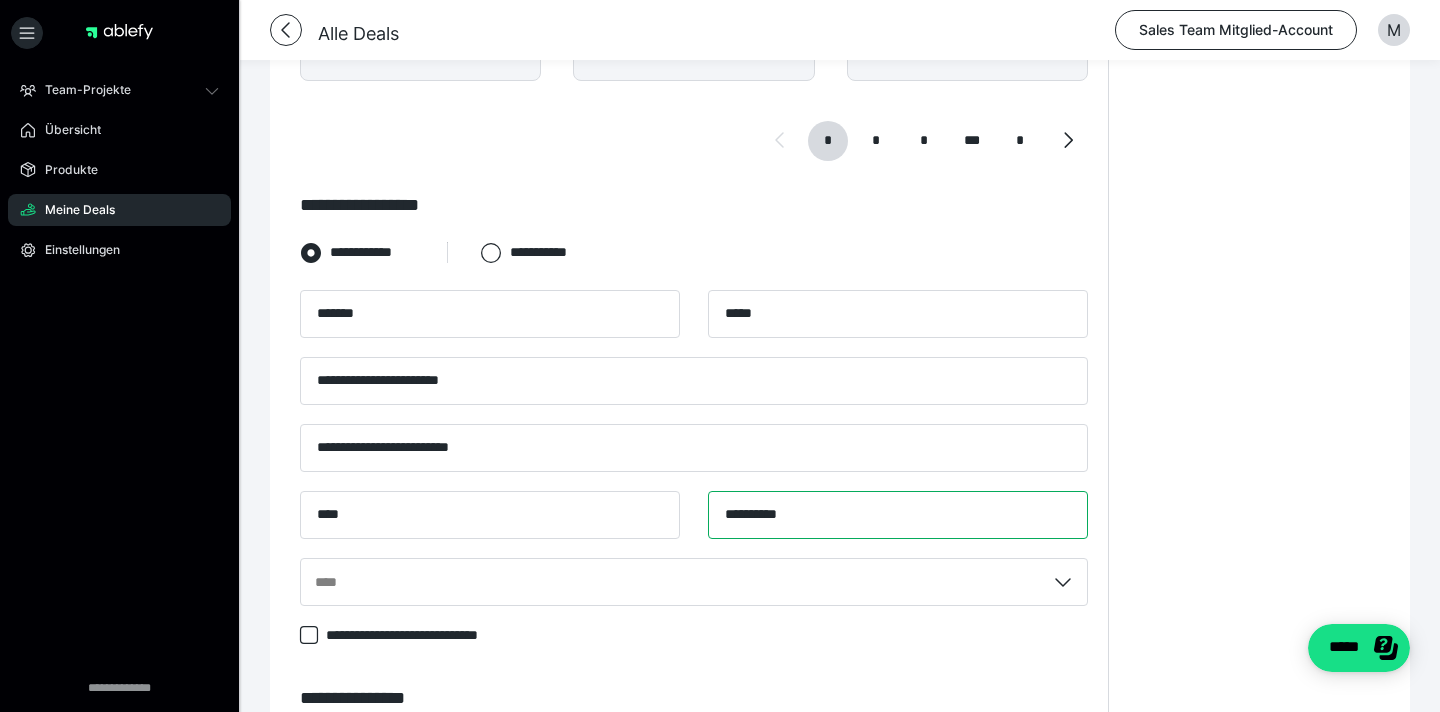 paste on "**********" 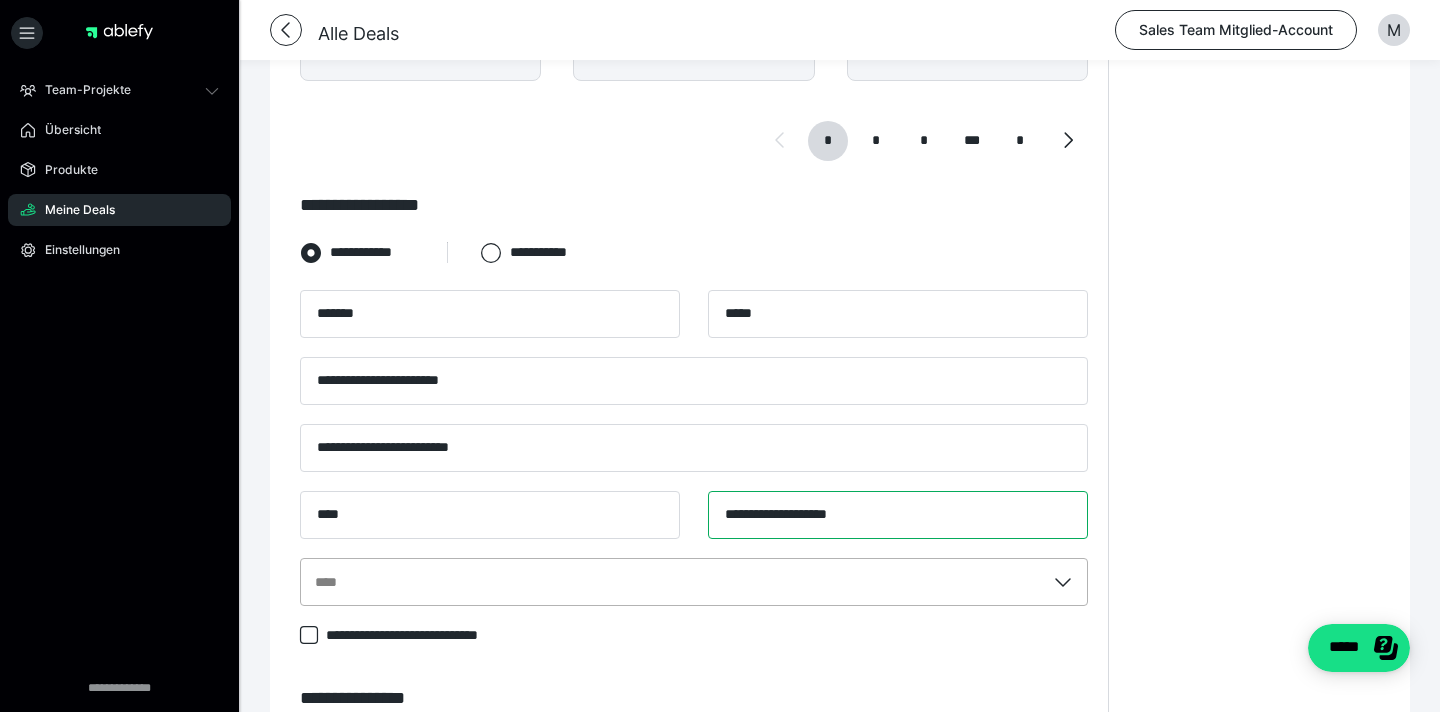 type on "**********" 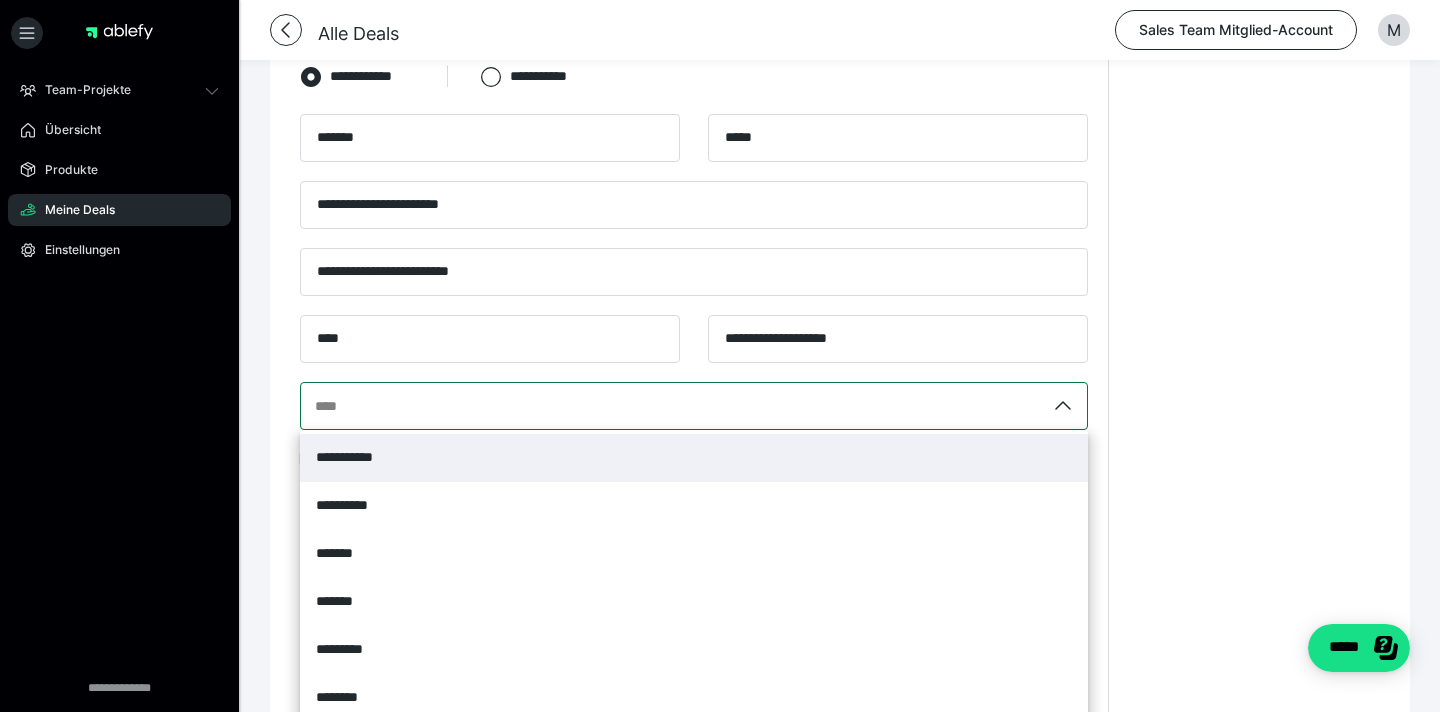 click on "**********" at bounding box center (694, 406) 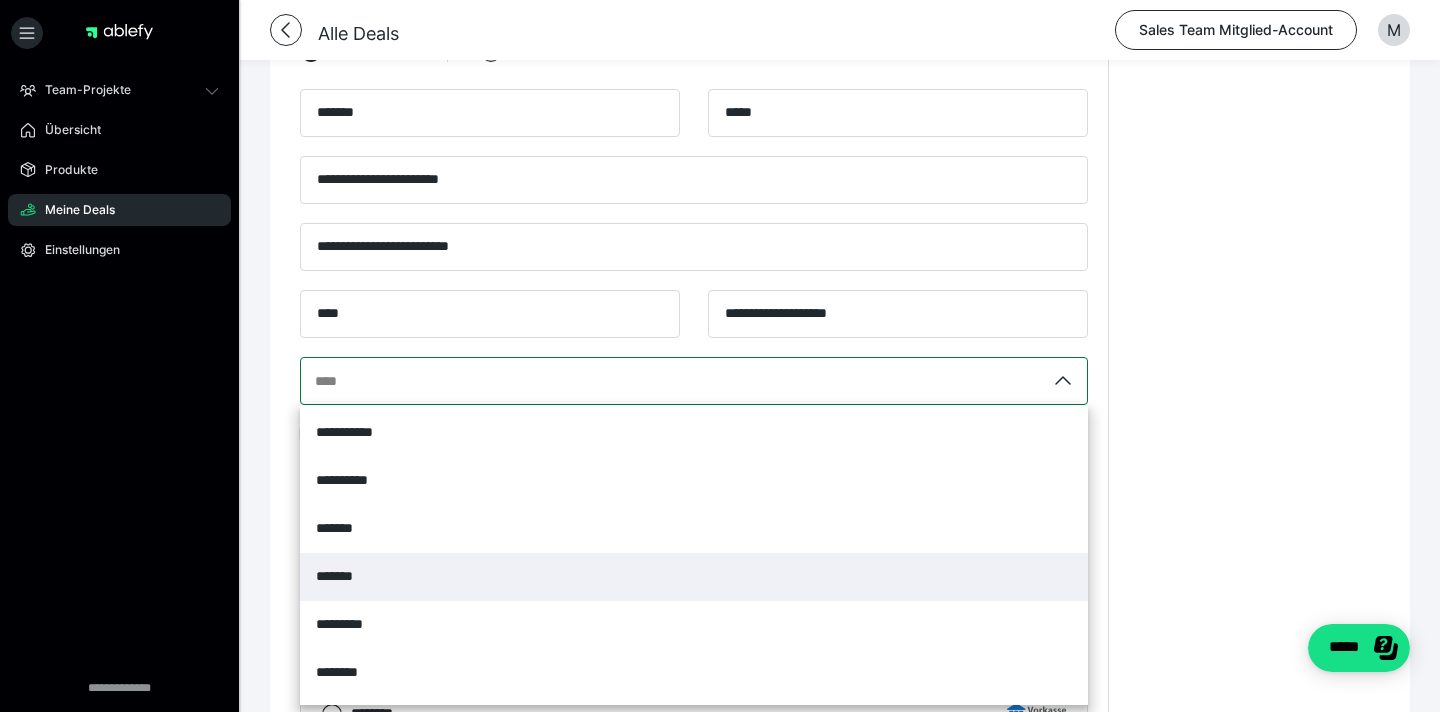 click on "*******" at bounding box center (694, 577) 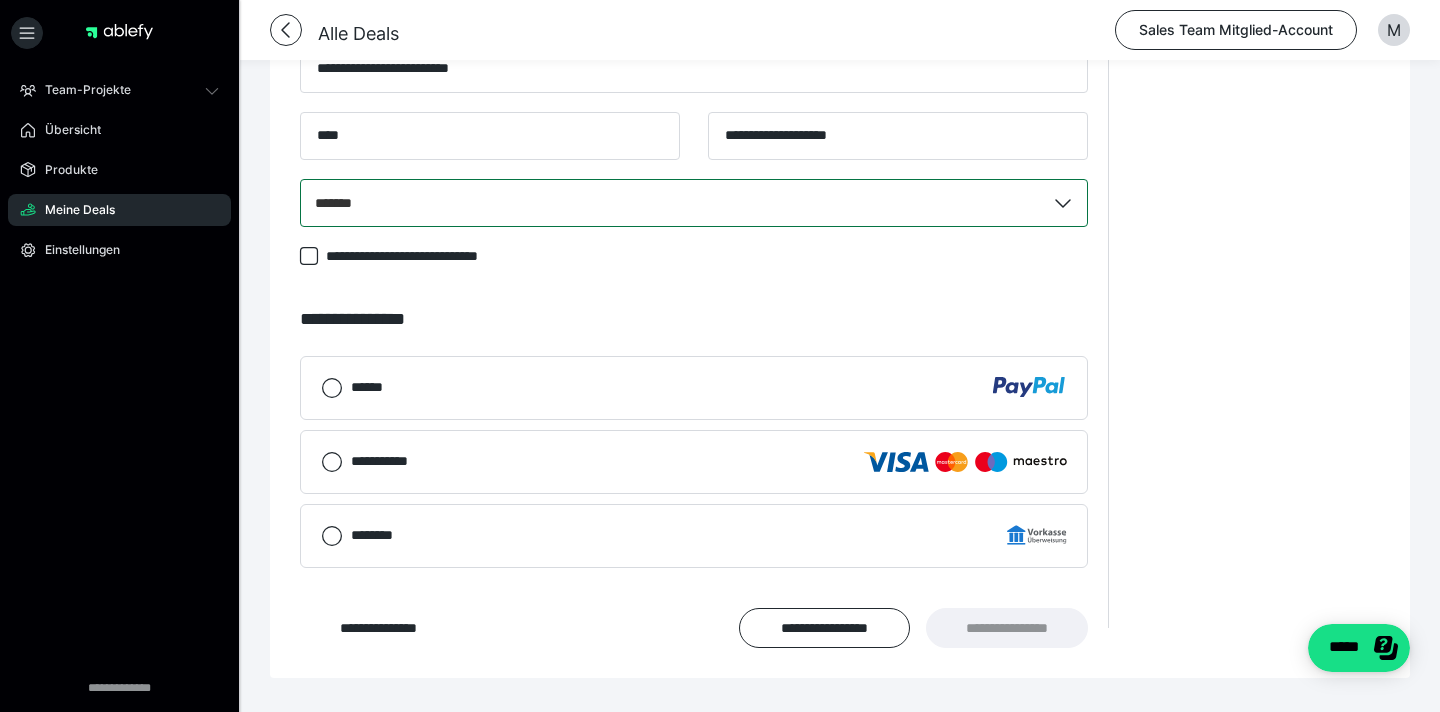 scroll, scrollTop: 1643, scrollLeft: 0, axis: vertical 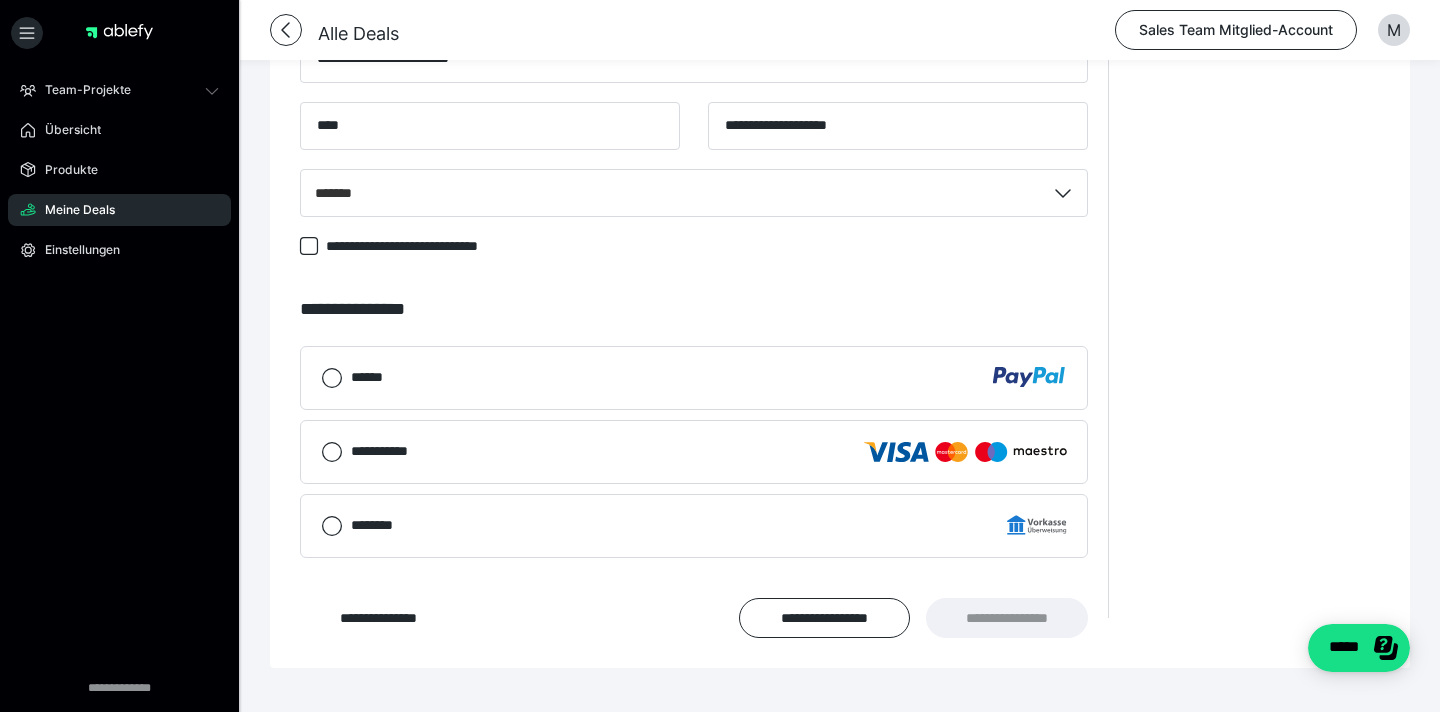 click 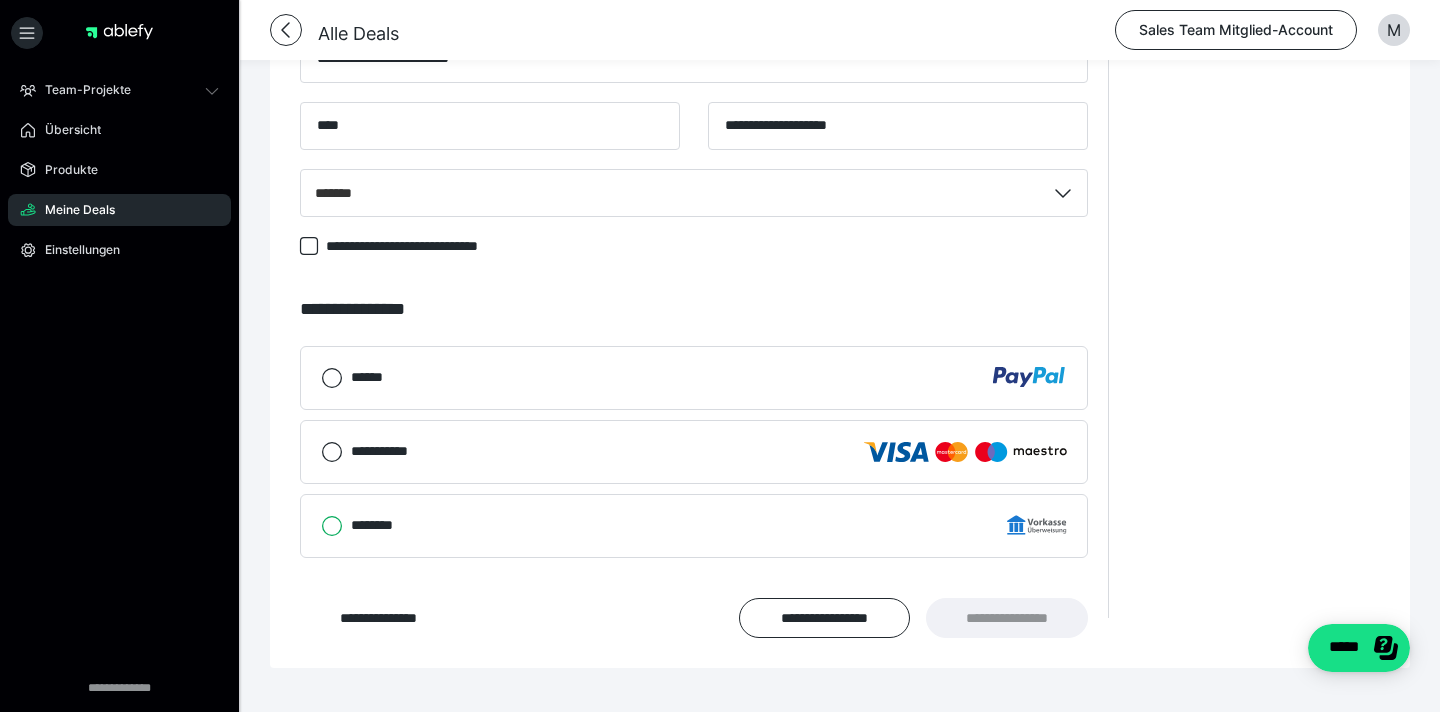 click on "********" at bounding box center [321, 526] 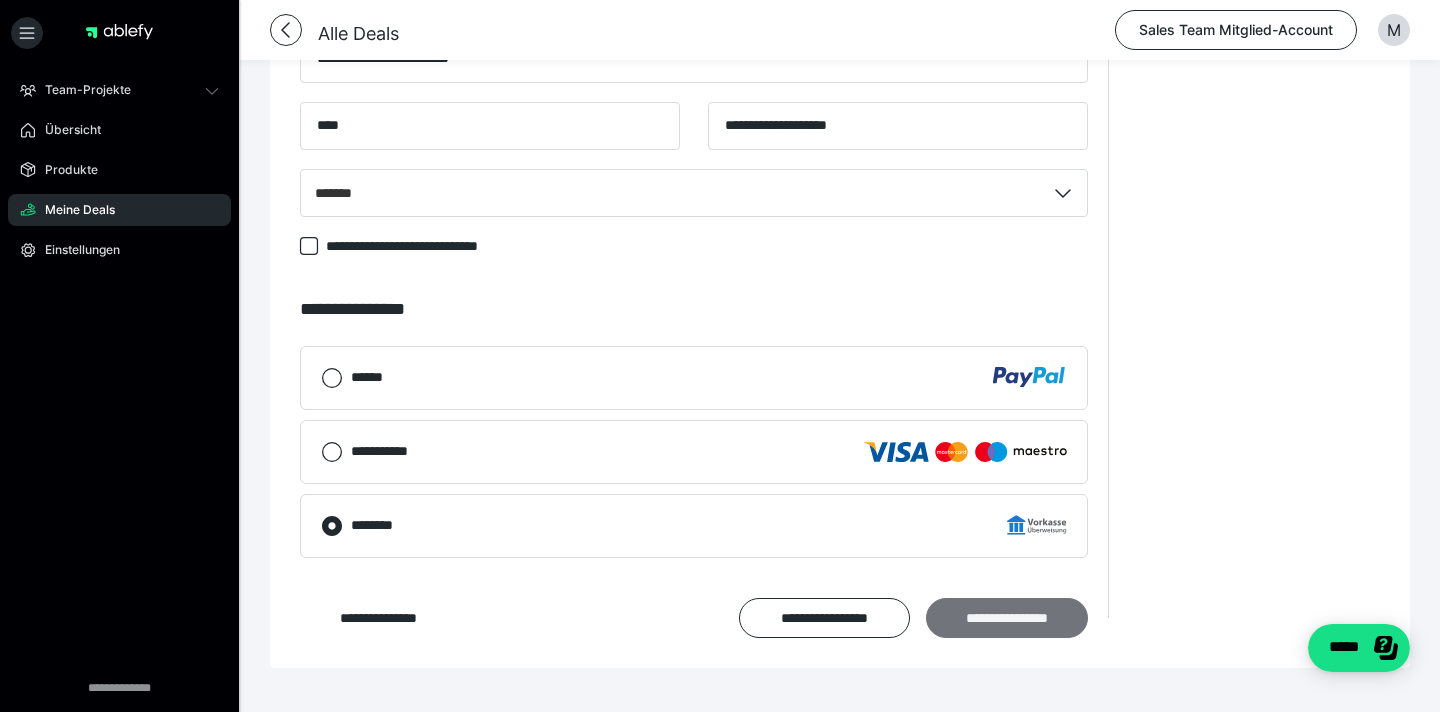 click on "**********" at bounding box center [1007, 618] 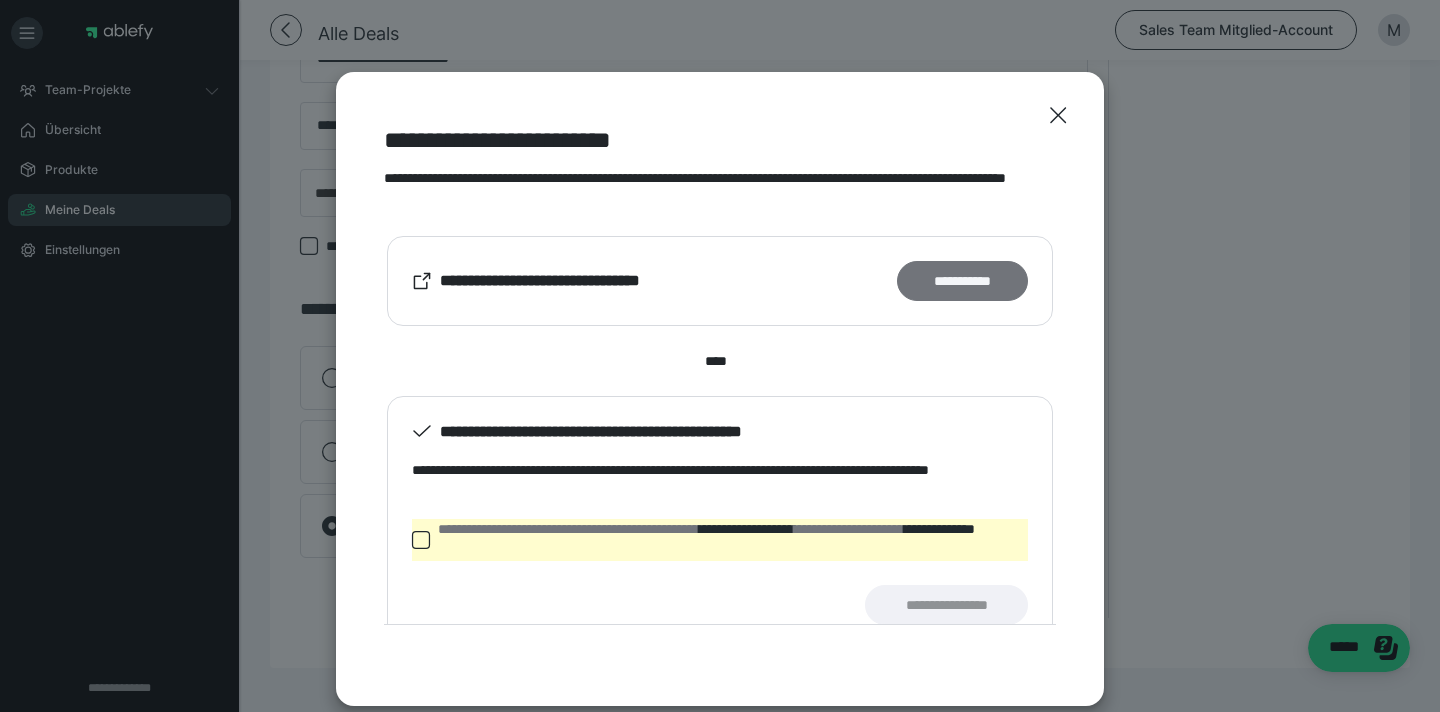 click on "**********" at bounding box center (962, 281) 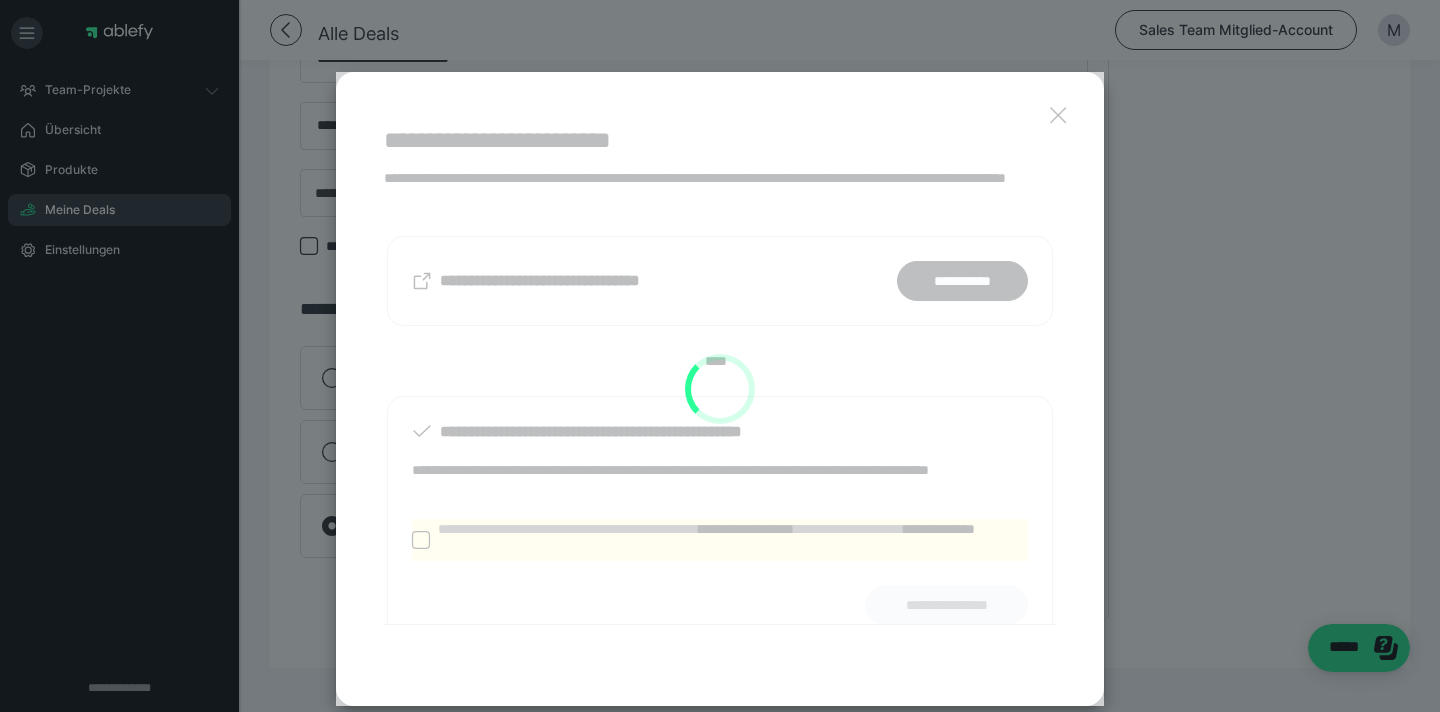 scroll, scrollTop: 1485, scrollLeft: 0, axis: vertical 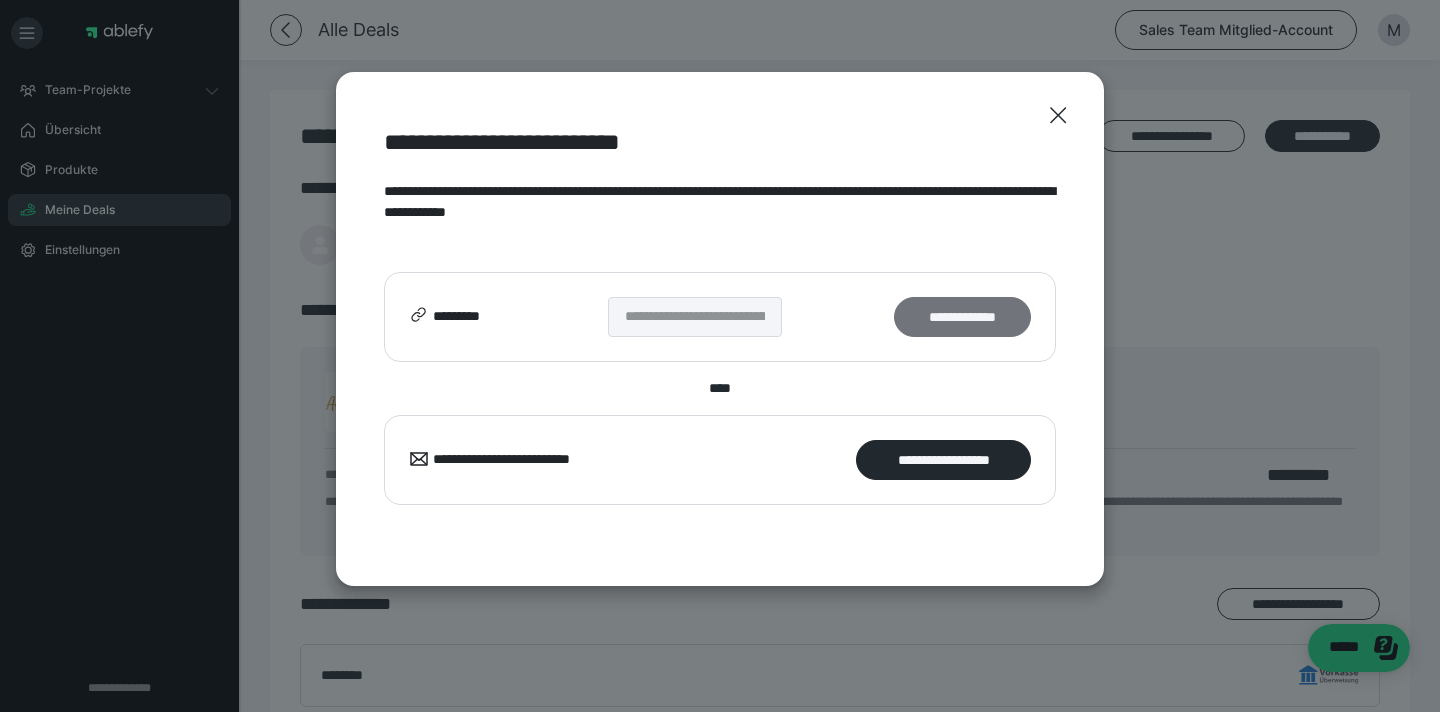 click on "**********" at bounding box center (962, 317) 